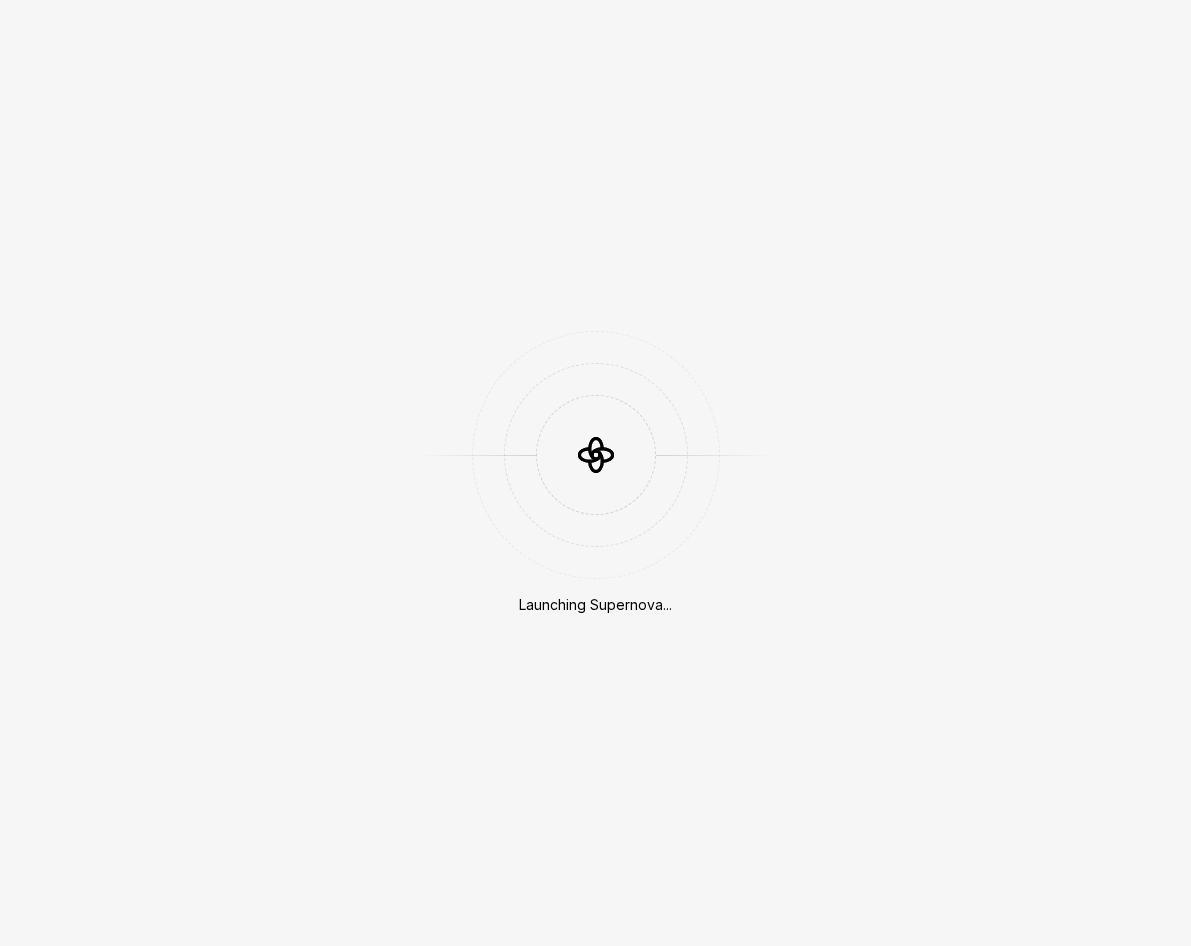 scroll, scrollTop: 0, scrollLeft: 0, axis: both 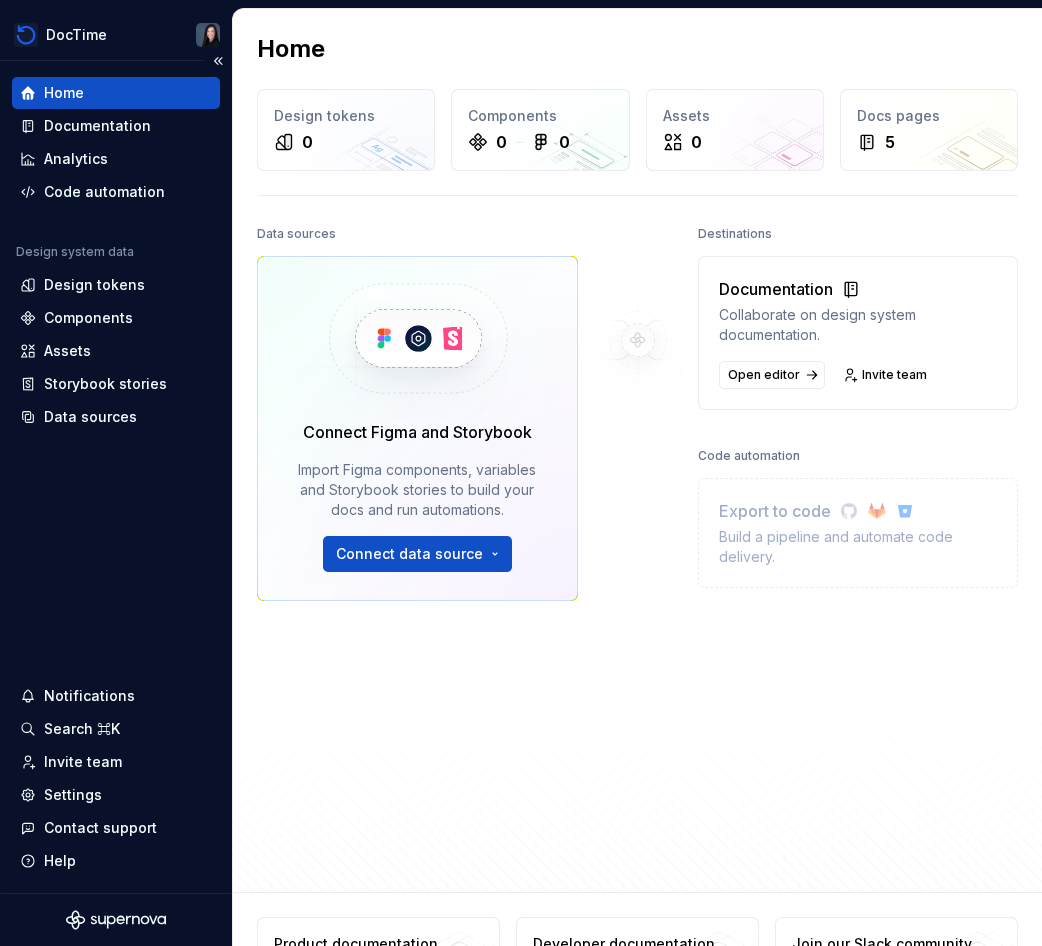 click on "Home" at bounding box center [116, 93] 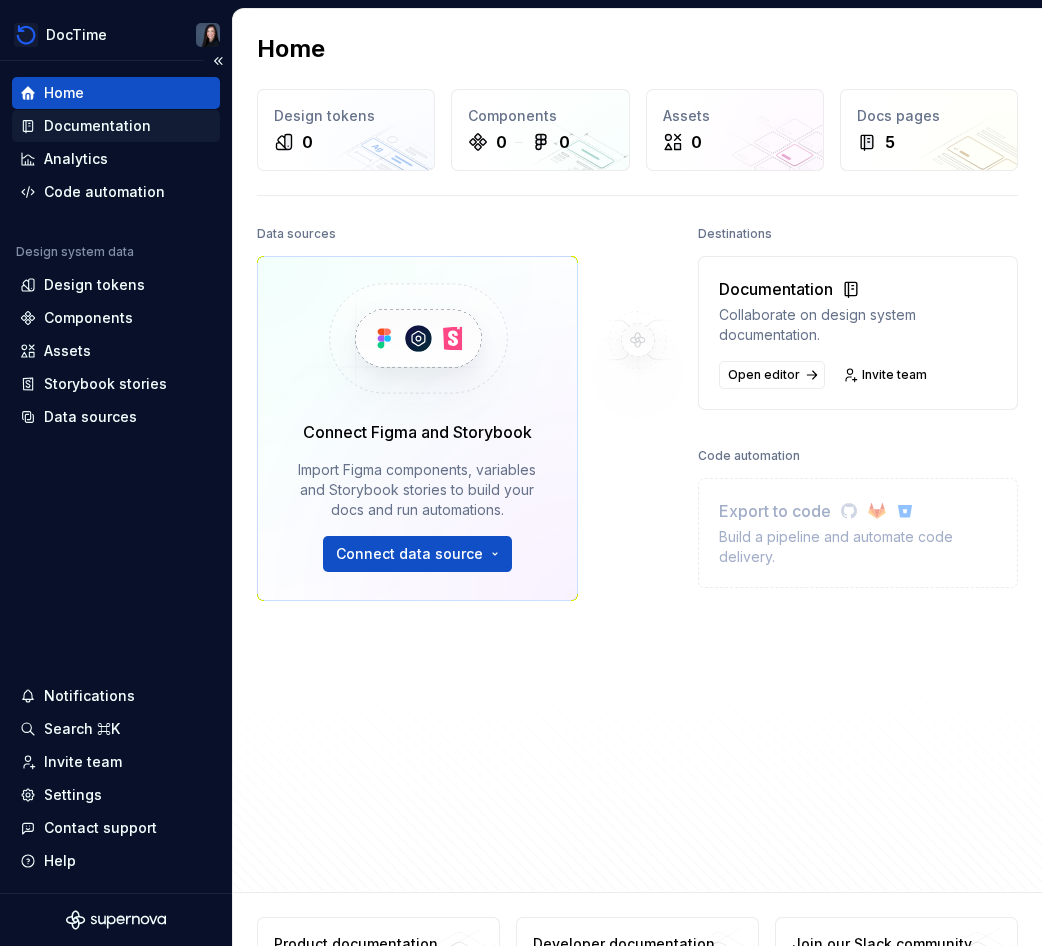 click on "Documentation" at bounding box center (97, 126) 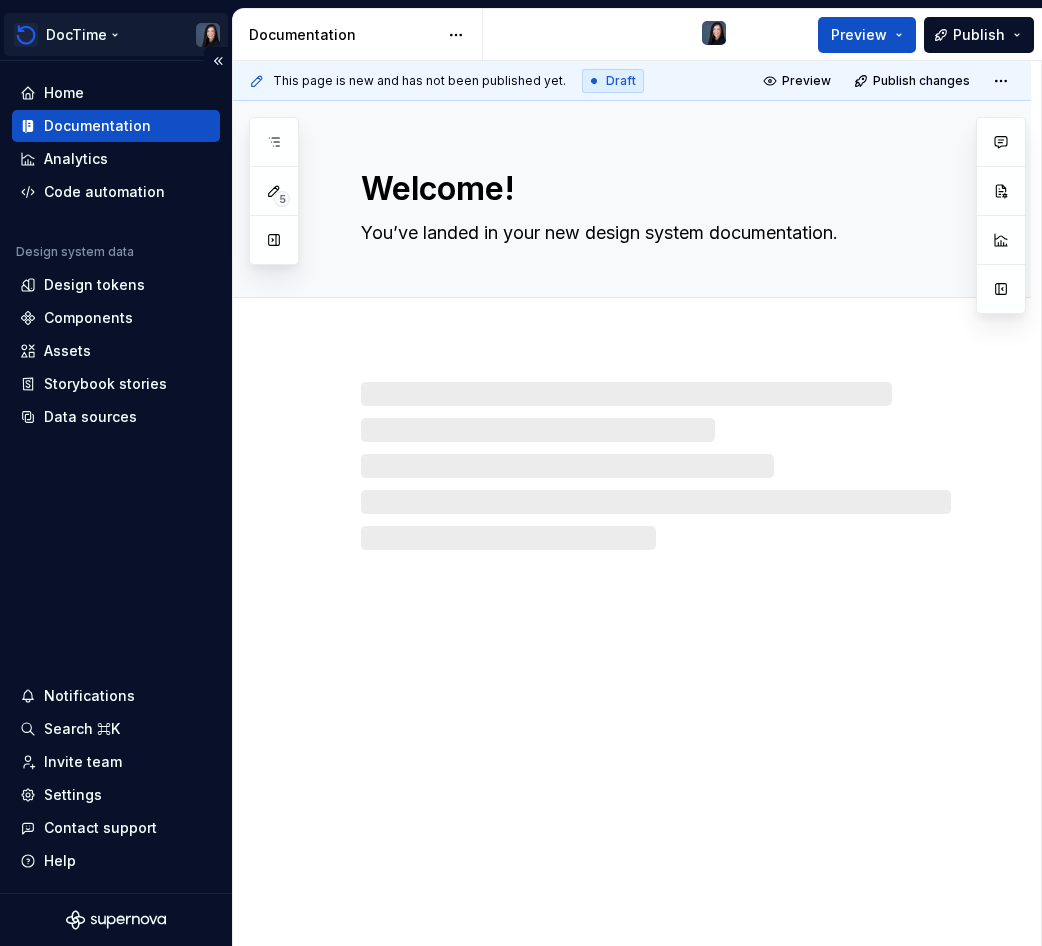 click on "DocTime Home Documentation Analytics Code automation Design system data Design tokens Components Assets Storybook stories Data sources Notifications Search ⌘K Invite team Settings Contact support Help Documentation Preview Publish 5 Pages Add
Accessibility guide for tree Page tree.
Navigate the tree with the arrow keys. Common tree hotkeys apply. Further keybindings are available:
enter to execute primary action on focused item
f2 to start renaming the focused item
escape to abort renaming an item
control+d to start dragging selected items
Welcome! Foundations Design tokens Typography Components Component overview Component detail Changes Welcome! Foundations  /  Design tokens Foundations  /  Typography Components  /  Component overview Components  /  Component detail Upgrade to Enterprise to turn on approval workflow View edited pages by status when selecting which pages to publish. Learn more Contact us Draft Preview Welcome!" at bounding box center [521, 473] 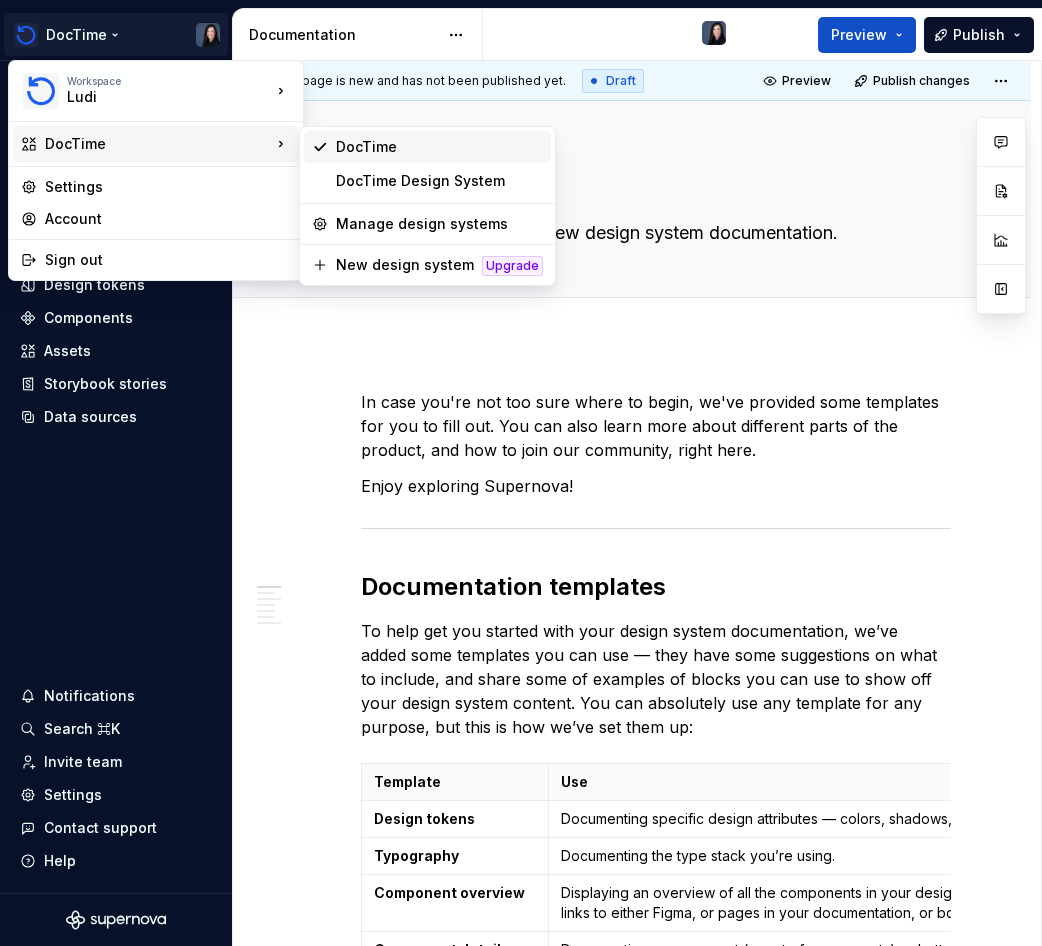 click on "DocTime" at bounding box center (439, 147) 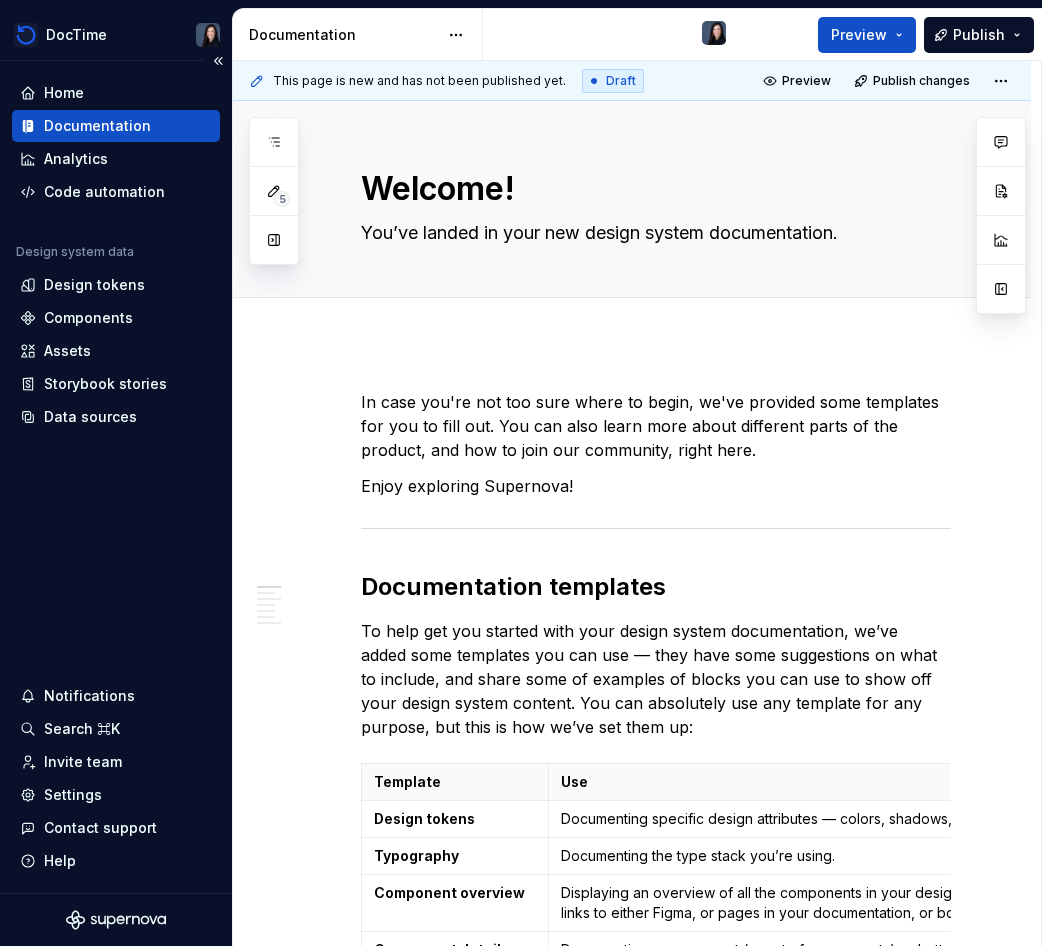 click on "Documentation" at bounding box center (116, 126) 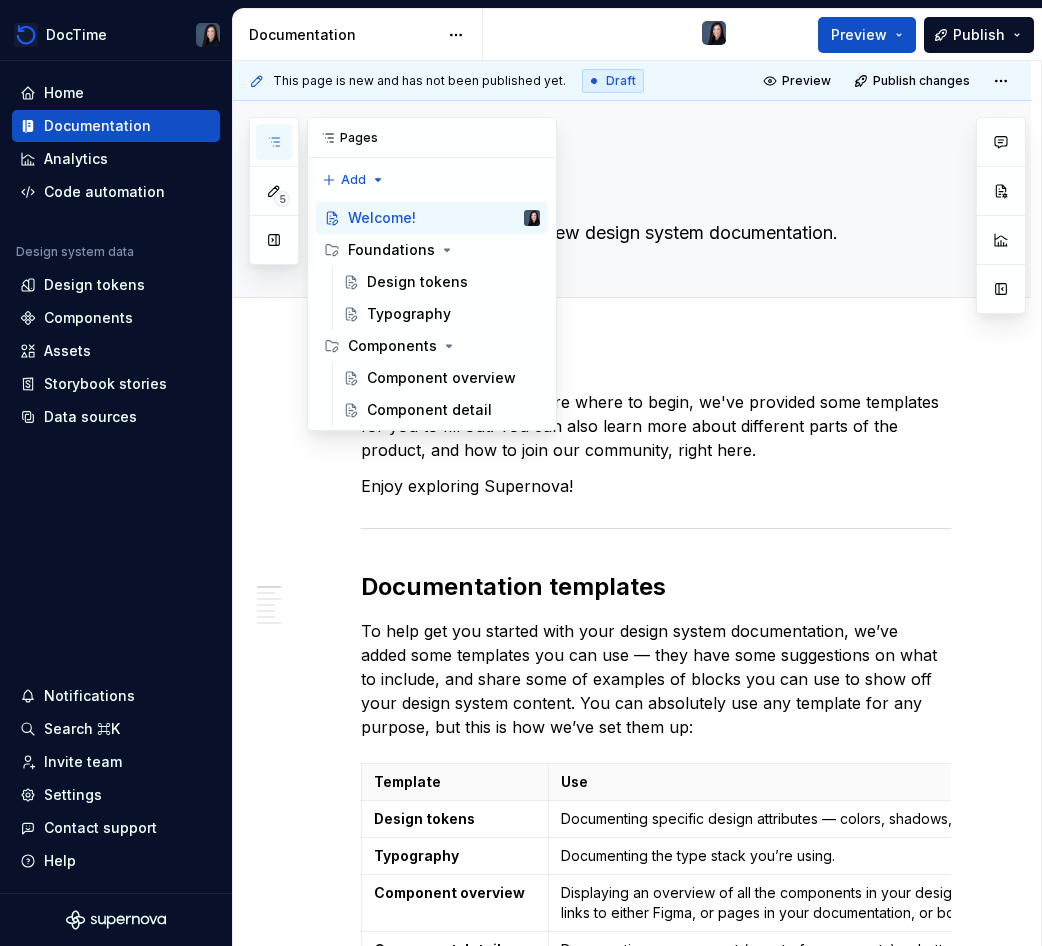 click on "Pages" at bounding box center (432, 138) 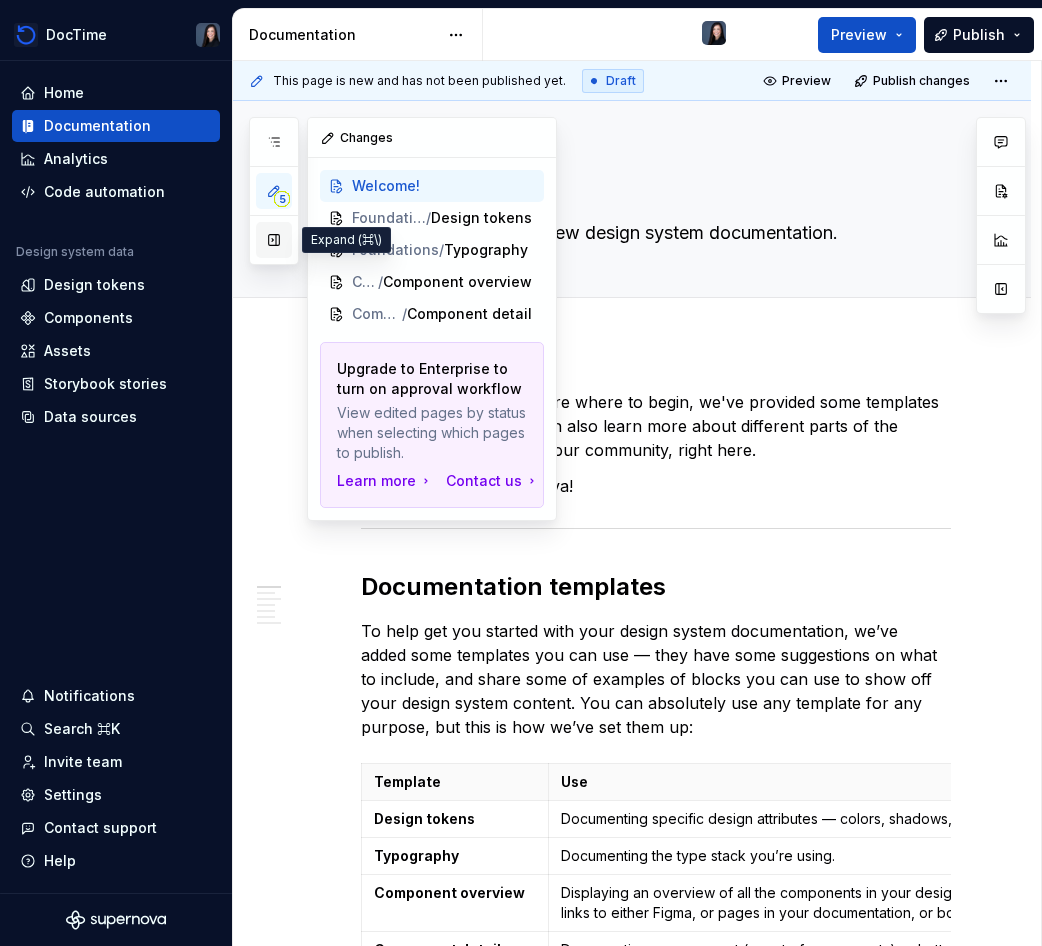 click at bounding box center (274, 240) 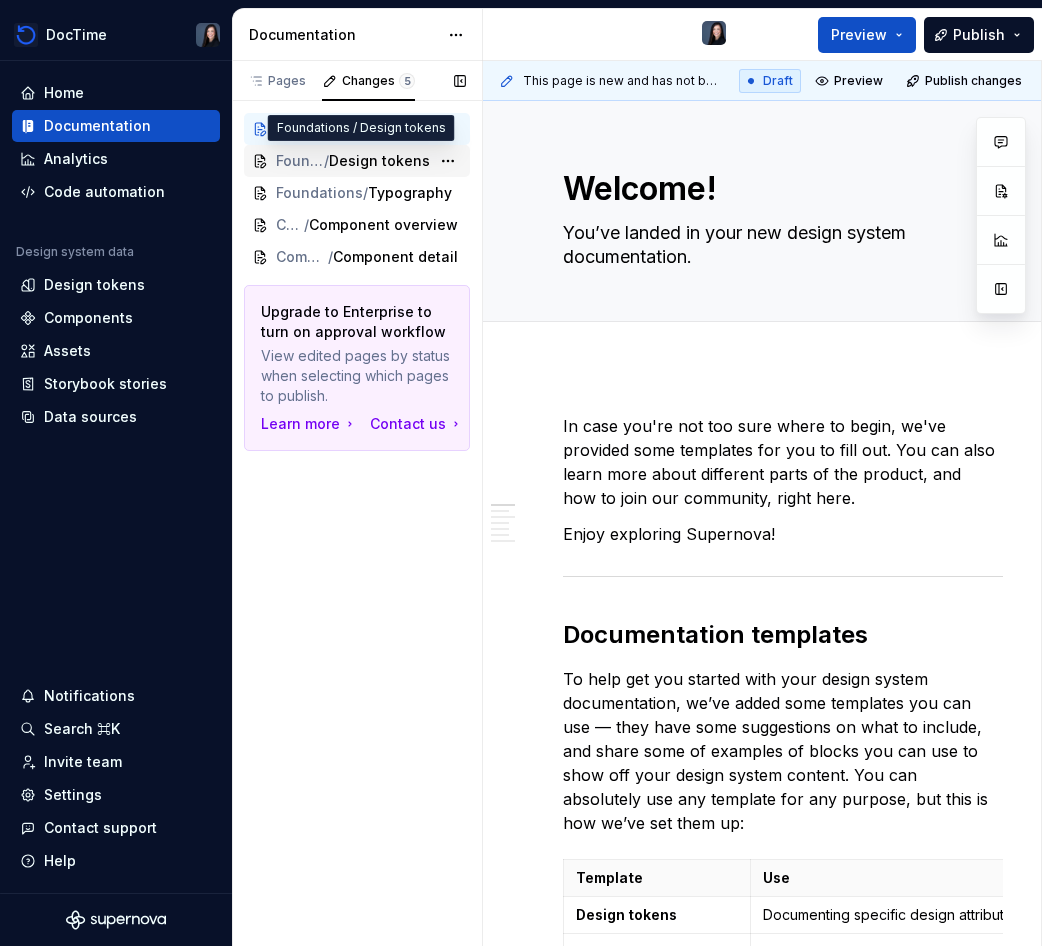 click on "Design tokens" at bounding box center (379, 161) 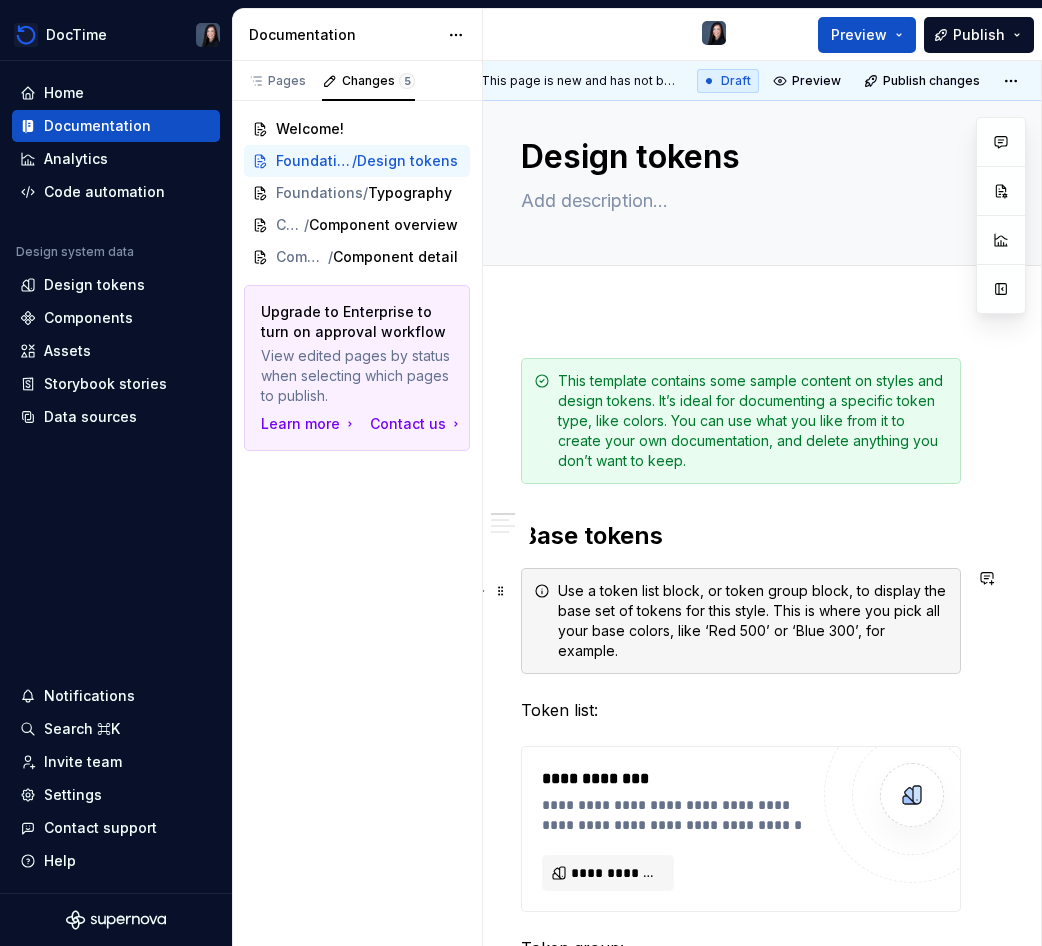 scroll, scrollTop: 0, scrollLeft: 42, axis: horizontal 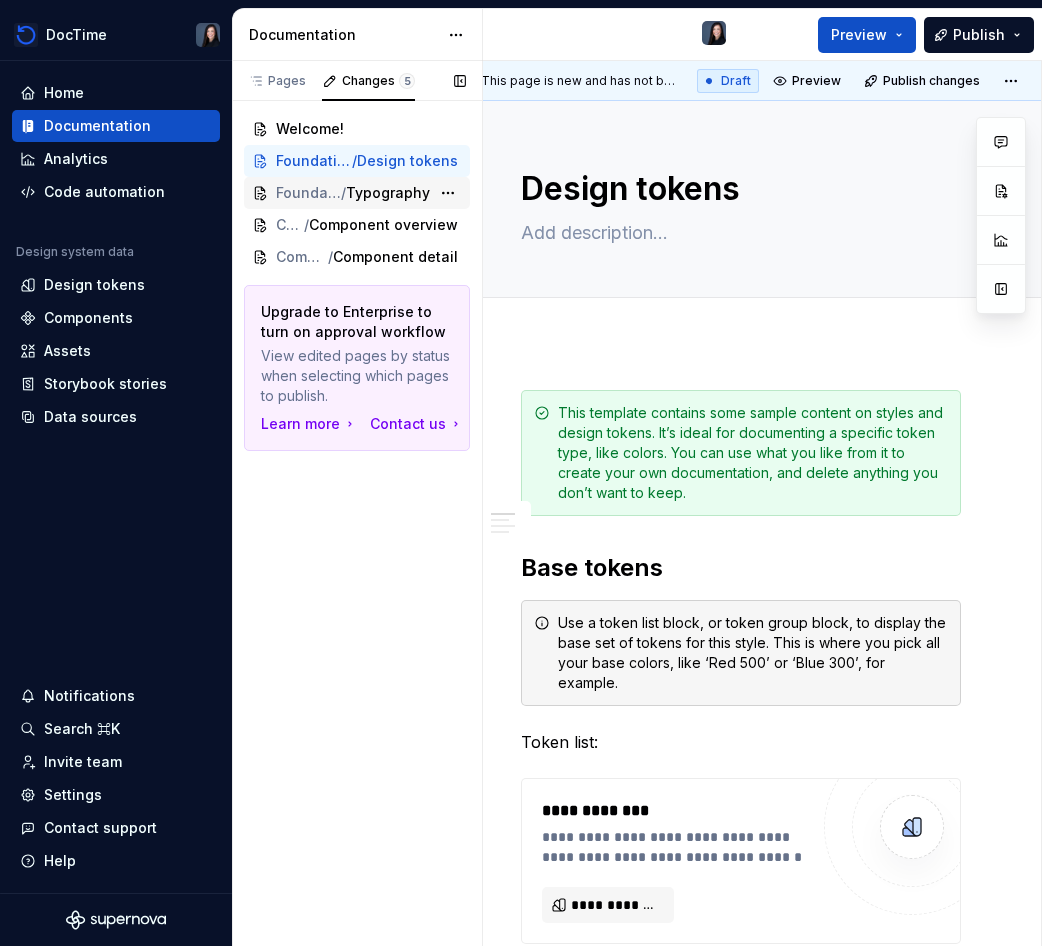 click on "Typography" at bounding box center [388, 193] 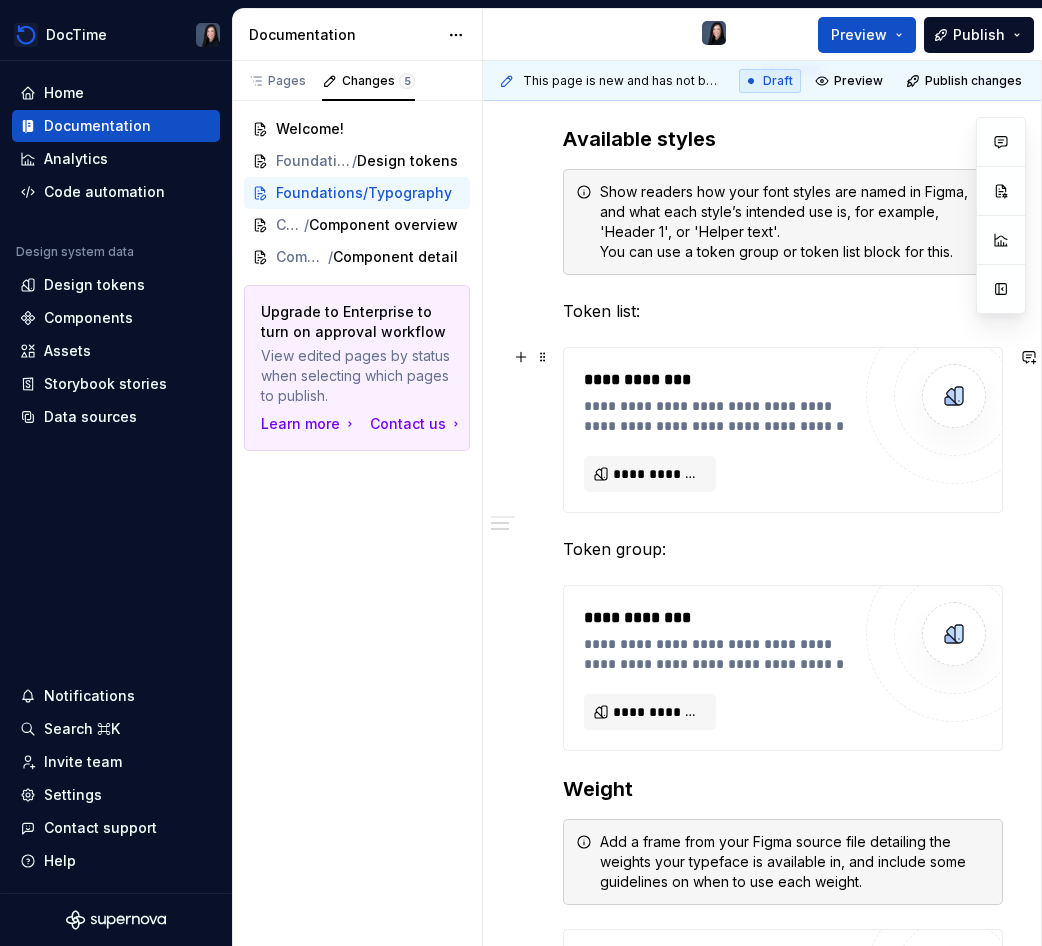 scroll, scrollTop: 705, scrollLeft: 0, axis: vertical 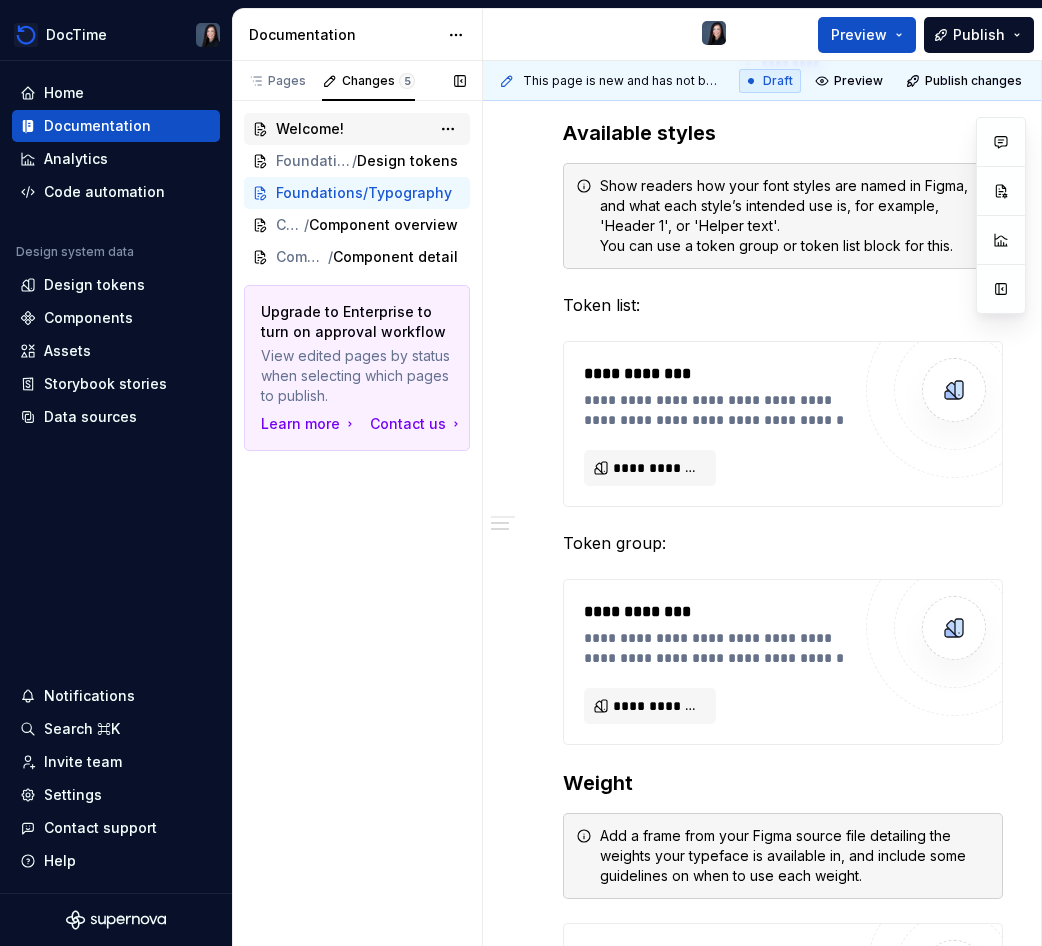 click on "Welcome!" at bounding box center [355, 129] 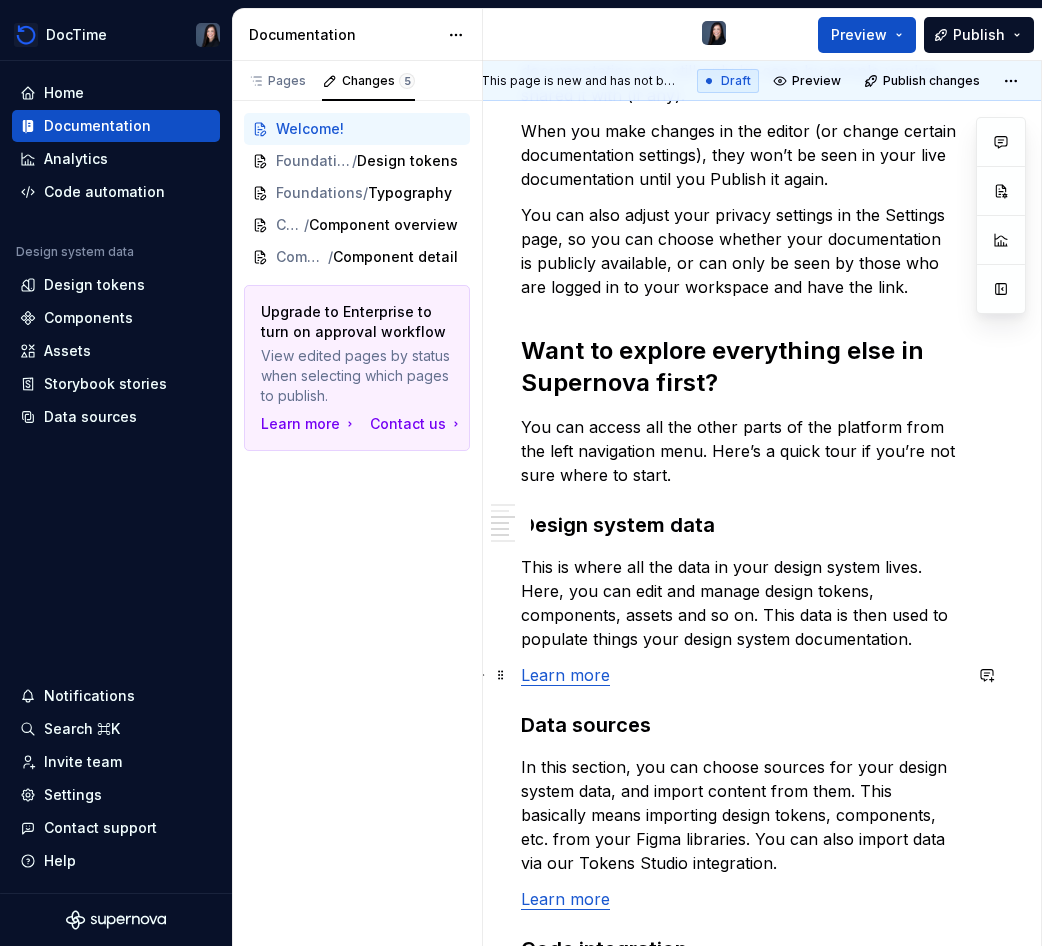 scroll, scrollTop: 1392, scrollLeft: 42, axis: both 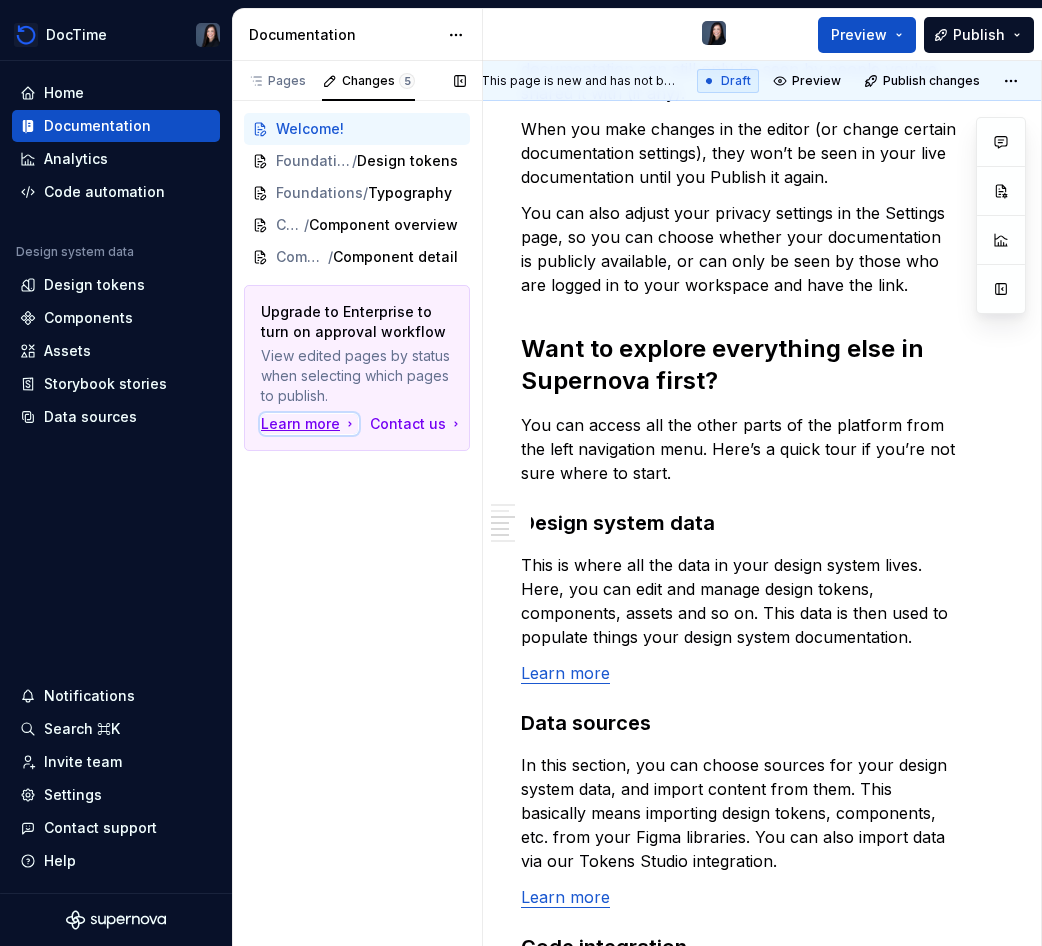 click on "Learn more" at bounding box center (309, 424) 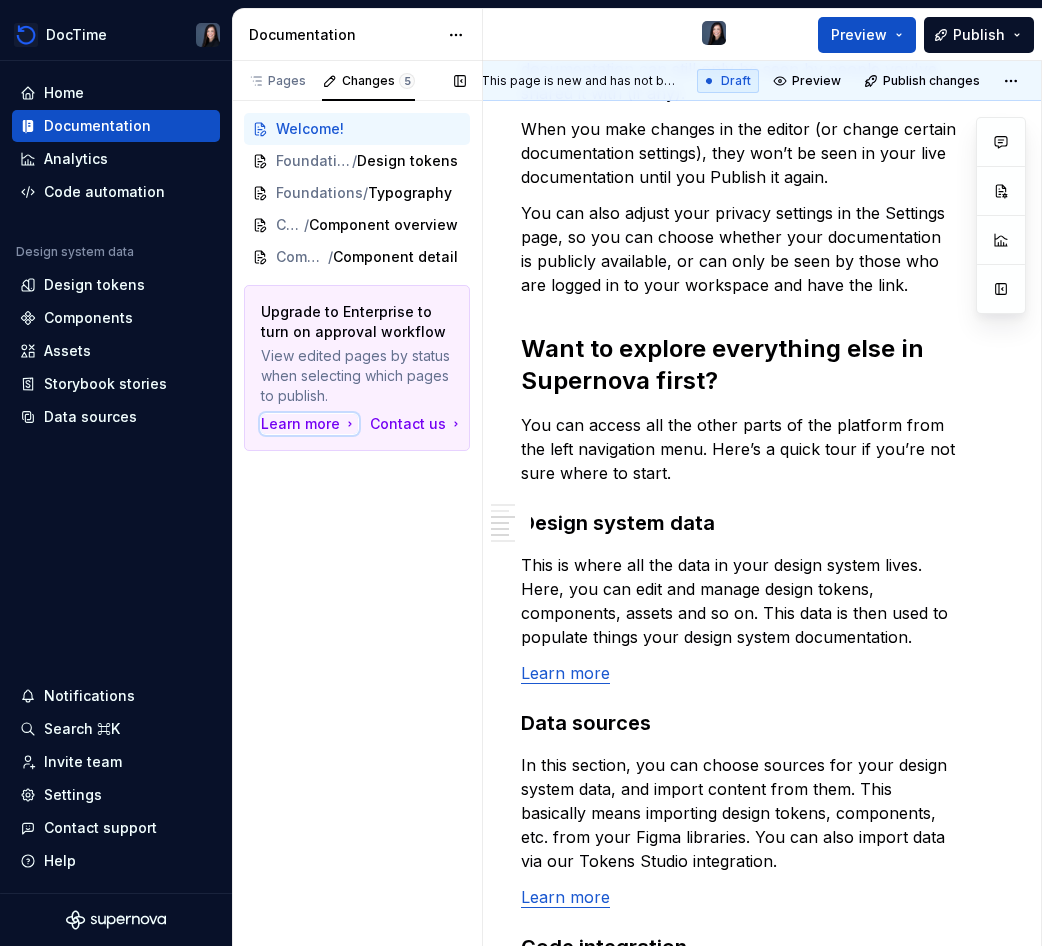 type on "*" 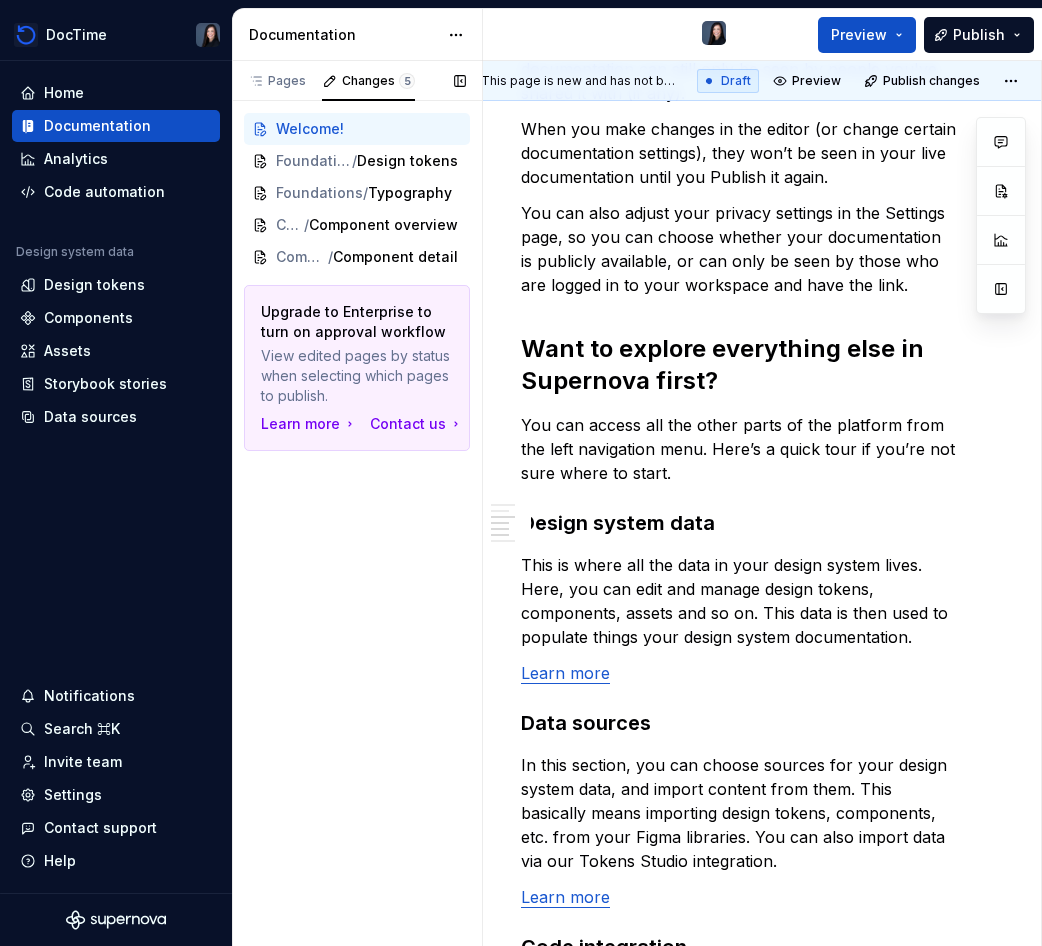 click on "Upgrade to Enterprise to turn on approval workflow" at bounding box center [357, 322] 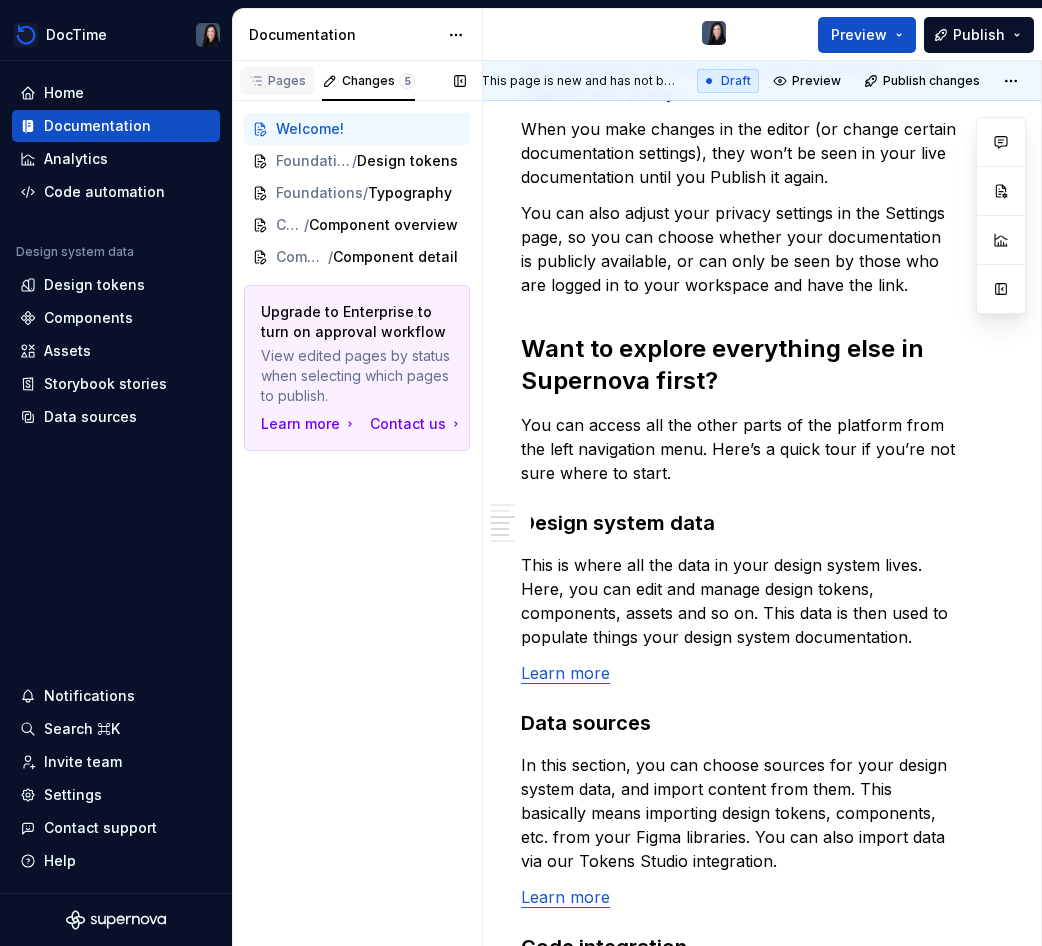 click on "Pages" at bounding box center (277, 81) 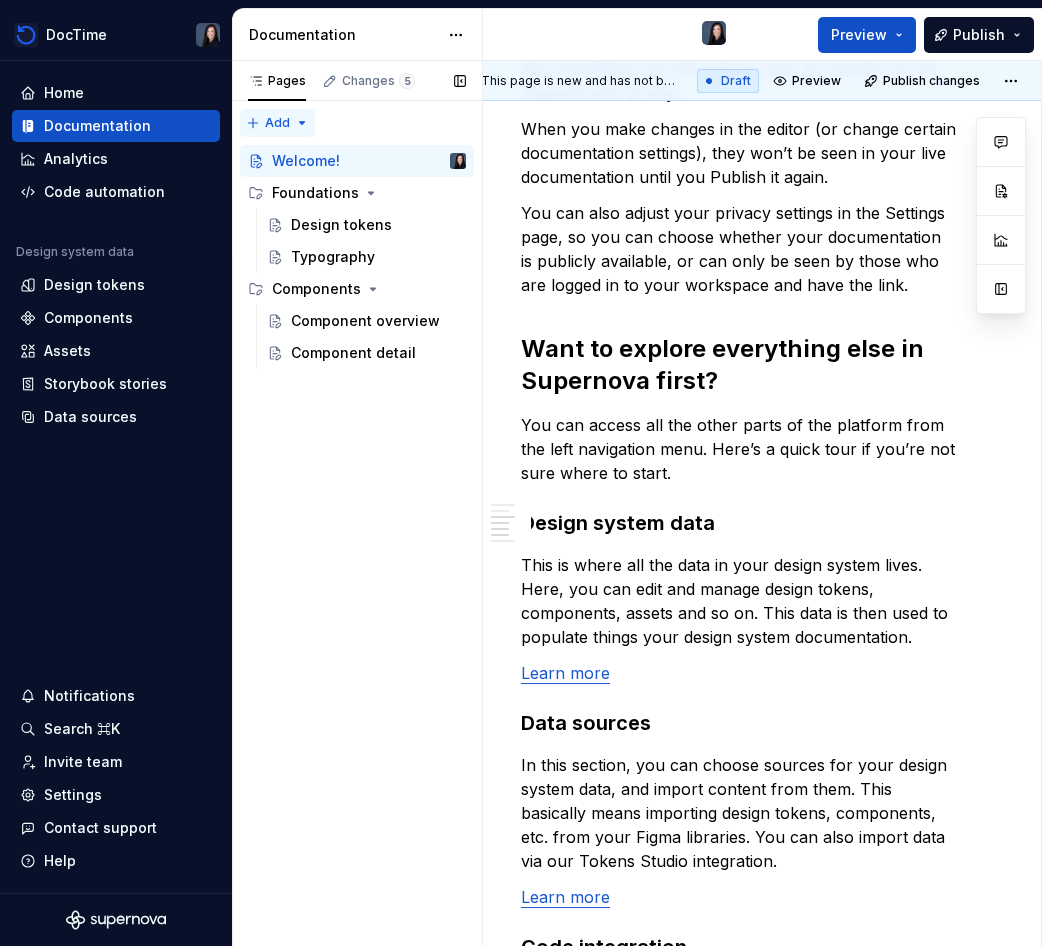 click on "Pages Changes 5 Add
Accessibility guide for tree Page tree.
Navigate the tree with the arrow keys. Common tree hotkeys apply. Further keybindings are available:
enter to execute primary action on focused item
f2 to start renaming the focused item
escape to abort renaming an item
control+d to start dragging selected items
Welcome! Foundations Design tokens Typography Components Component overview Component detail Welcome! Foundations  /  Design tokens Foundations  /  Typography Components  /  Component overview Components  /  Component detail Upgrade to Enterprise to turn on approval workflow View edited pages by status when selecting which pages to publish. Learn more Contact us" at bounding box center [357, 504] 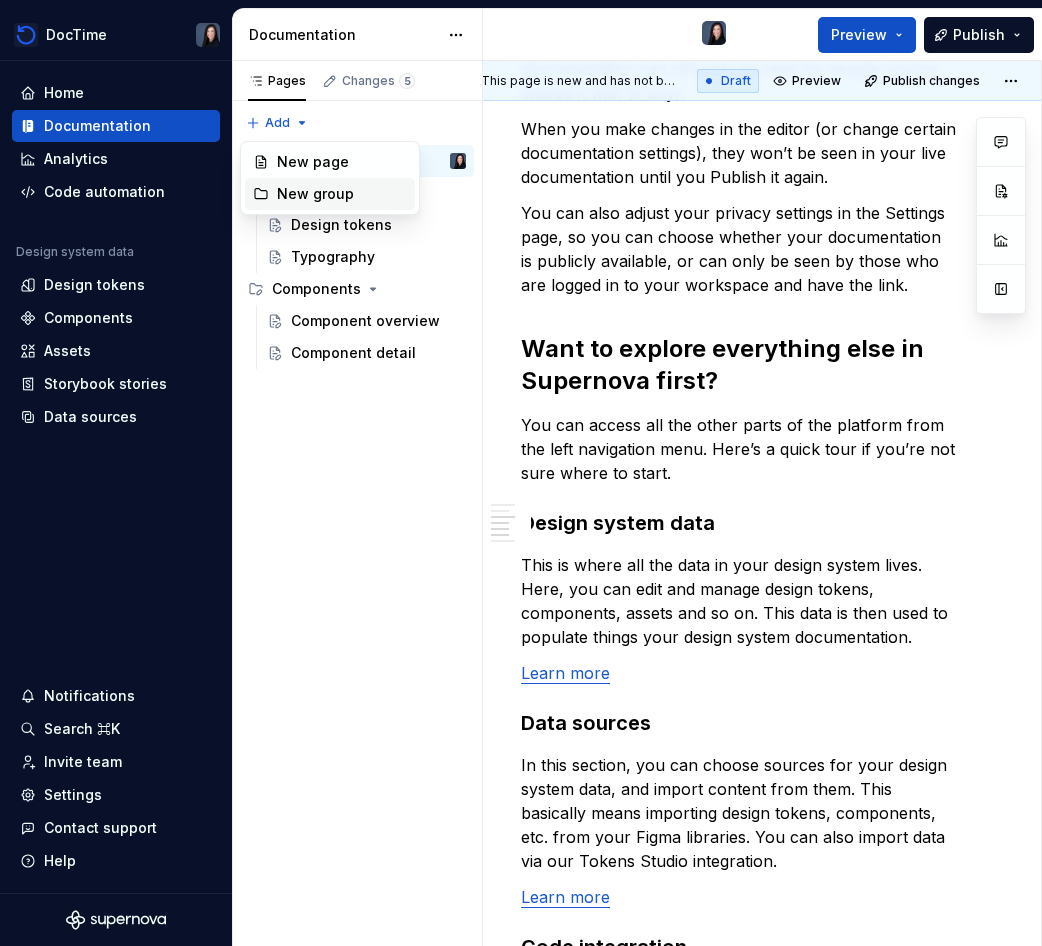click on "New group" at bounding box center [342, 194] 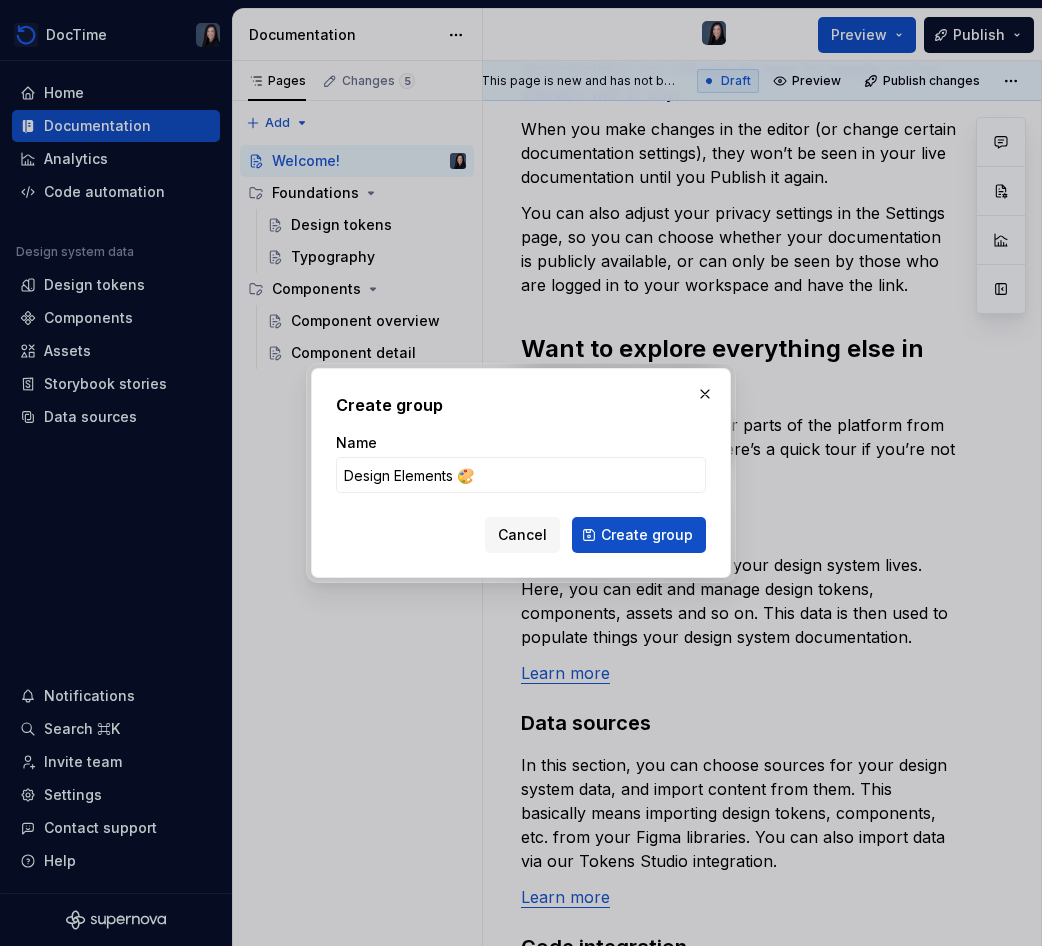 type on "Design Elements 🎨" 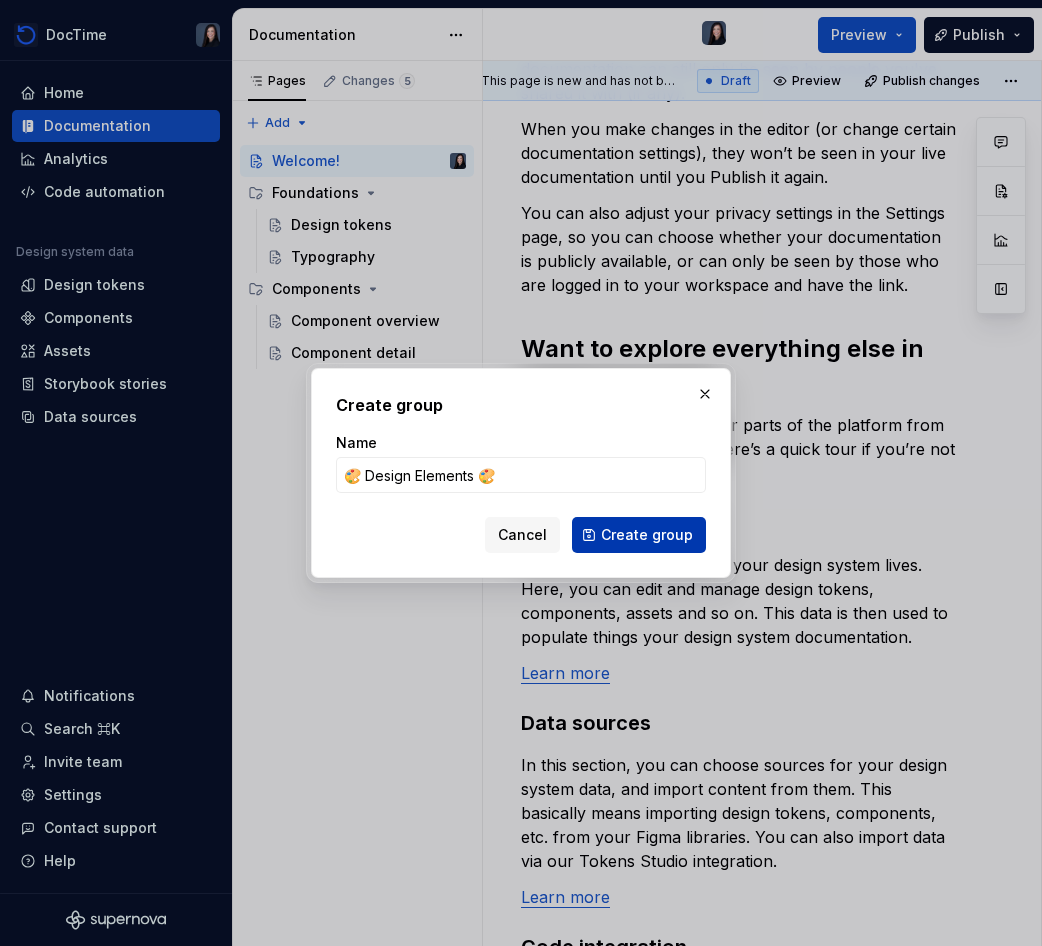 type on "🎨 Design Elements 🎨" 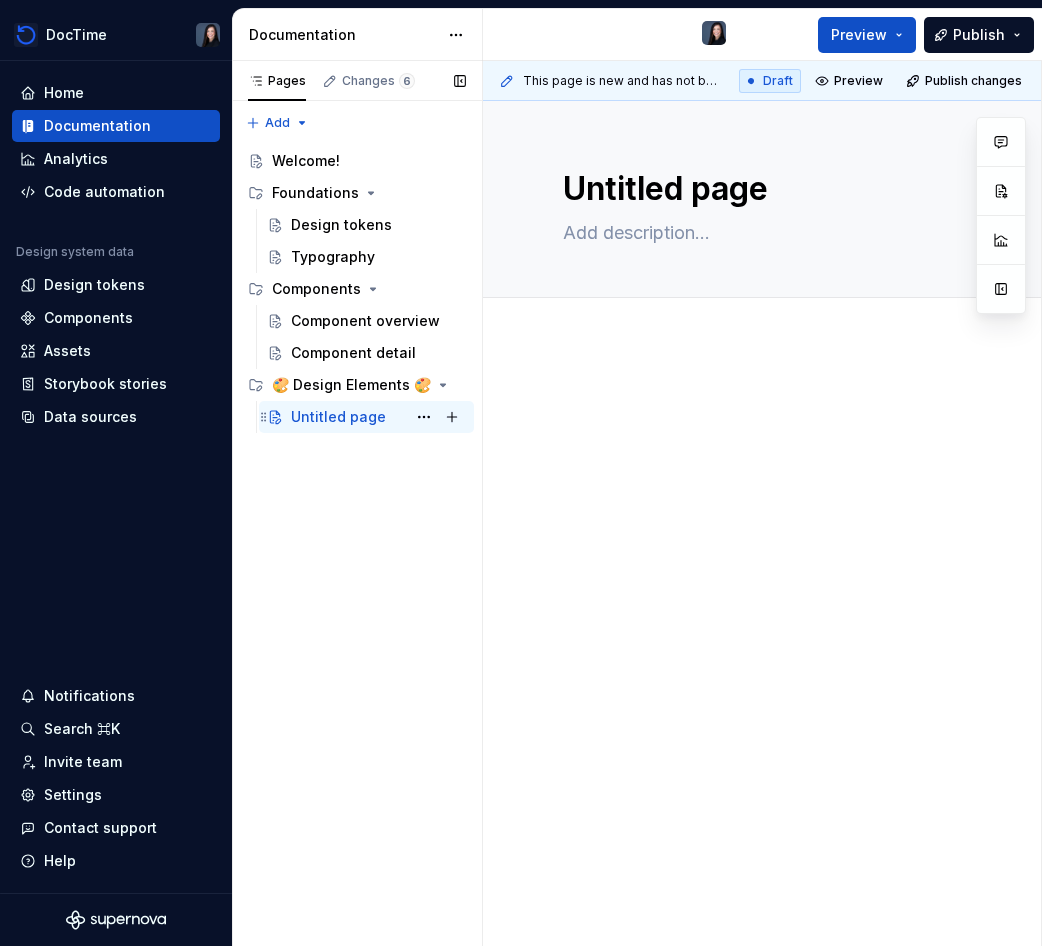 click on "Untitled page" at bounding box center [338, 417] 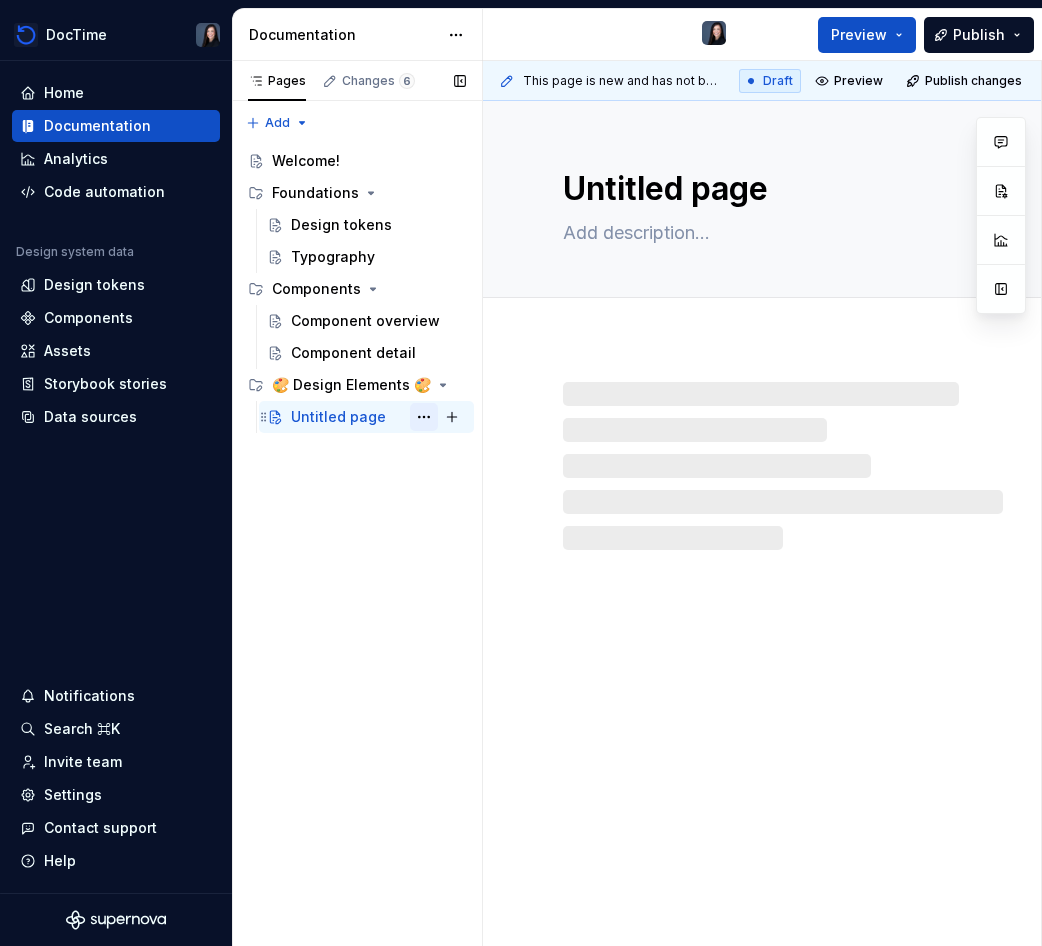 click at bounding box center [424, 417] 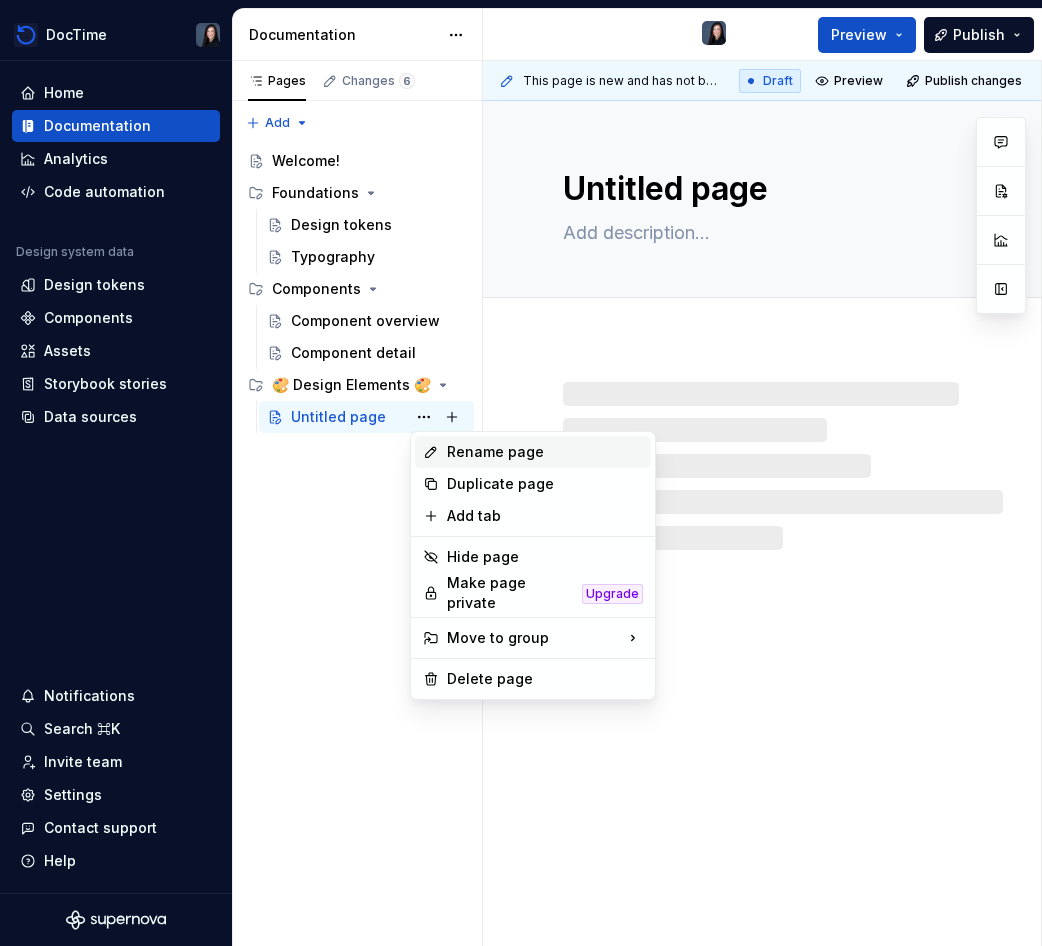 click on "Rename page" at bounding box center (545, 452) 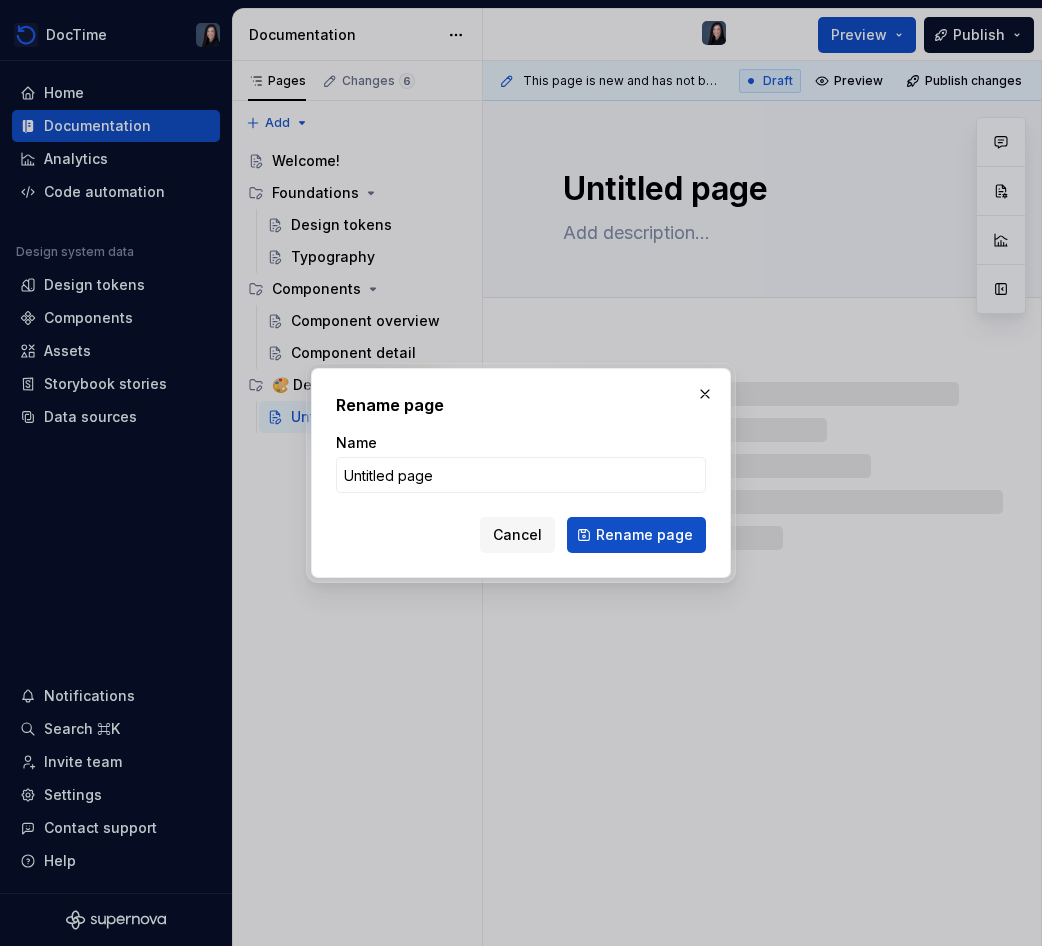 type on "*" 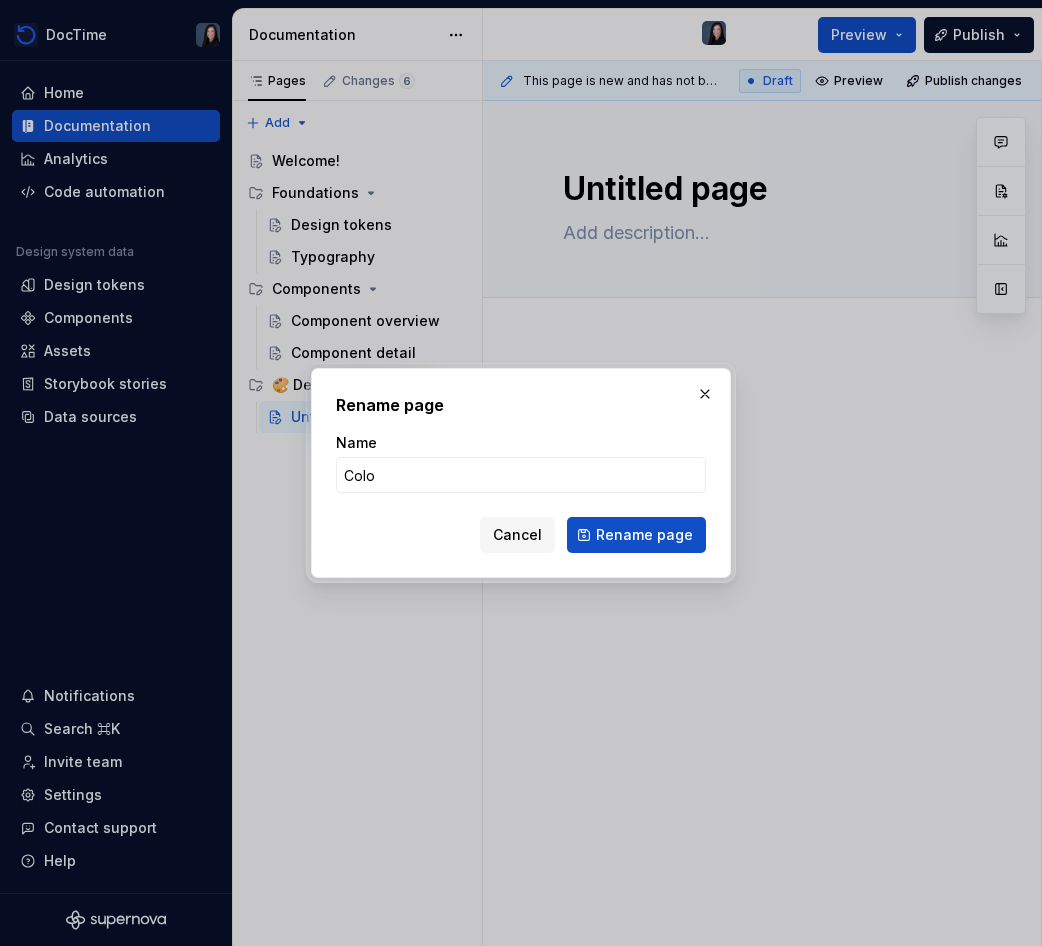 type on "Color" 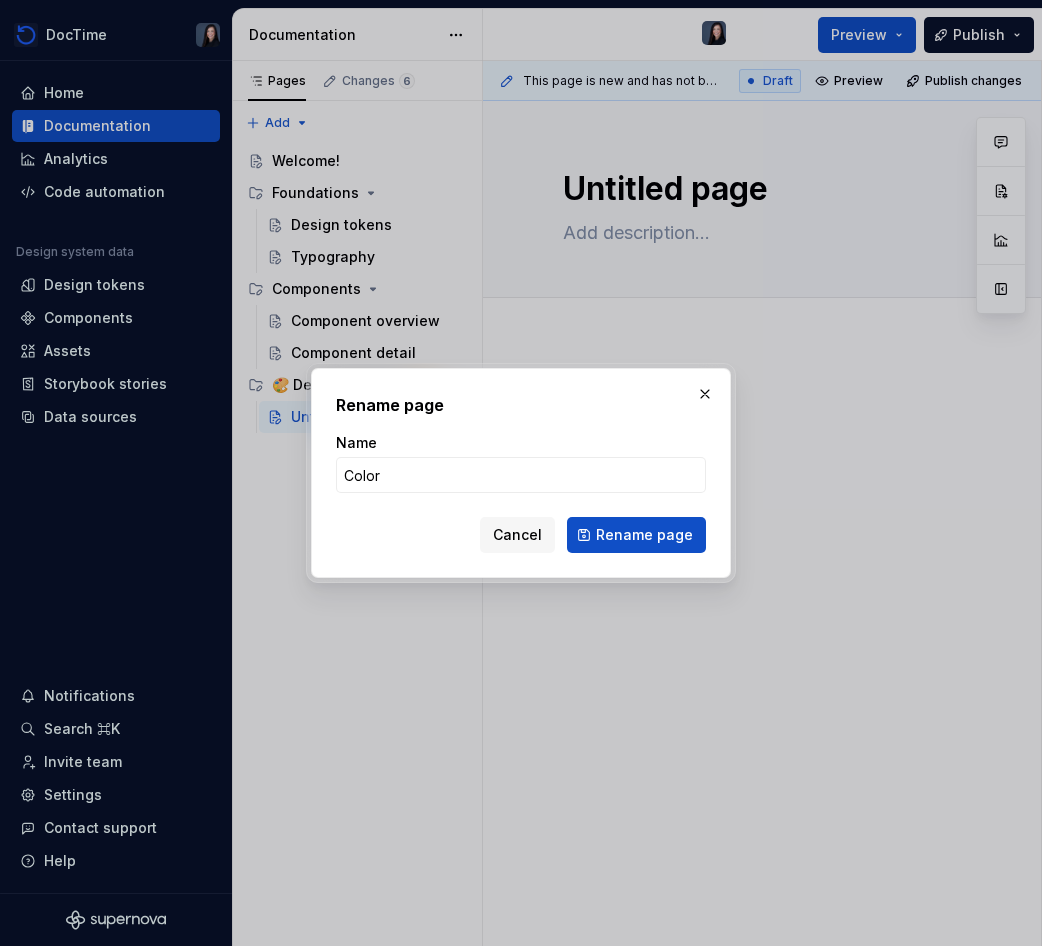 click on "Rename page" at bounding box center (636, 535) 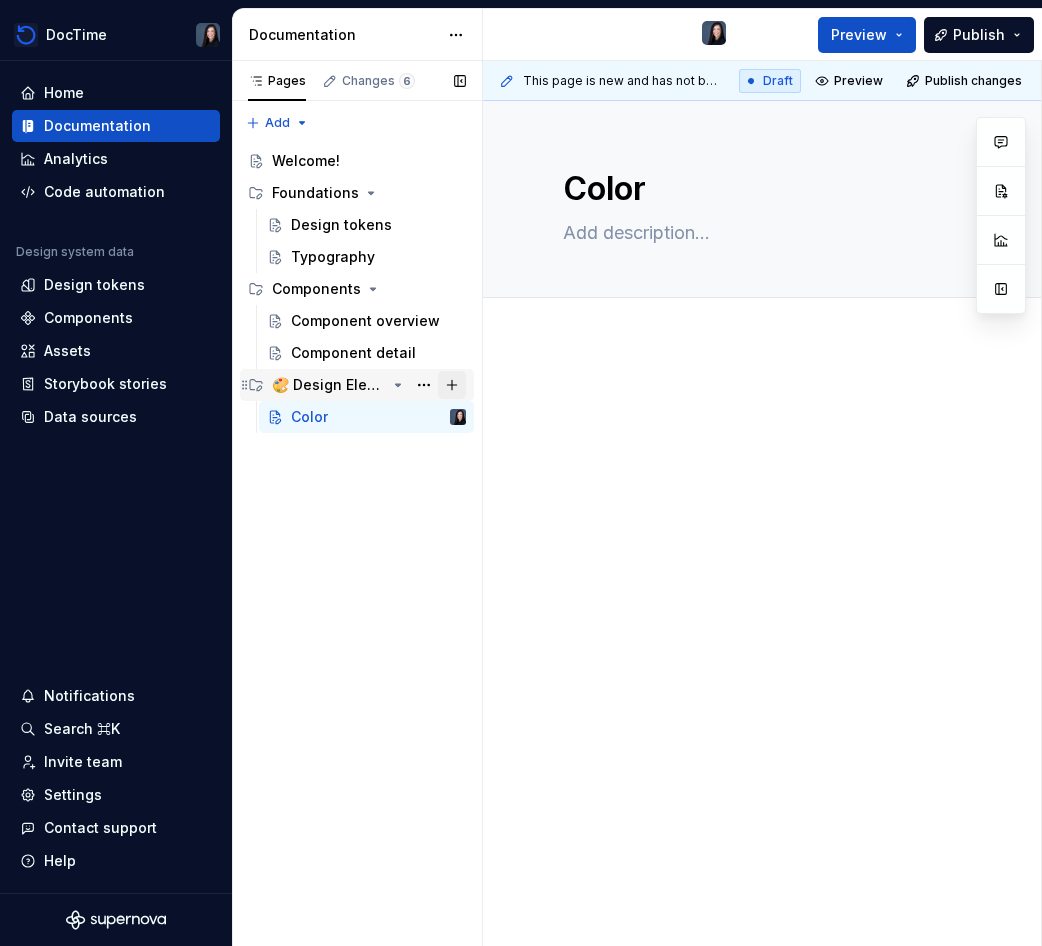 click at bounding box center [452, 385] 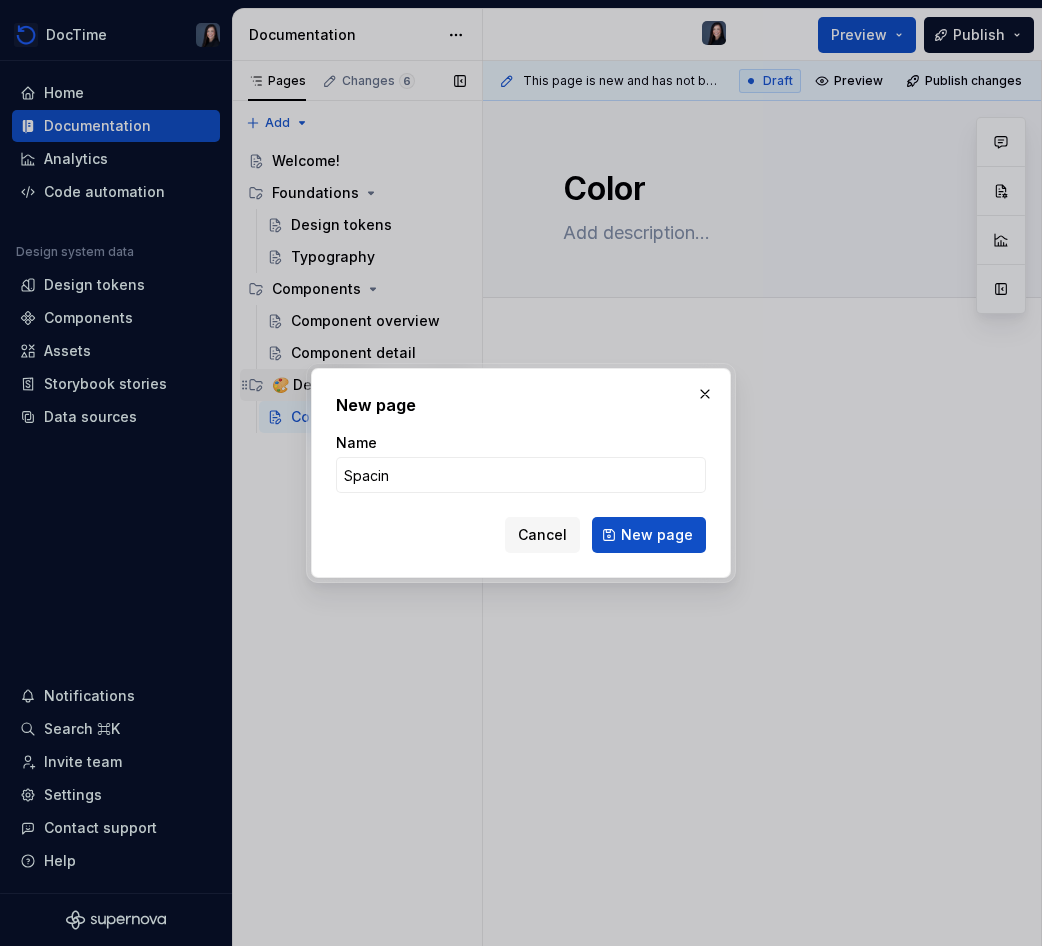 type on "Spacing" 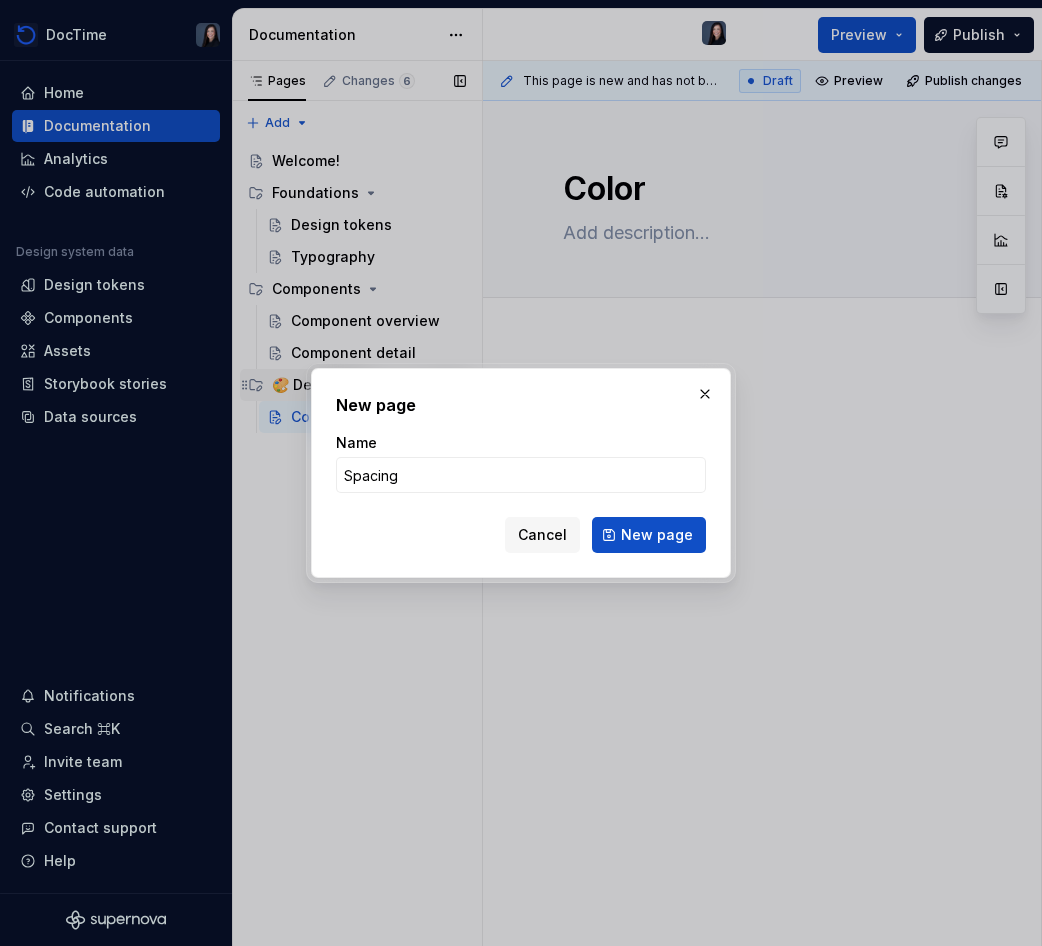 click on "New page" at bounding box center (649, 535) 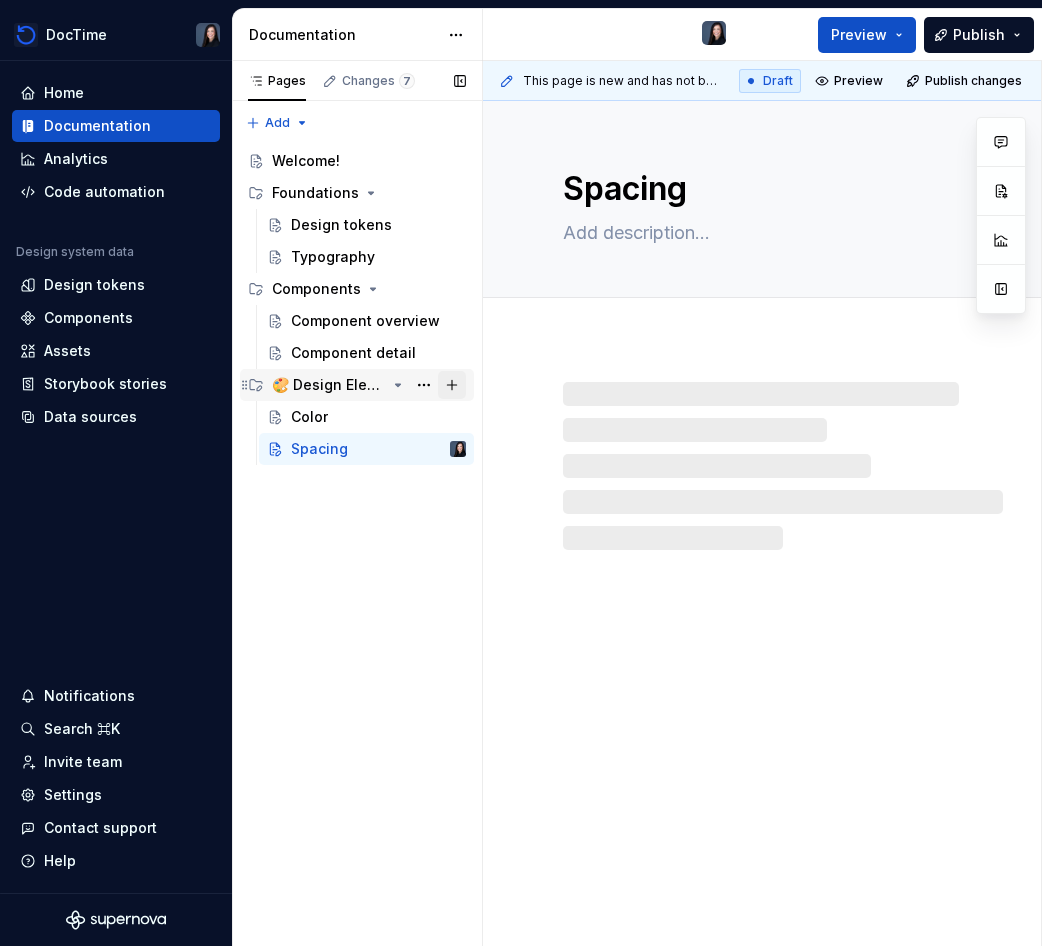 click at bounding box center [452, 385] 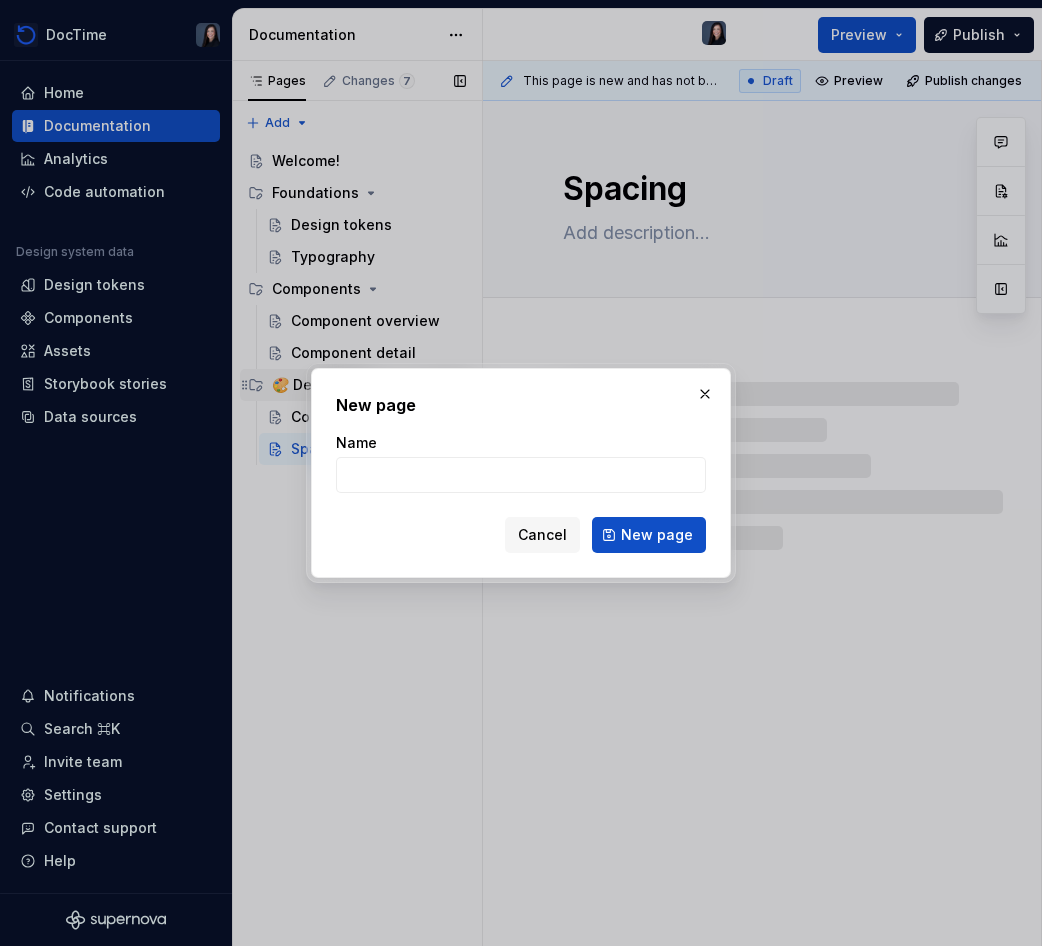 type on "B" 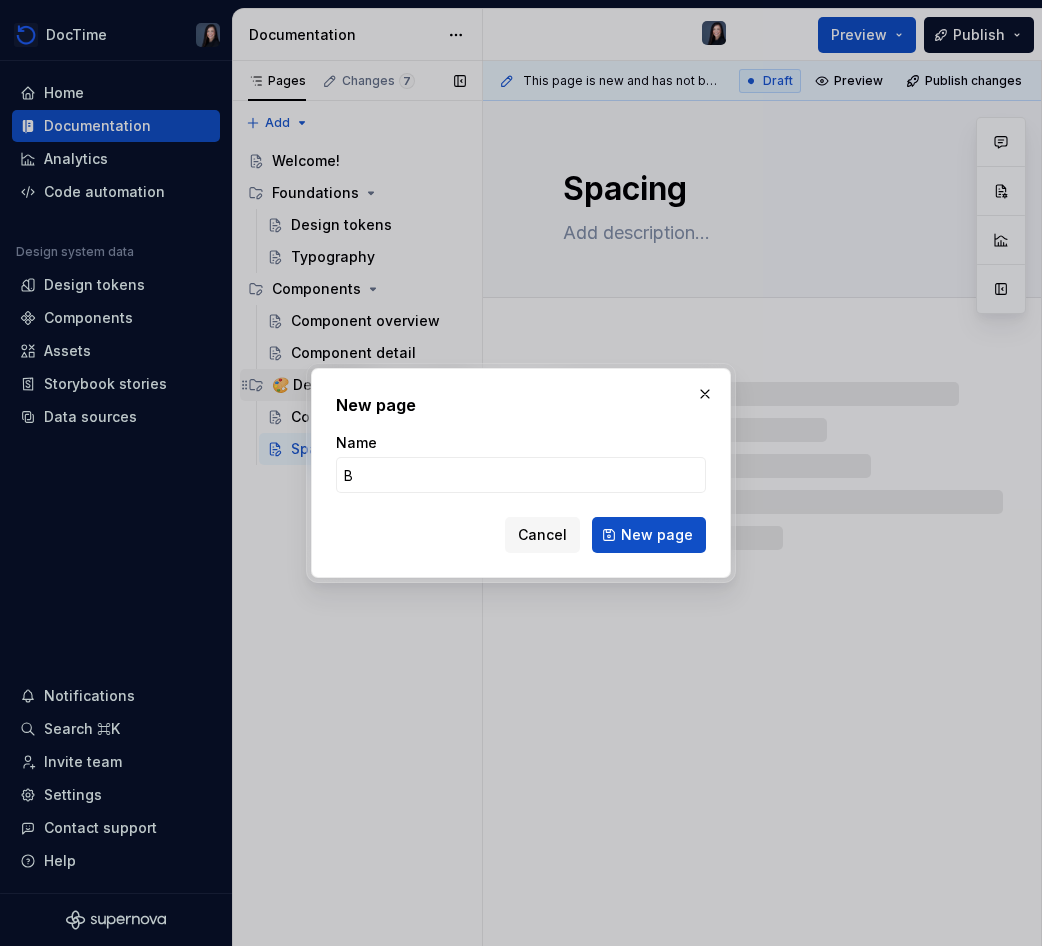 type on "*" 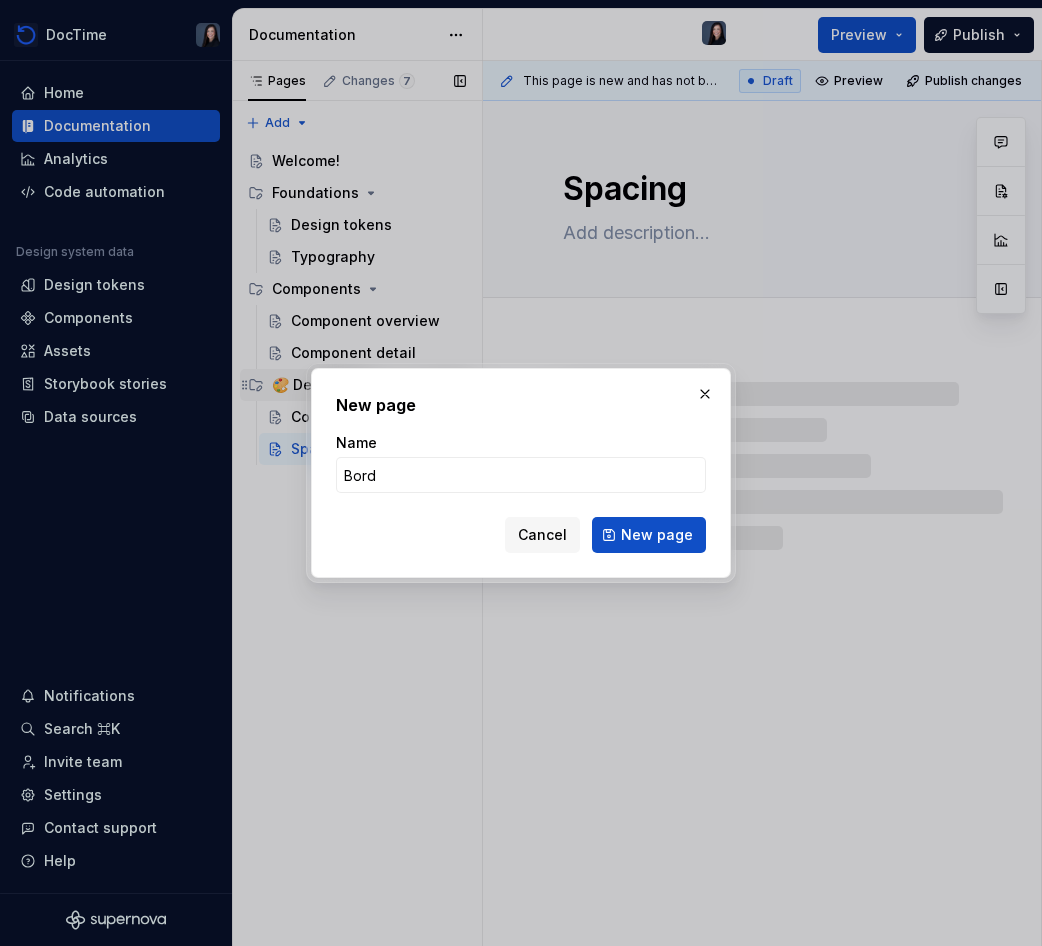 type on "Borde" 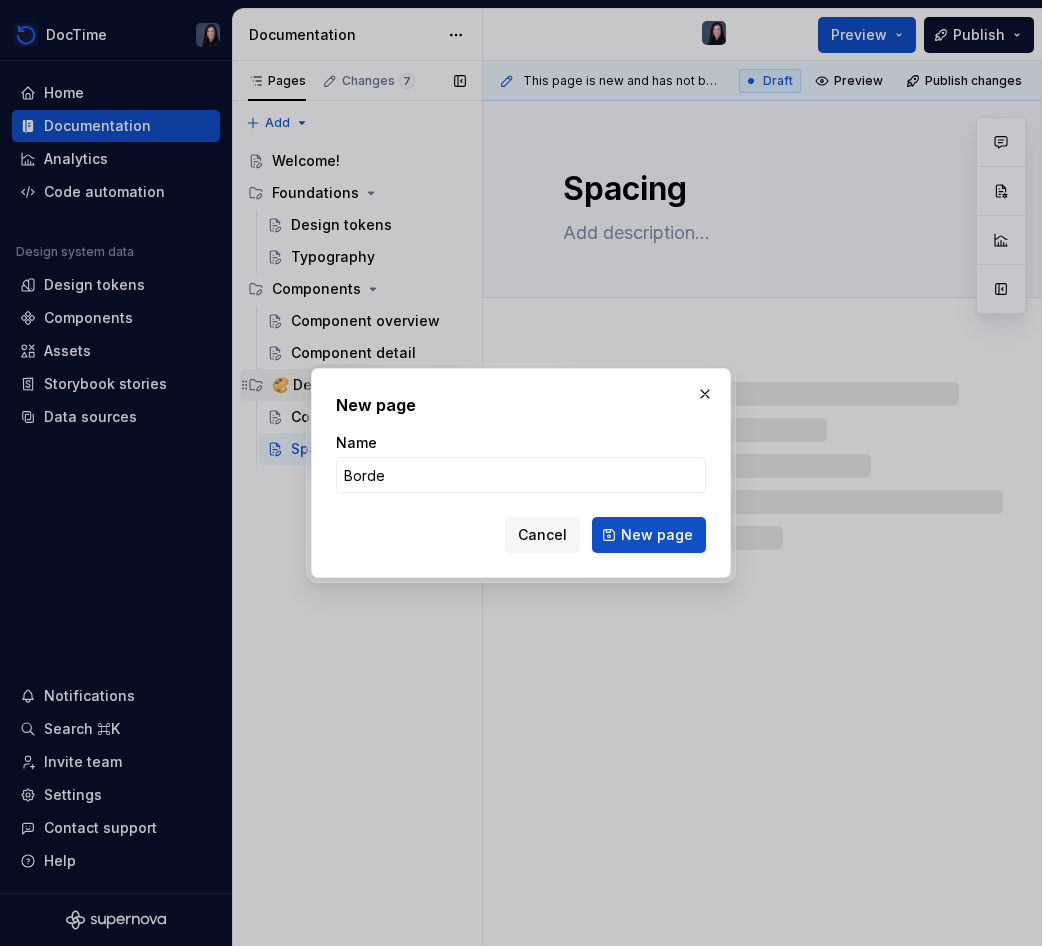 type on "*" 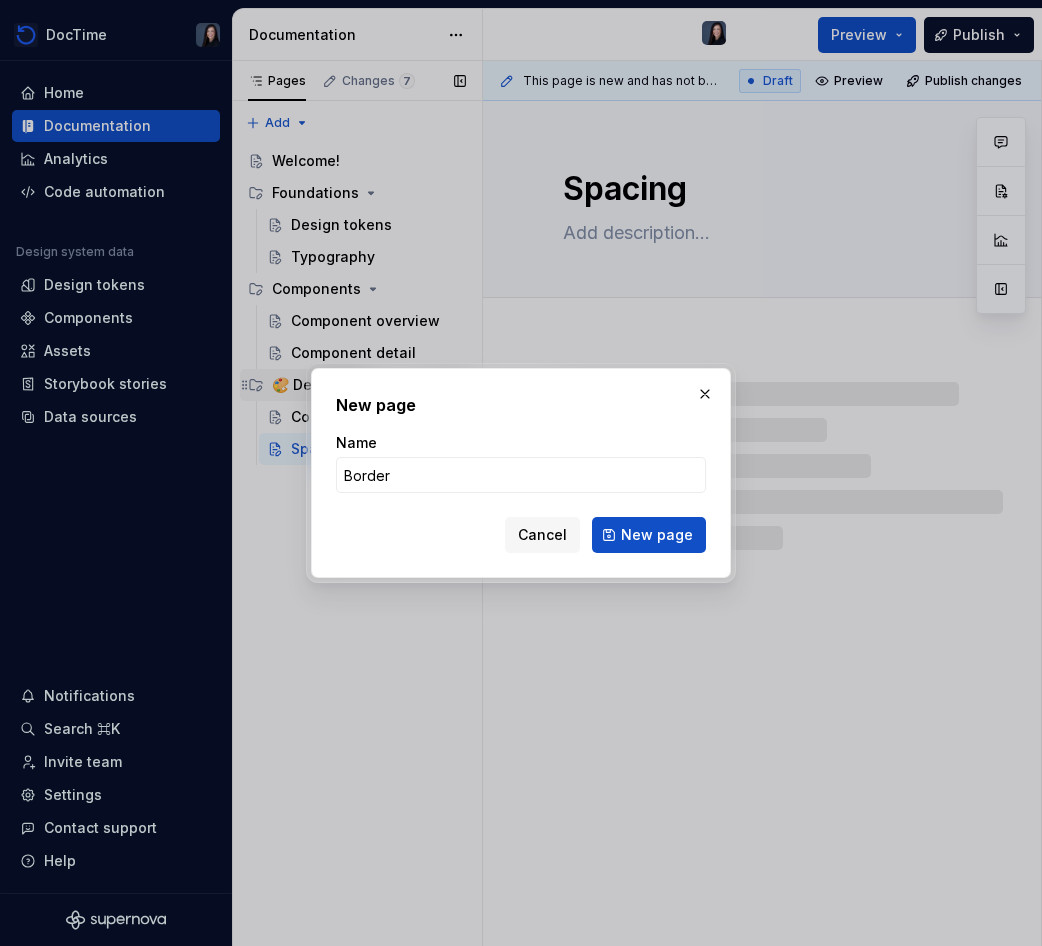 type on "Border" 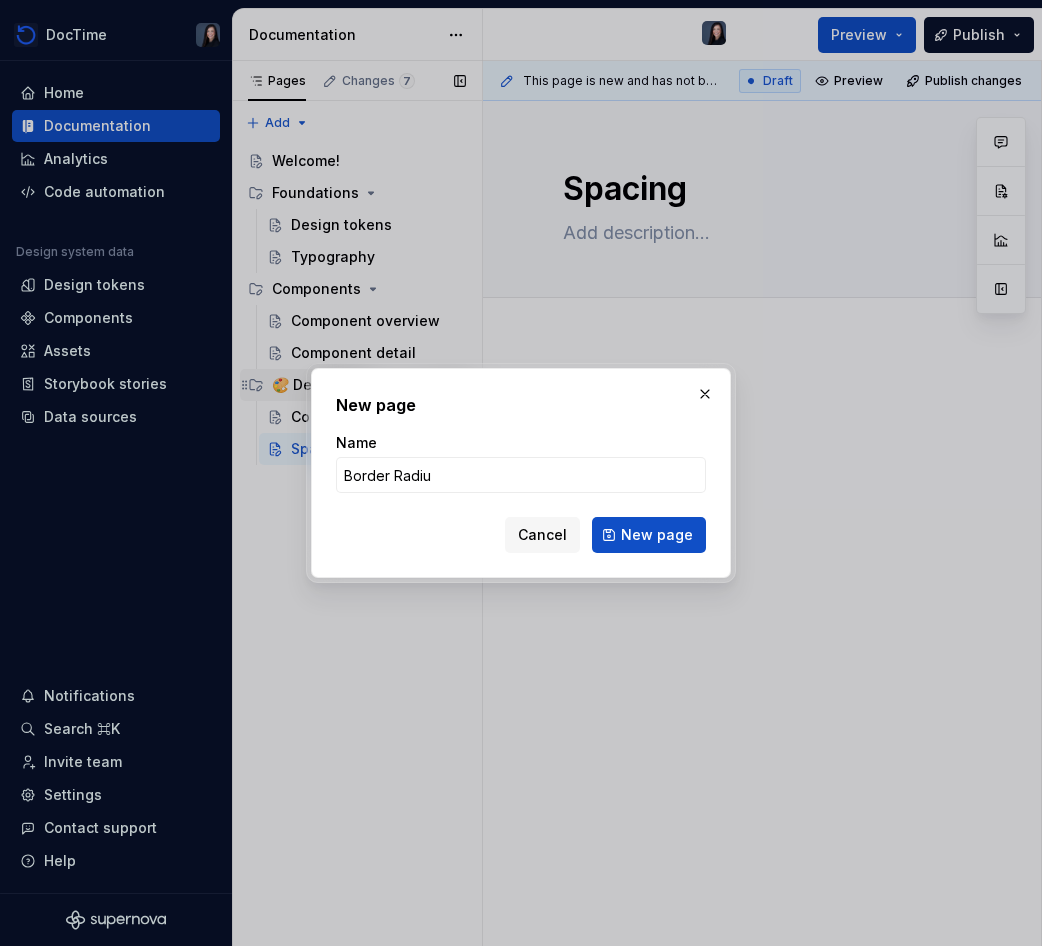 type on "Border Radius" 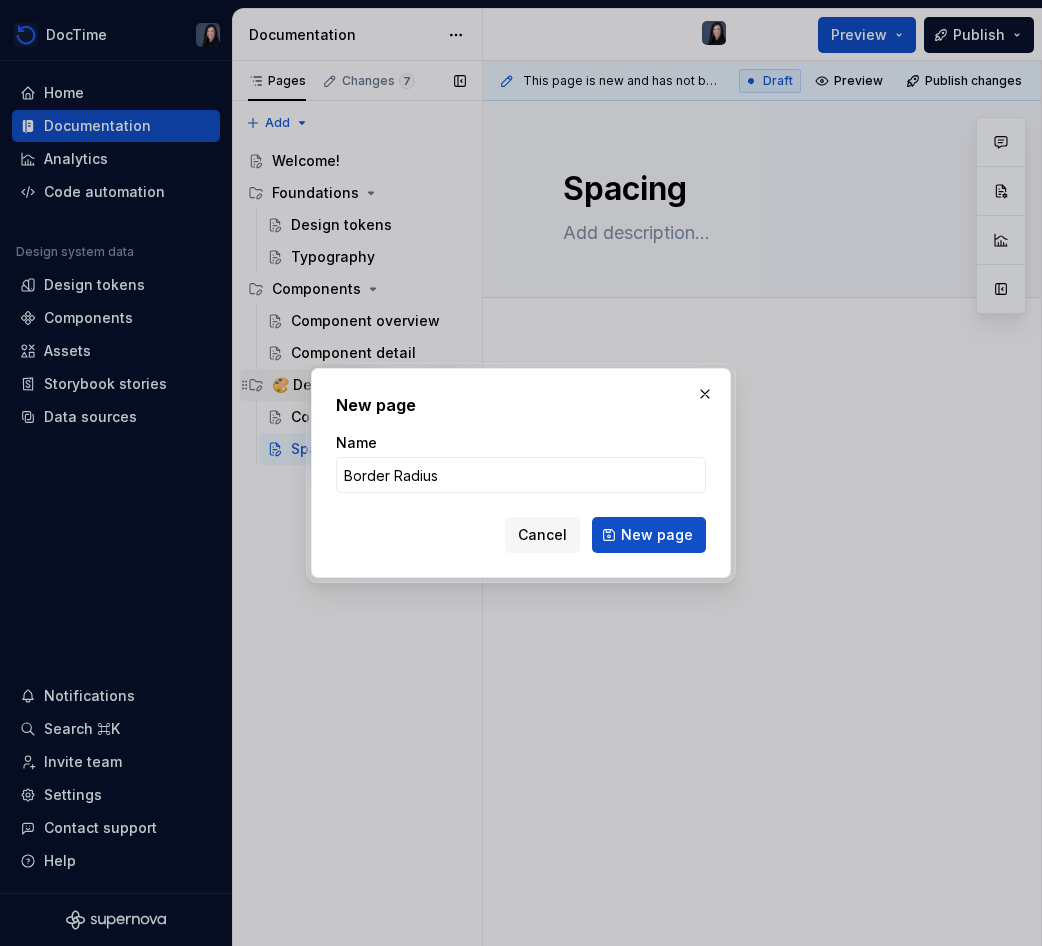 click on "New page" at bounding box center (649, 535) 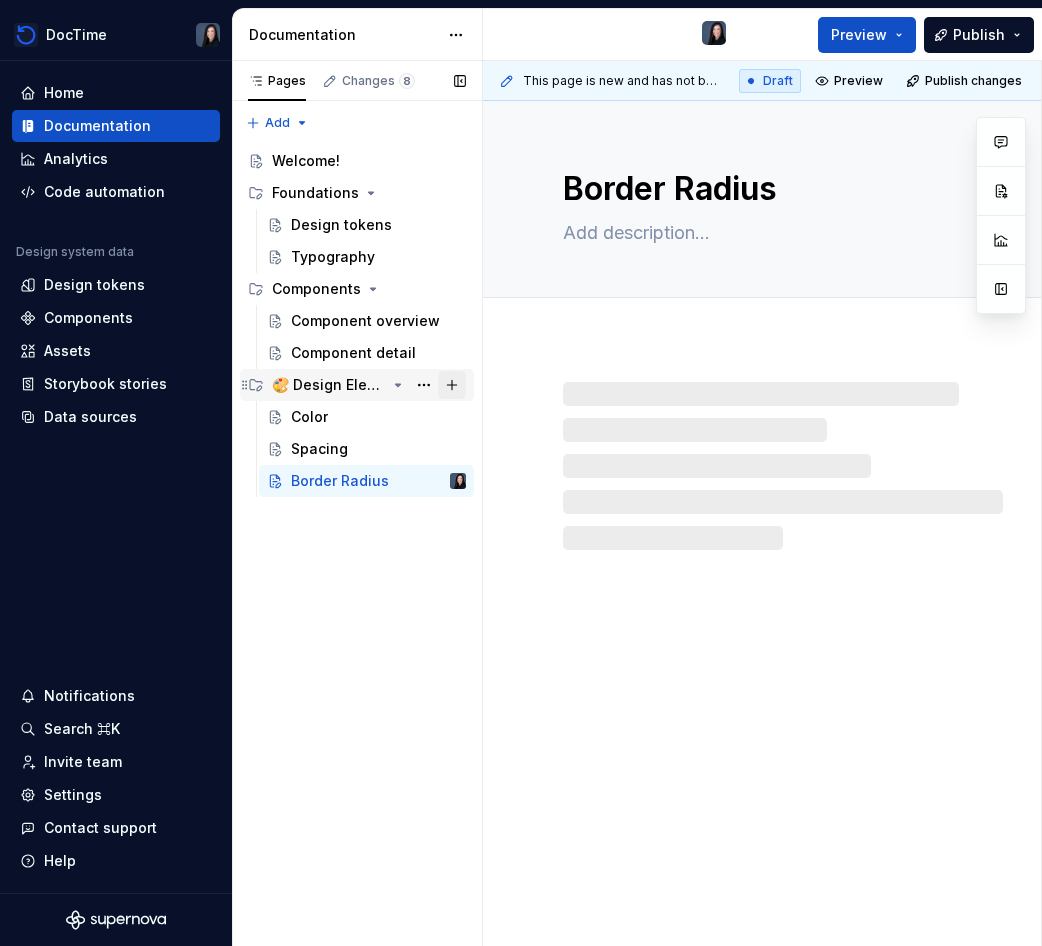 click at bounding box center (452, 385) 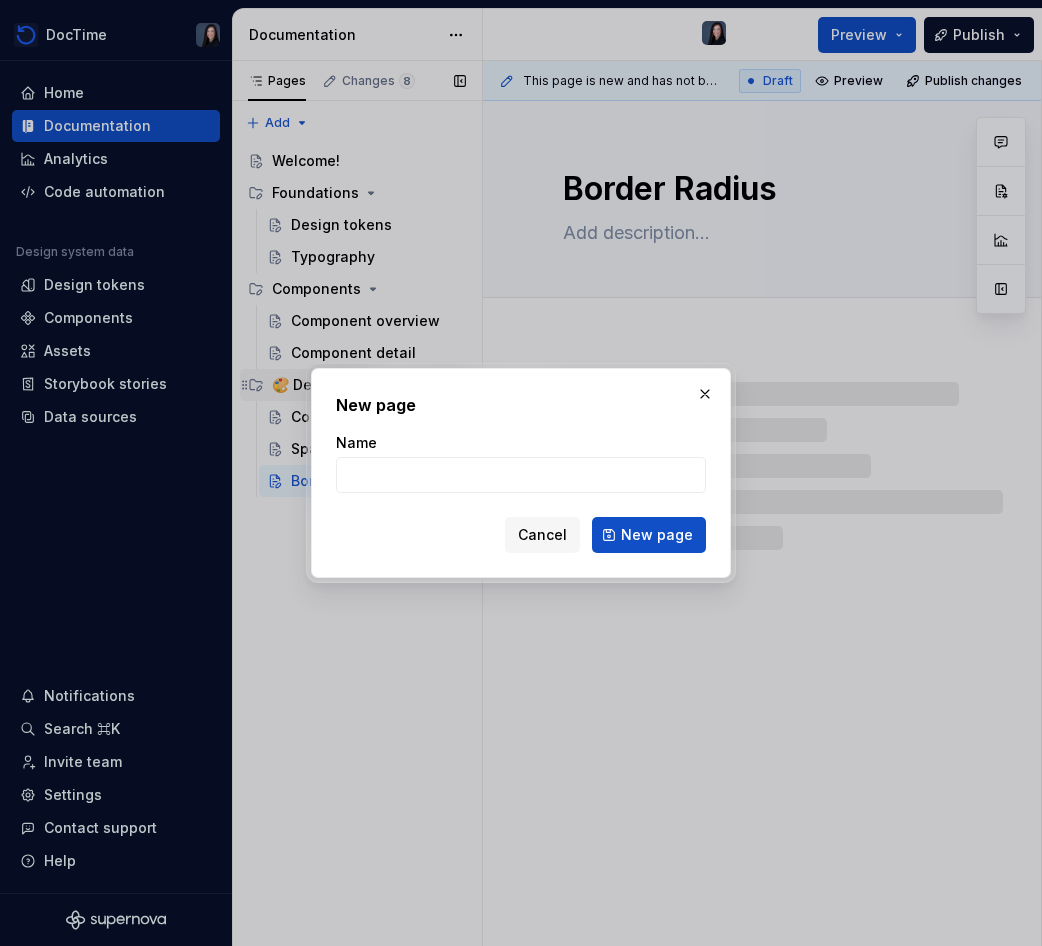 type on "*" 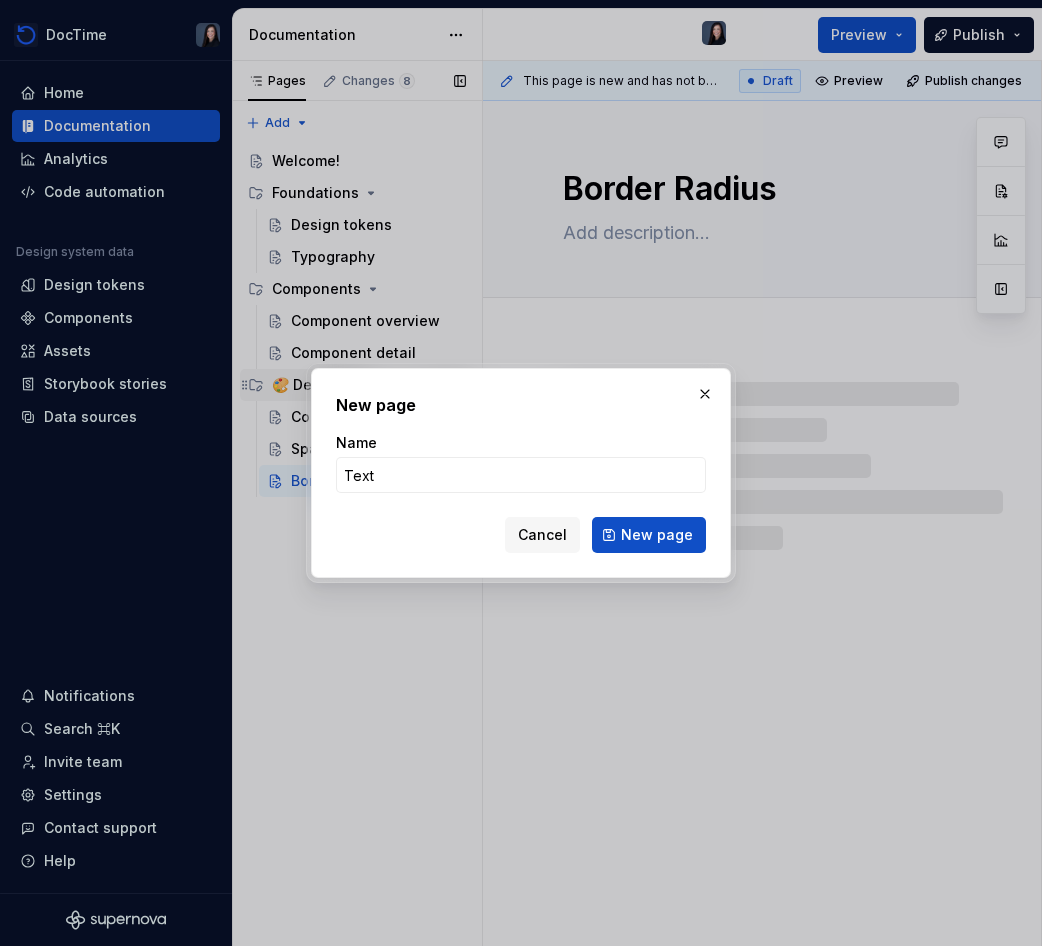 type on "Text" 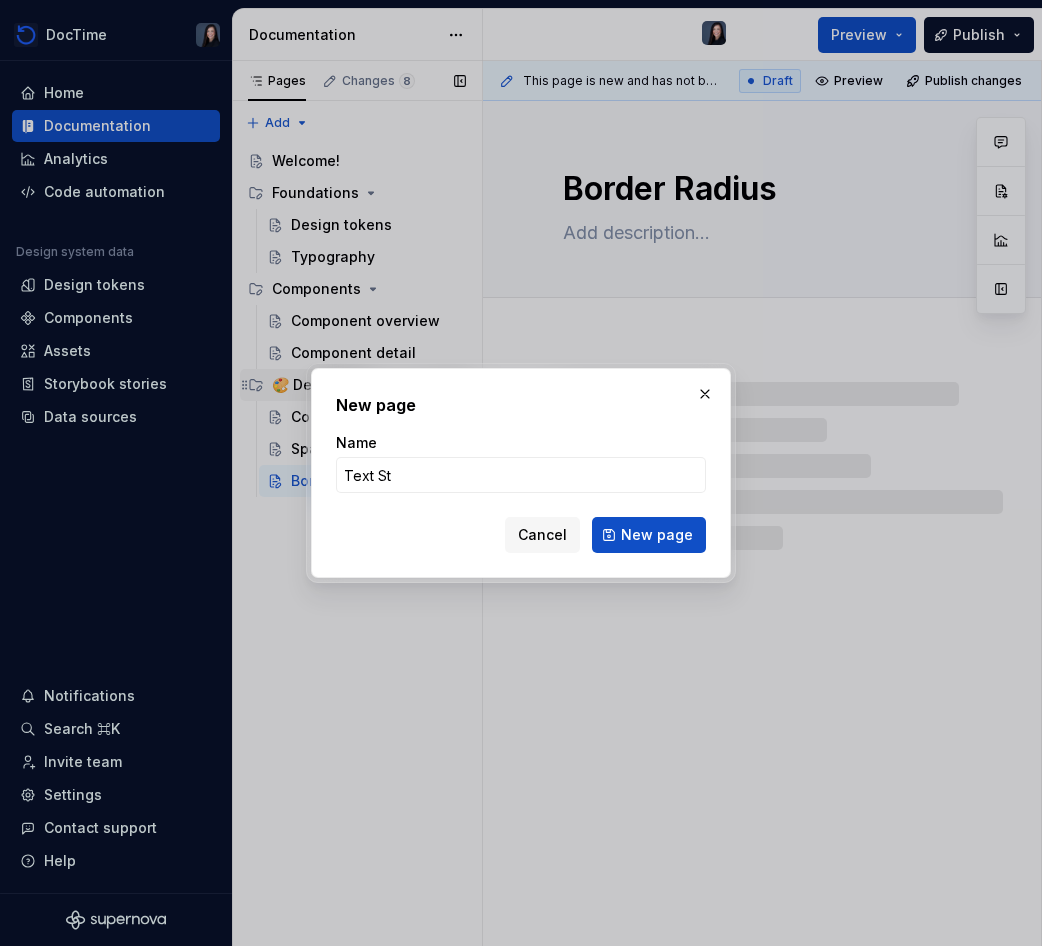 type on "Text Sty" 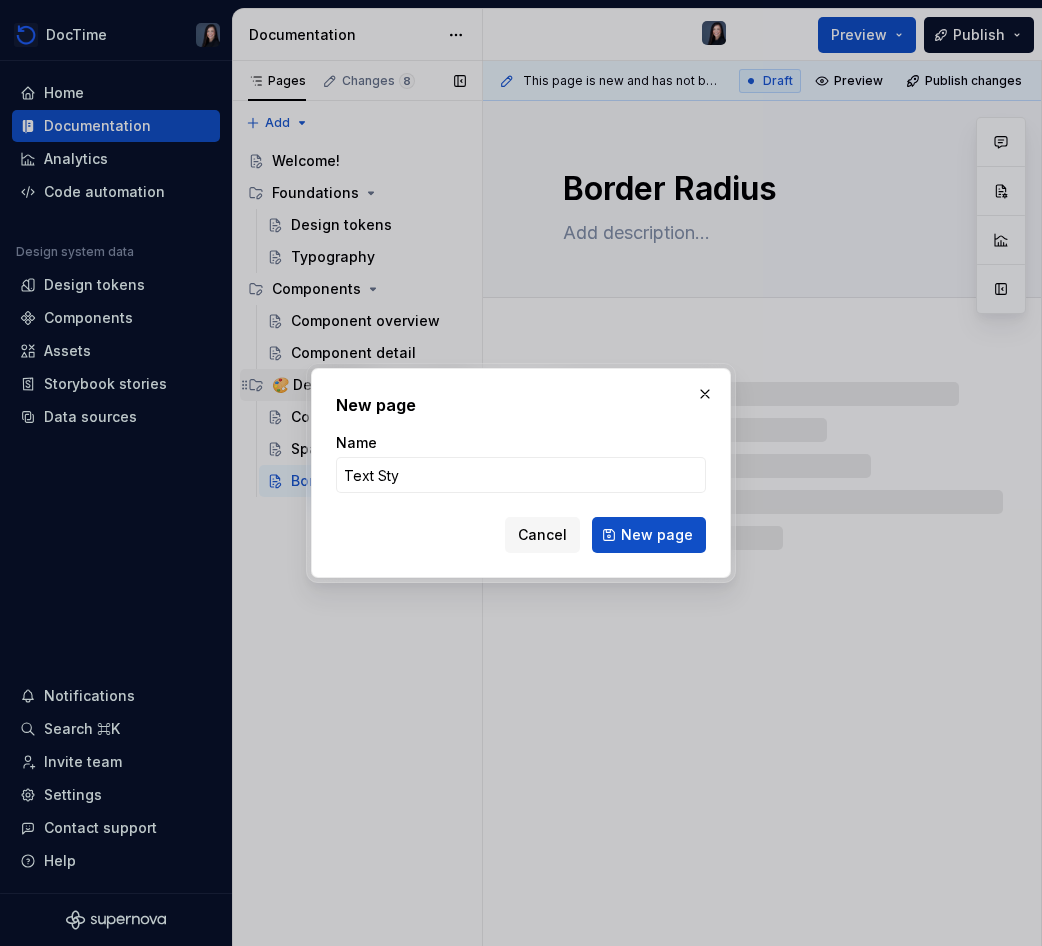 type on "*" 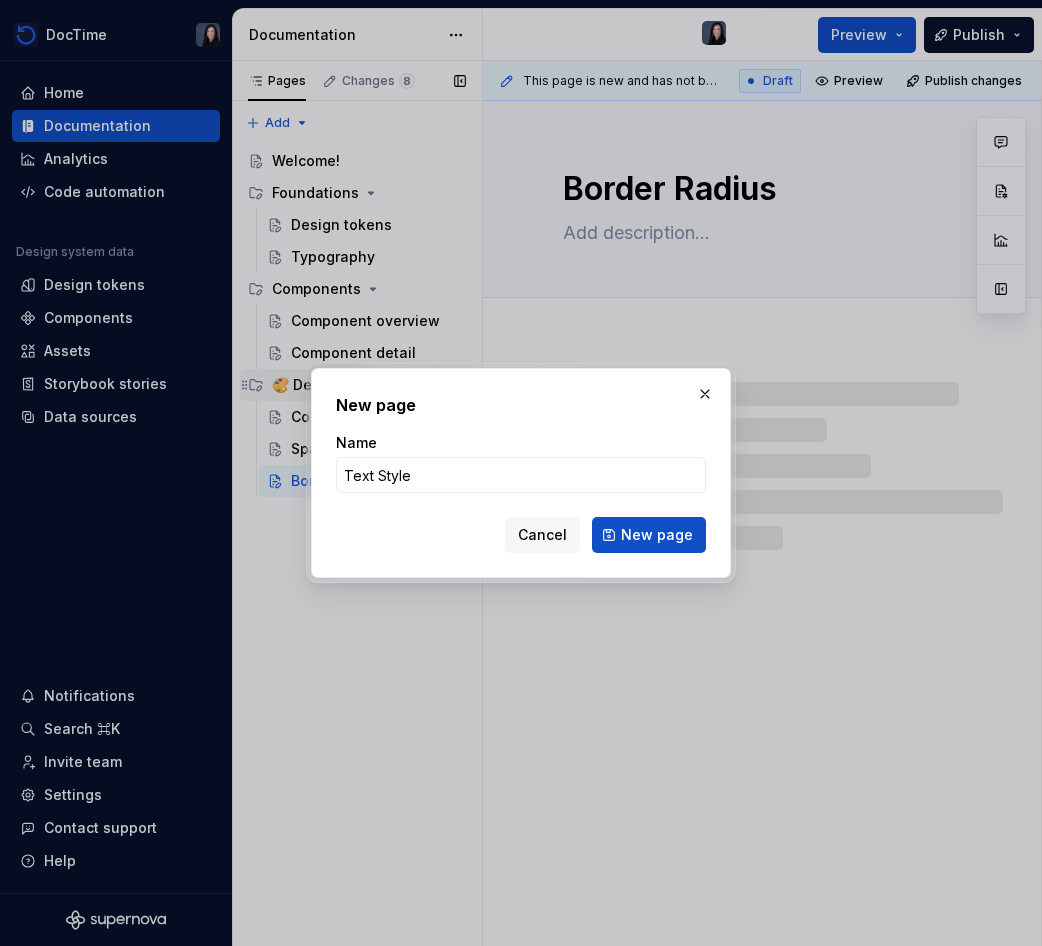 type on "Text Styles" 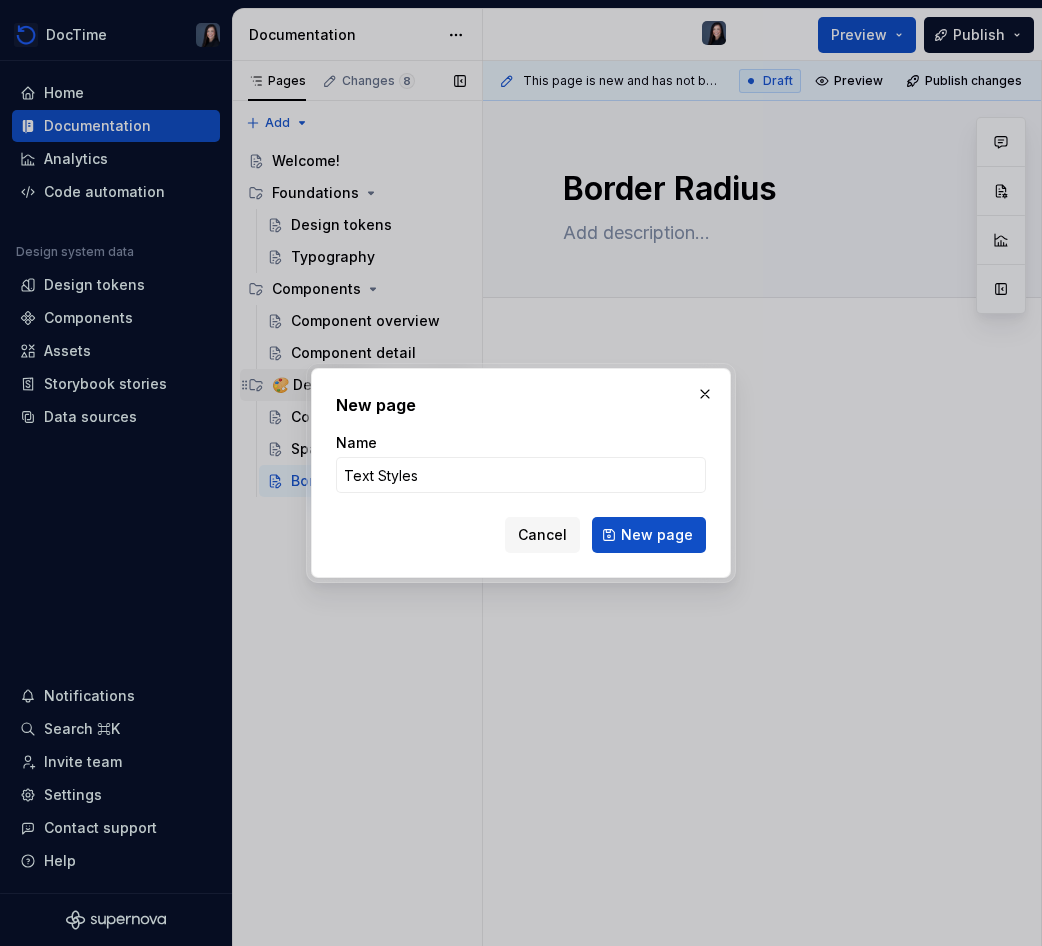 click on "New page" at bounding box center (649, 535) 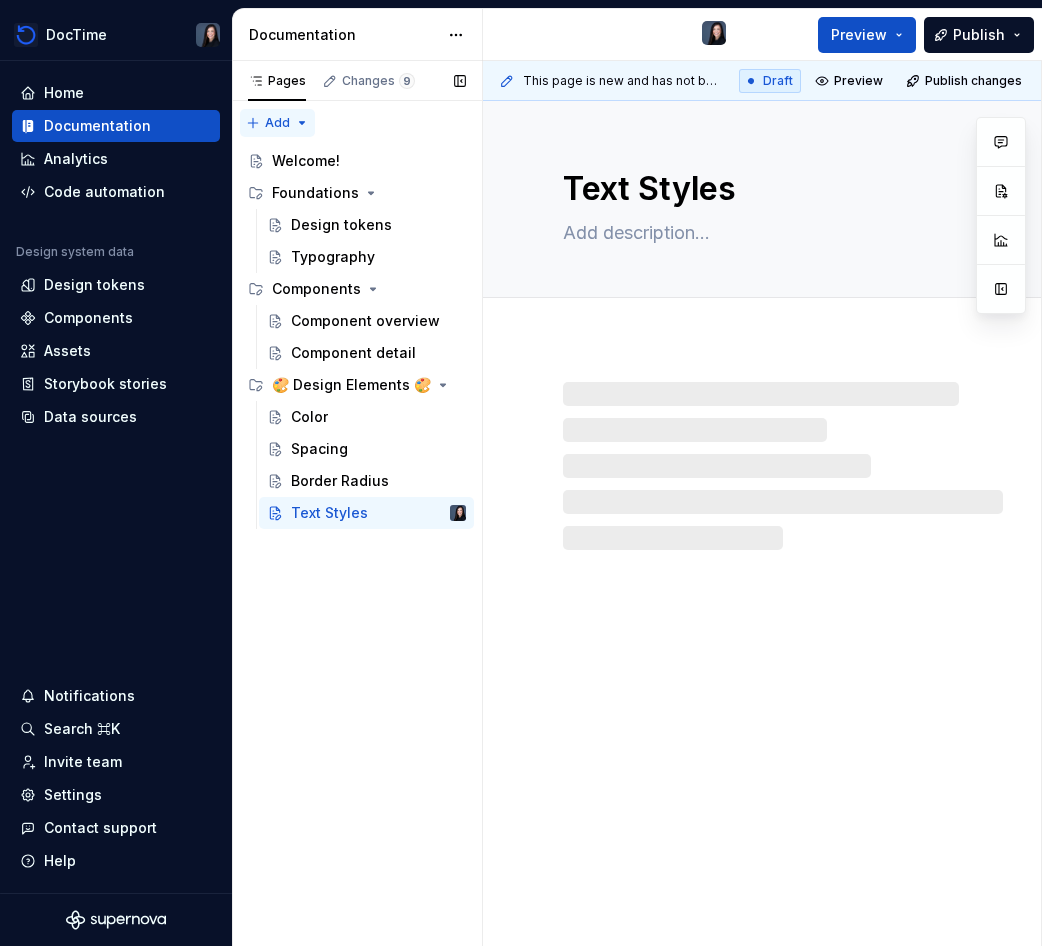 click on "Pages Changes 9 Add
Accessibility guide for tree Page tree.
Navigate the tree with the arrow keys. Common tree hotkeys apply. Further keybindings are available:
enter to execute primary action on focused item
f2 to start renaming the focused item
escape to abort renaming an item
control+d to start dragging selected items
Welcome! Foundations Design tokens Typography Components Component overview Component detail 🎨 Design Elements 🎨 Color Spacing Border Radius Text Styles Welcome! Foundations  /  Design tokens Foundations  /  Typography Components  /  Component overview Components  /  Component detail 🎨 Design Elements 🎨  /  Color 🎨 Design Elements 🎨  /  Spacing 🎨 Design Elements 🎨  /  Border Radius 🎨 Design Elements 🎨  /  Text Styles Upgrade to Enterprise to turn on approval workflow View edited pages by status when selecting which pages to publish. Learn more Contact us" at bounding box center (357, 504) 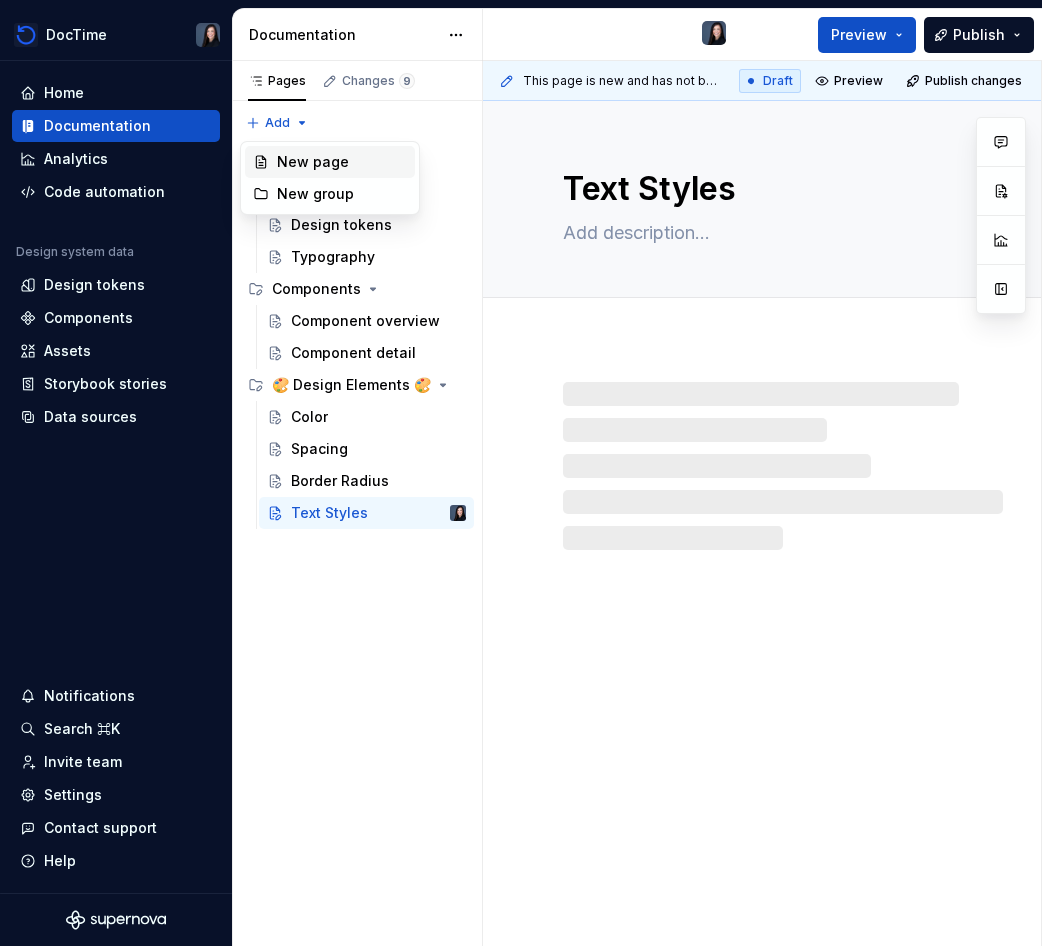 type on "*" 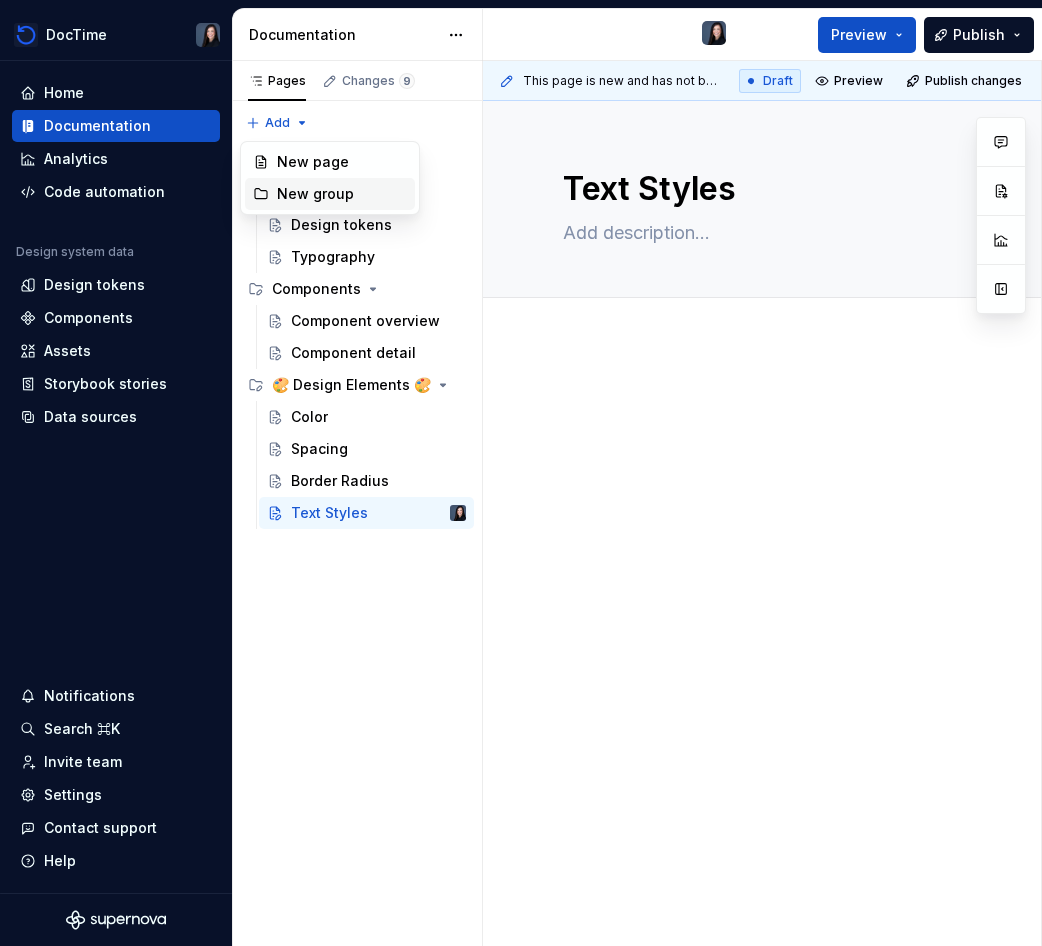 click on "New group" at bounding box center [330, 194] 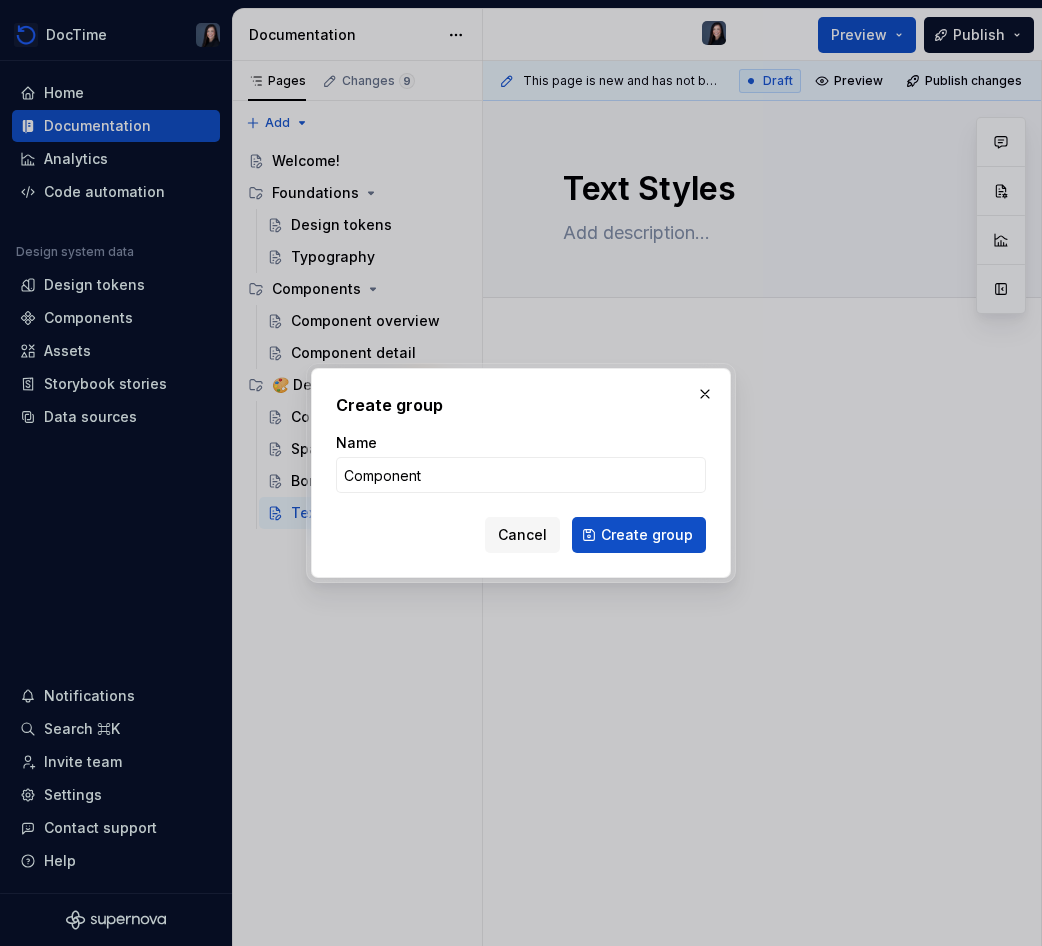 type on "Components" 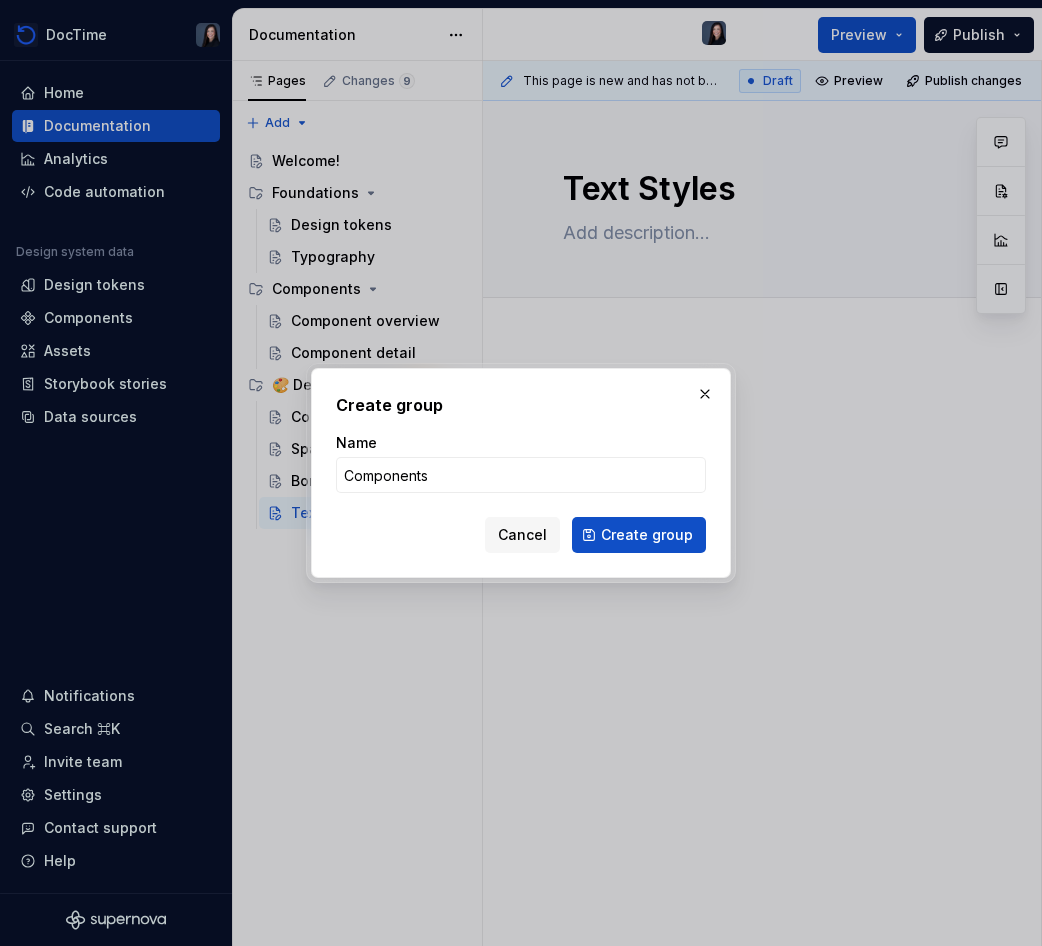 click on "Create group" at bounding box center (639, 535) 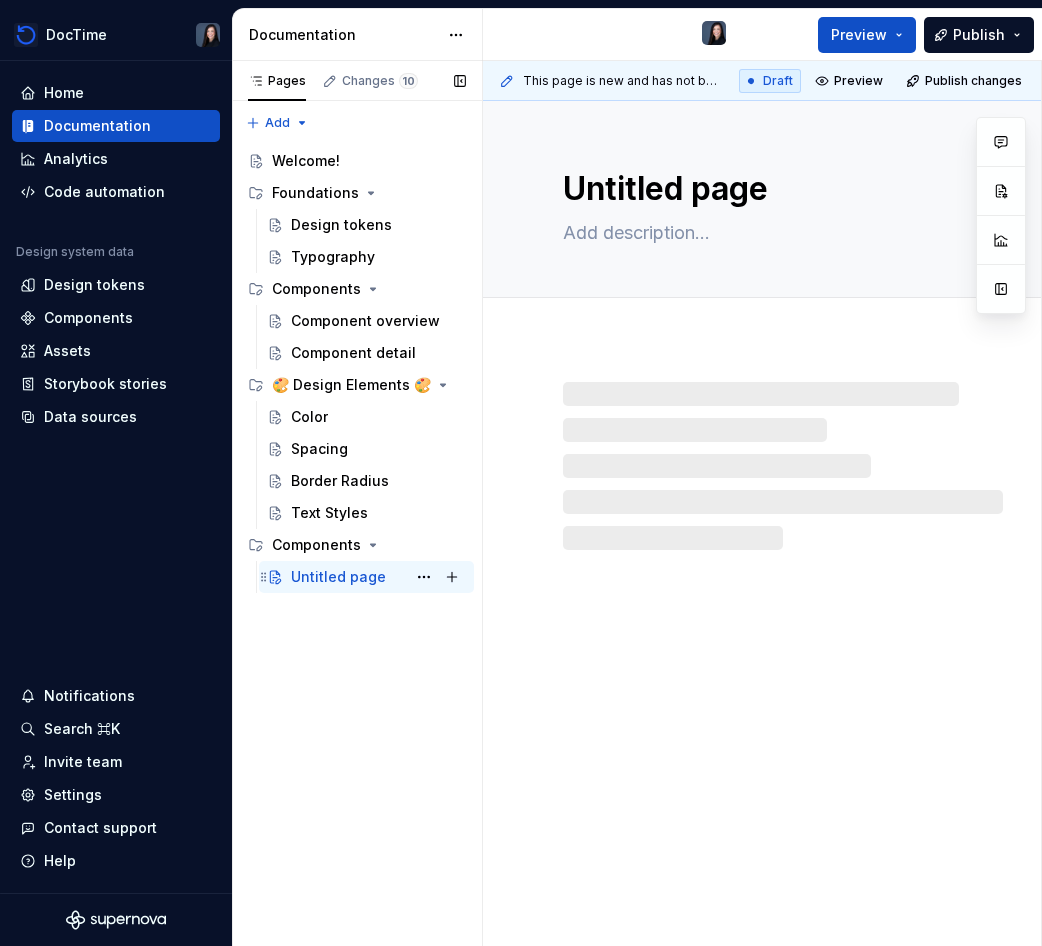 click on "Untitled page" at bounding box center (338, 577) 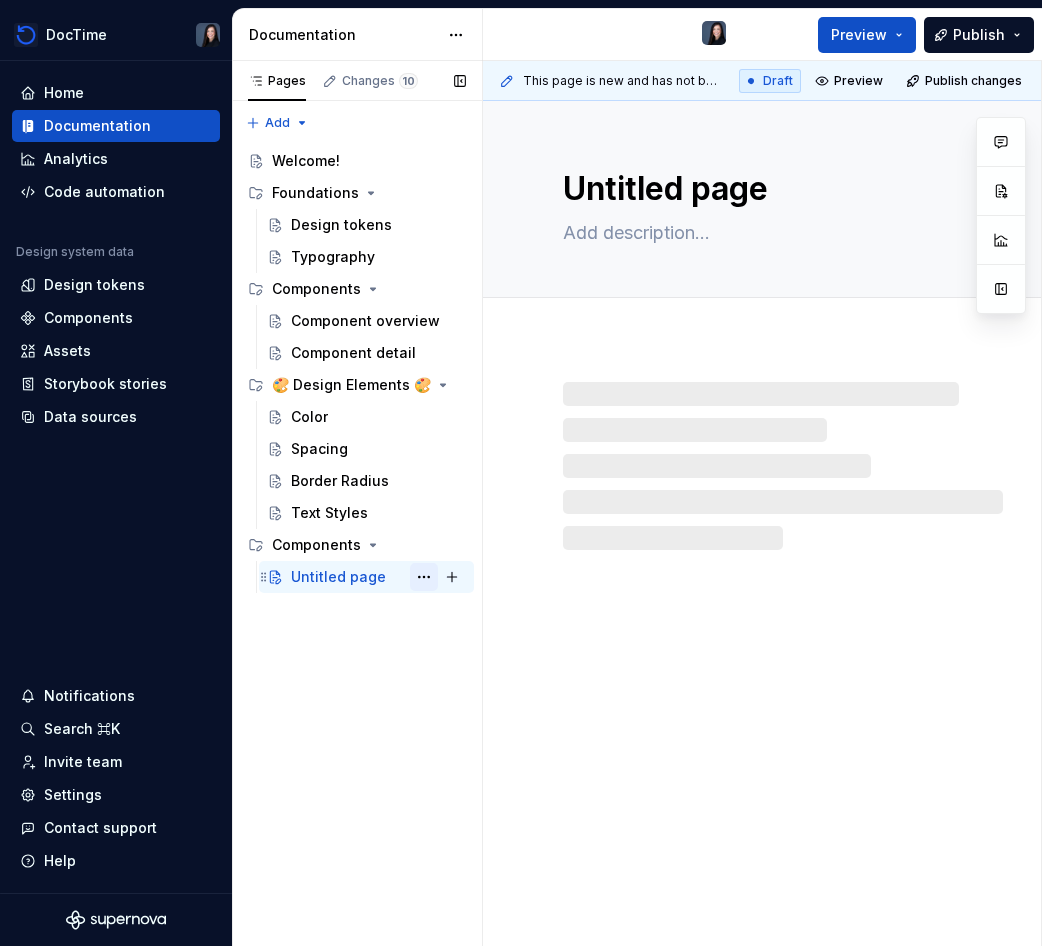 click at bounding box center (424, 577) 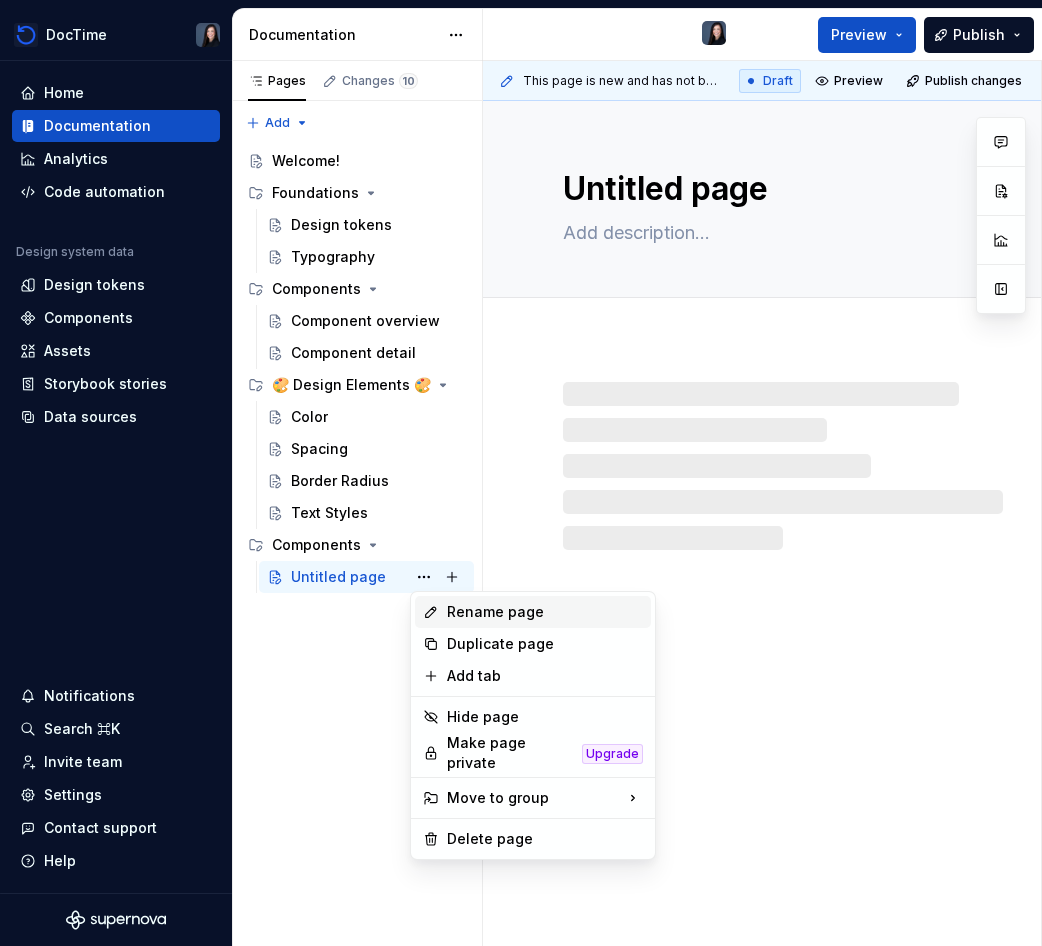 click on "Rename page" at bounding box center [533, 612] 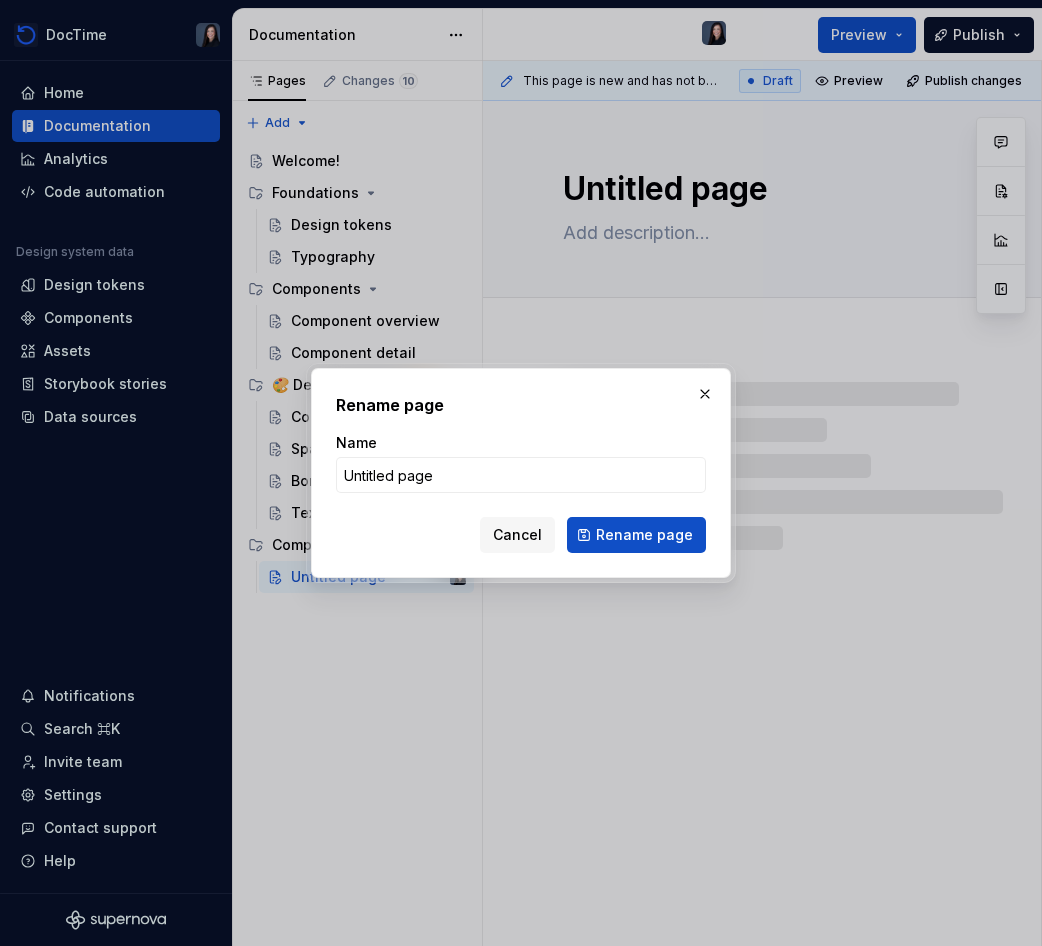 type on "*" 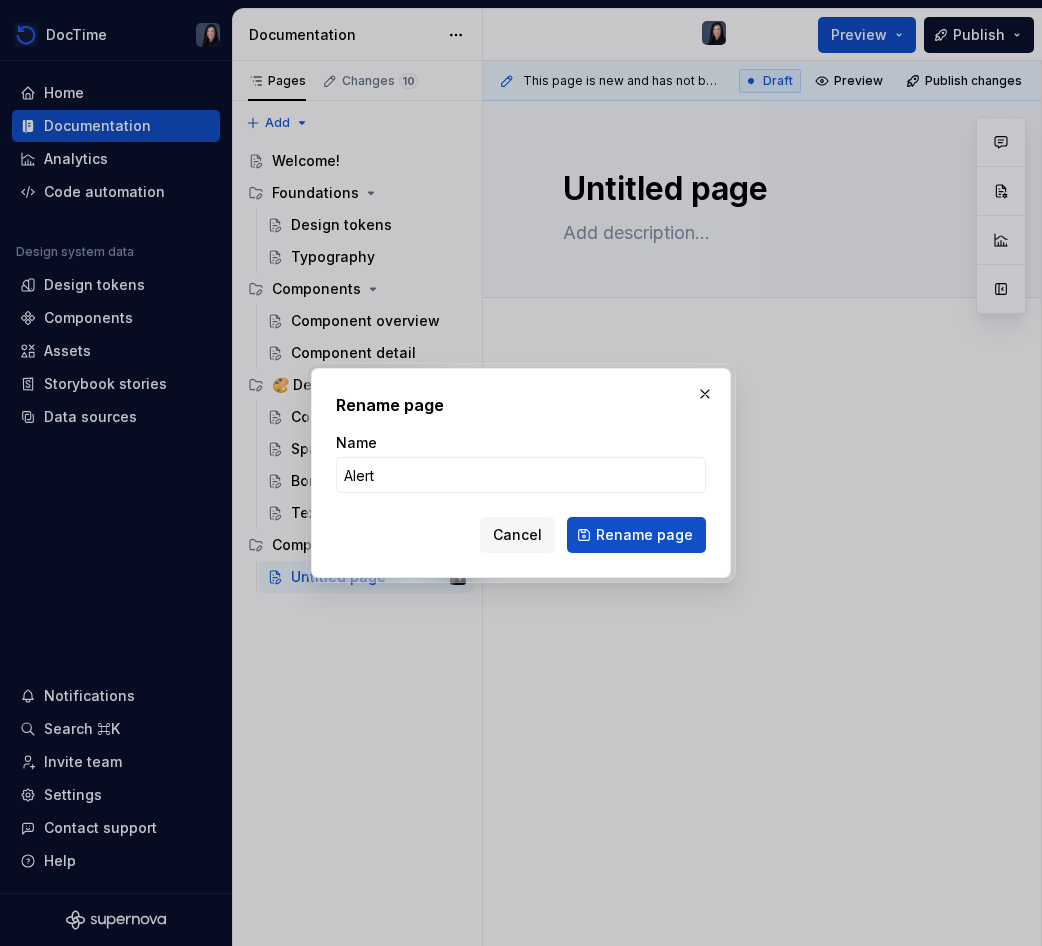 type on "Alerts" 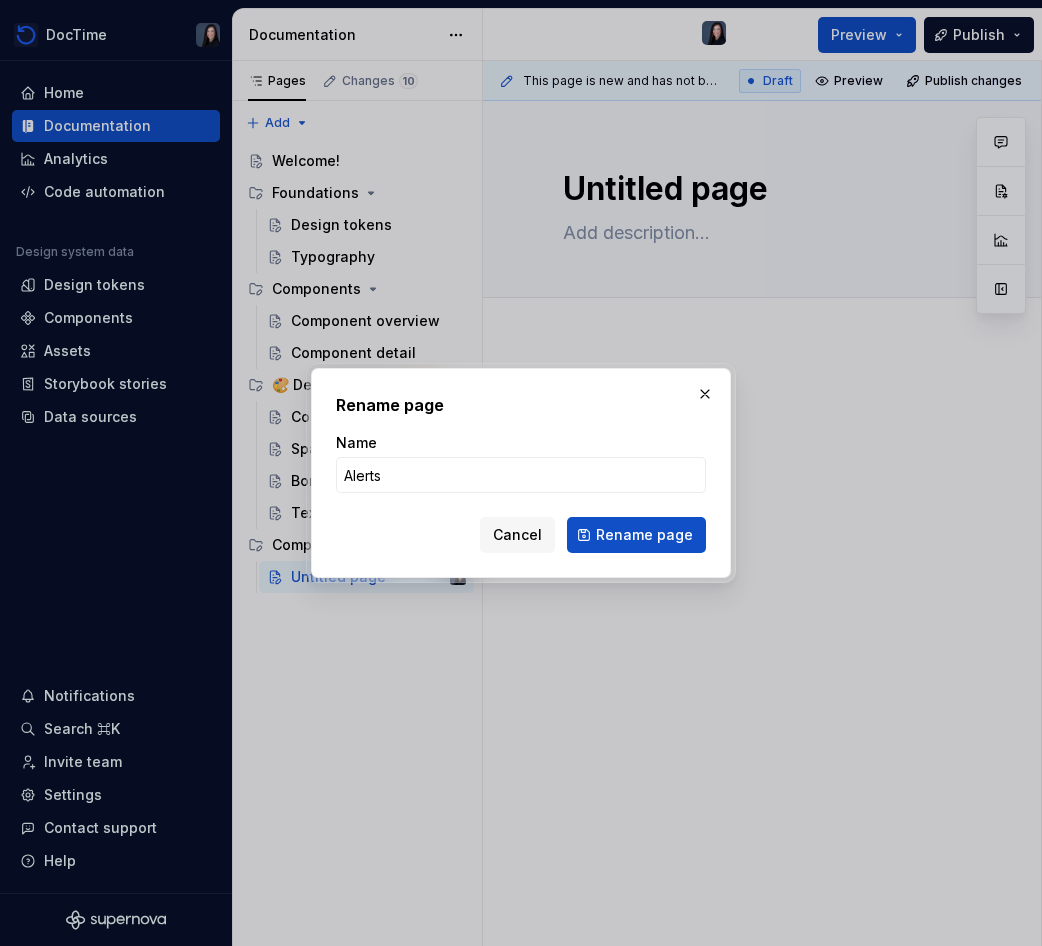 click on "Rename page" at bounding box center [636, 535] 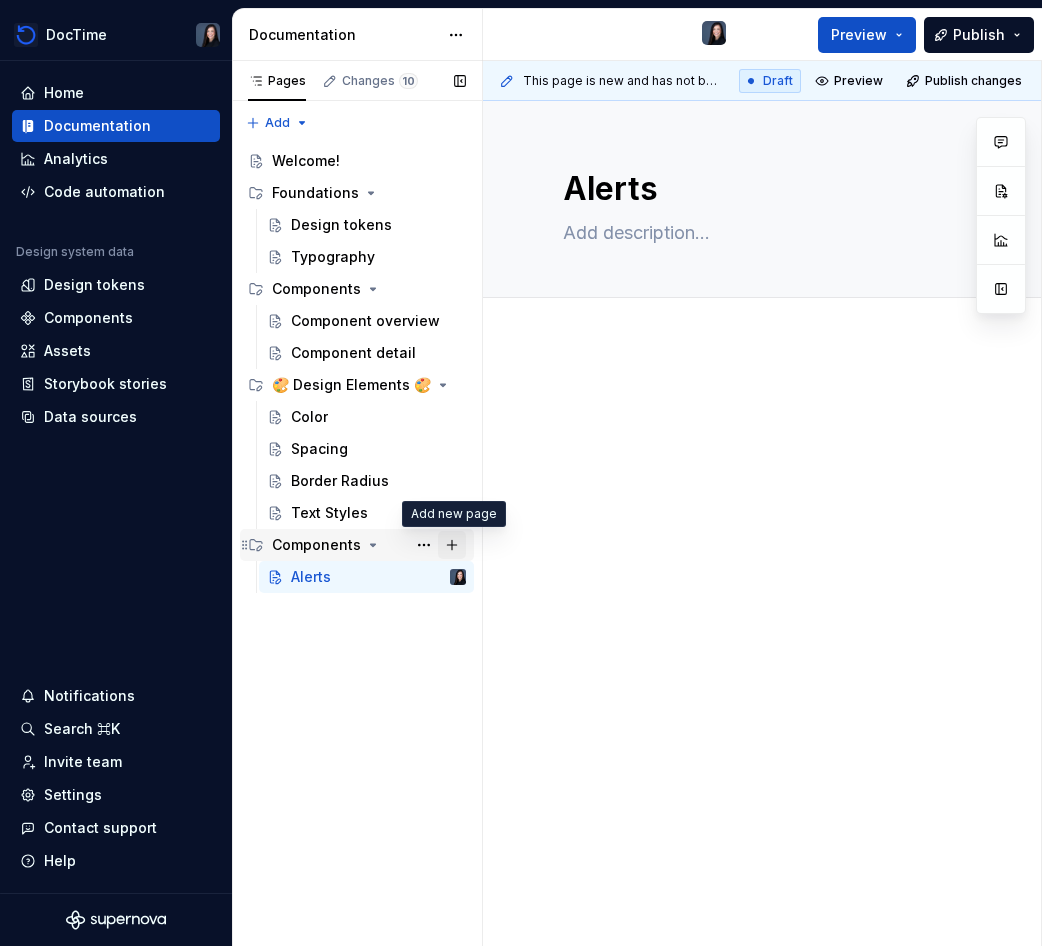click at bounding box center [452, 545] 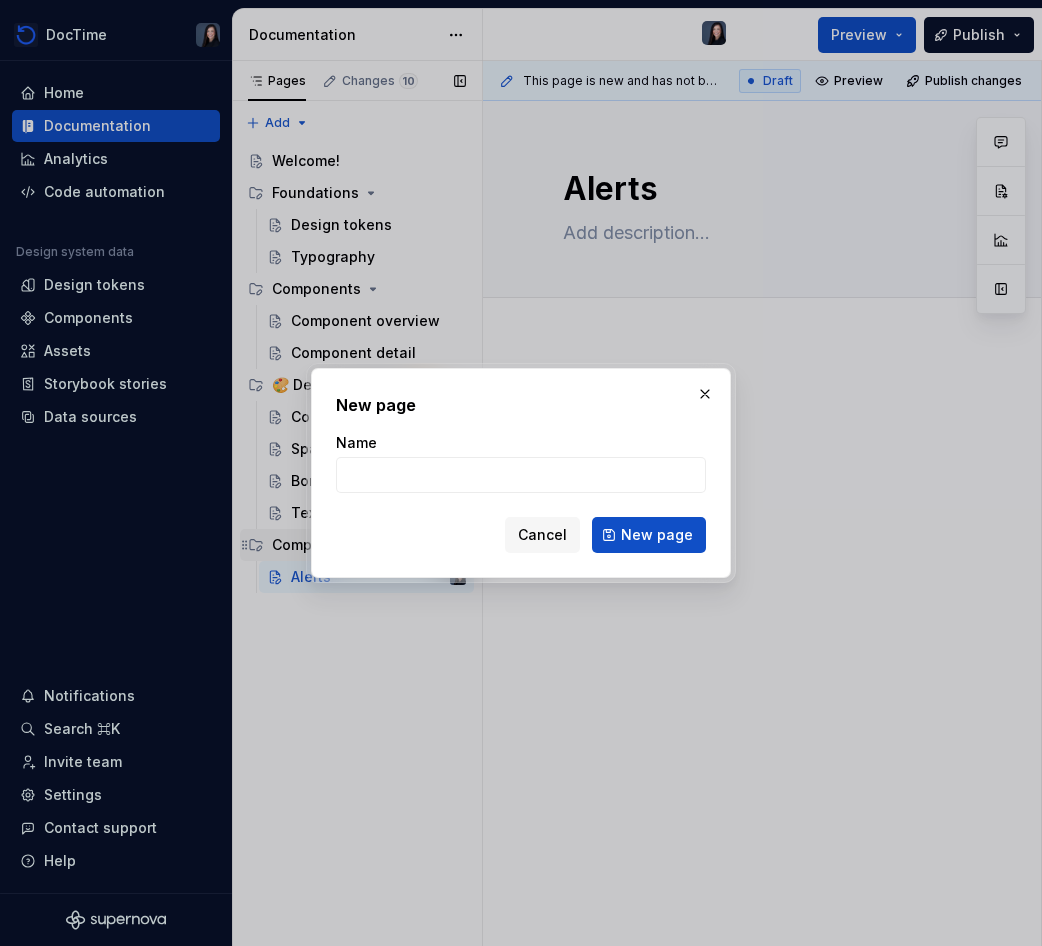 type on "*" 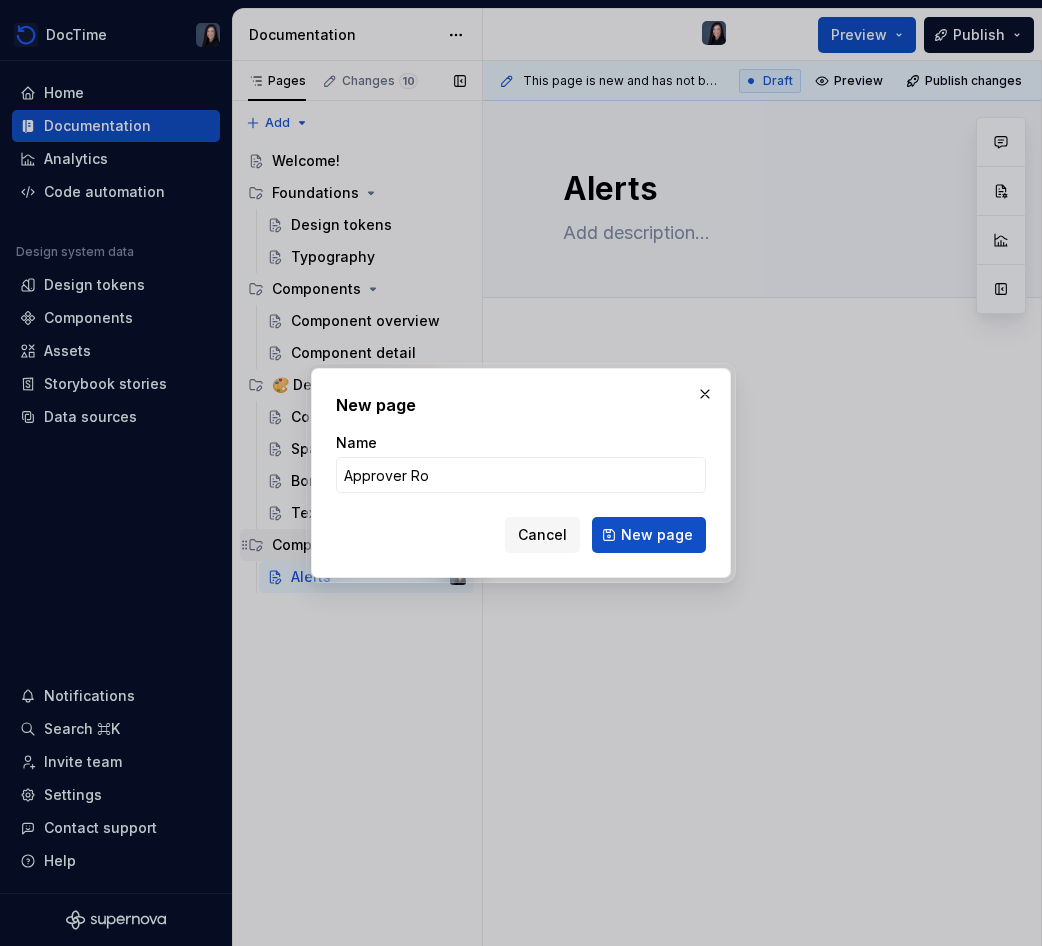 type on "Approver Row" 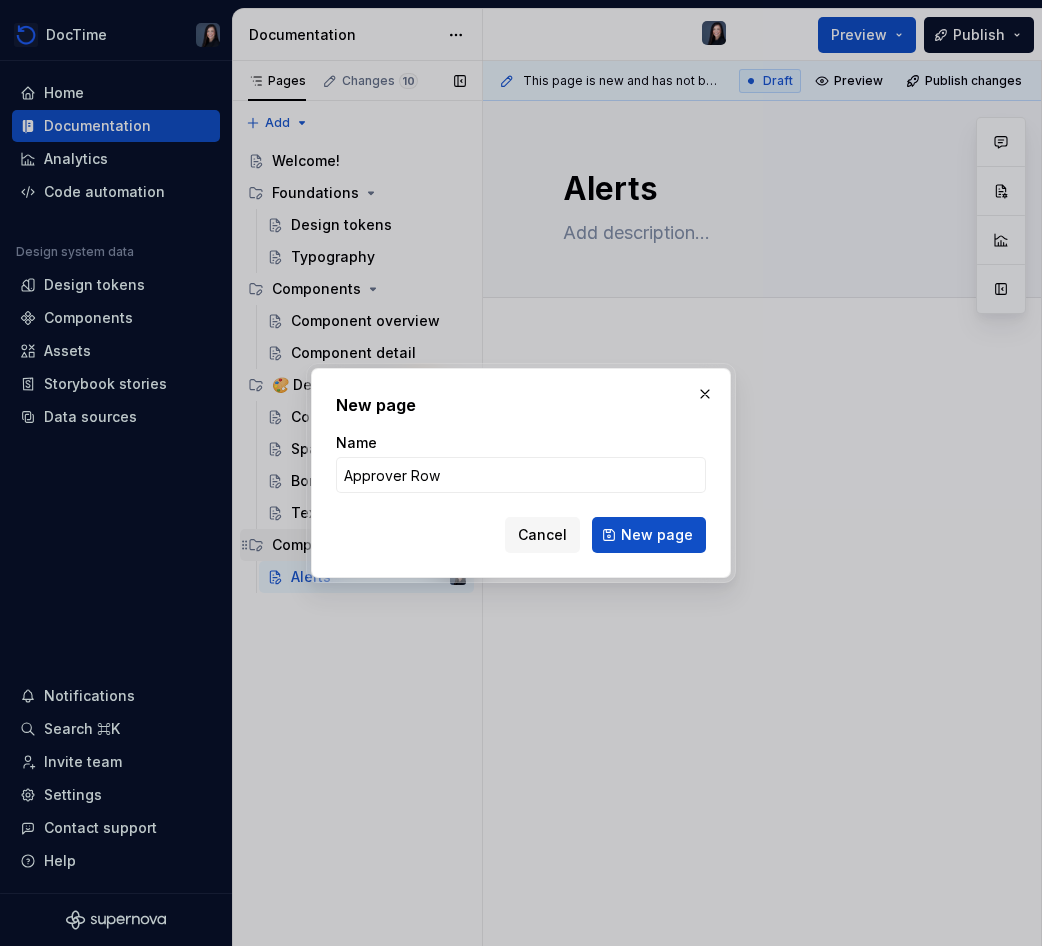 click on "New page" at bounding box center [649, 535] 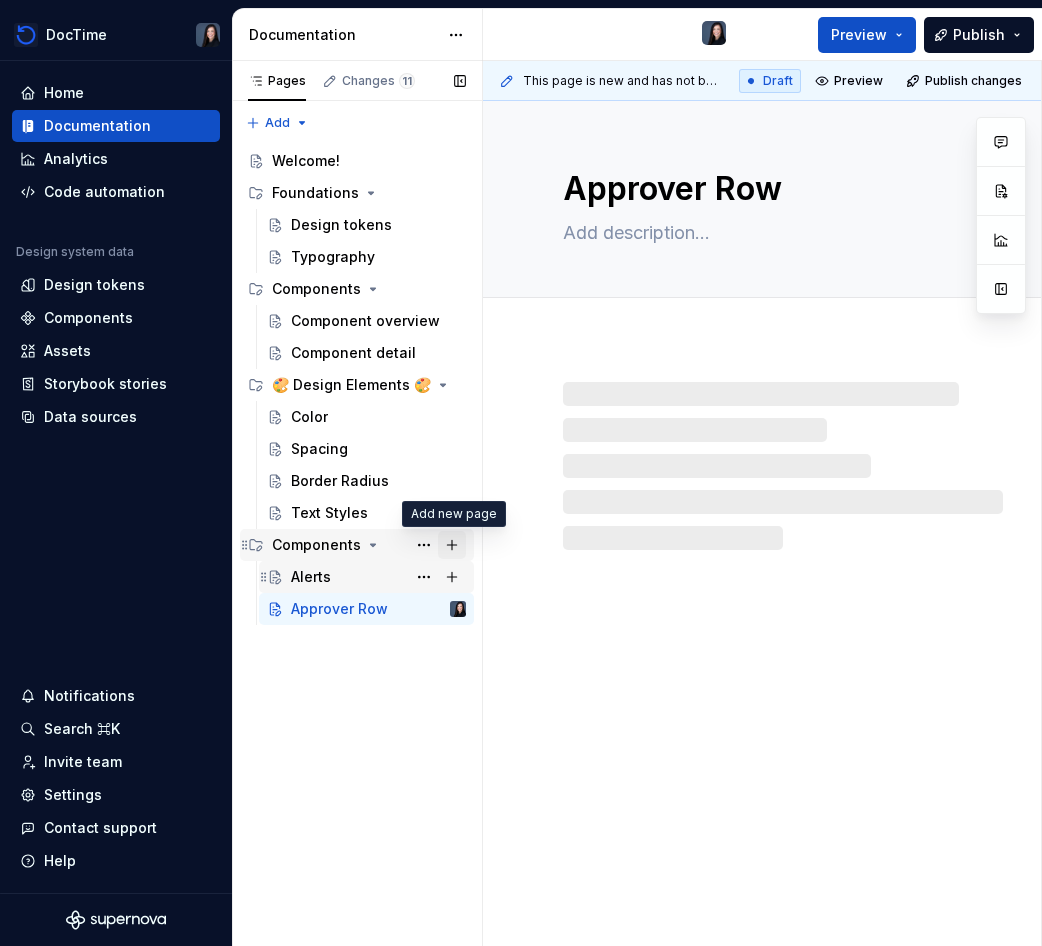 click at bounding box center [452, 545] 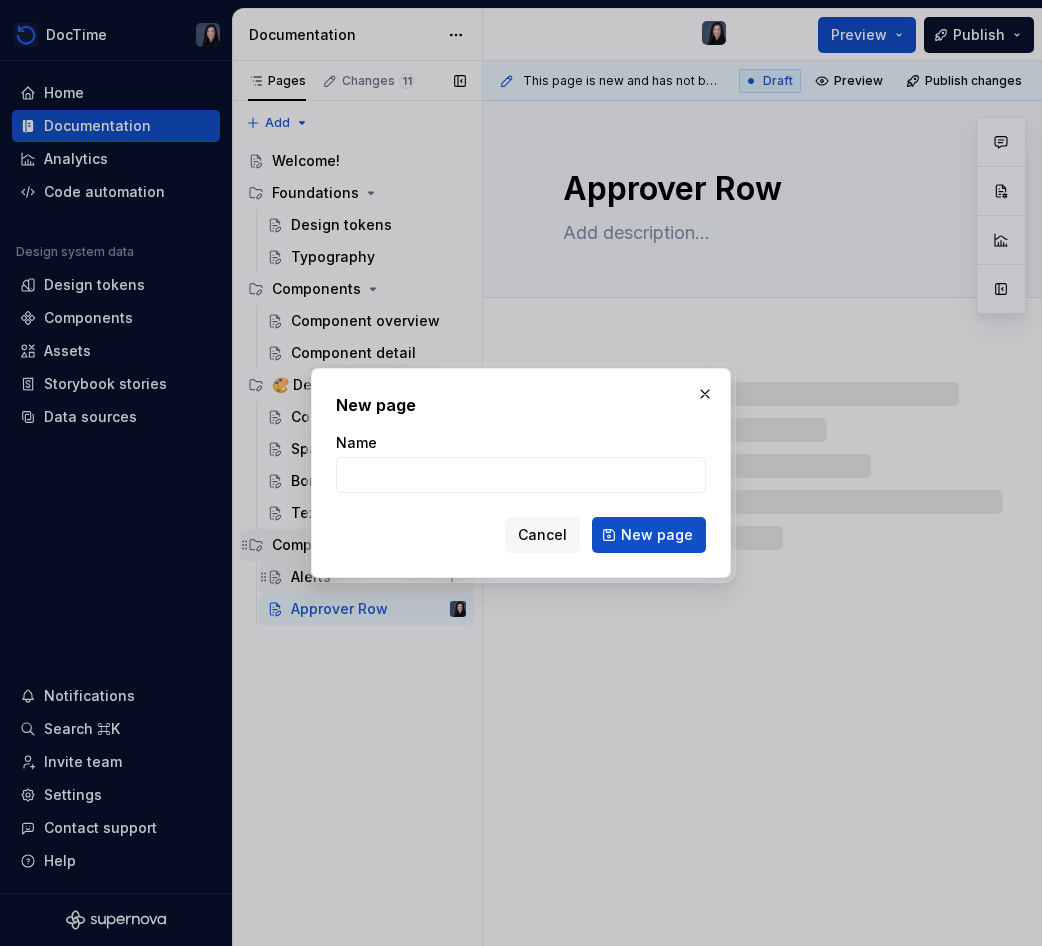 type on "*" 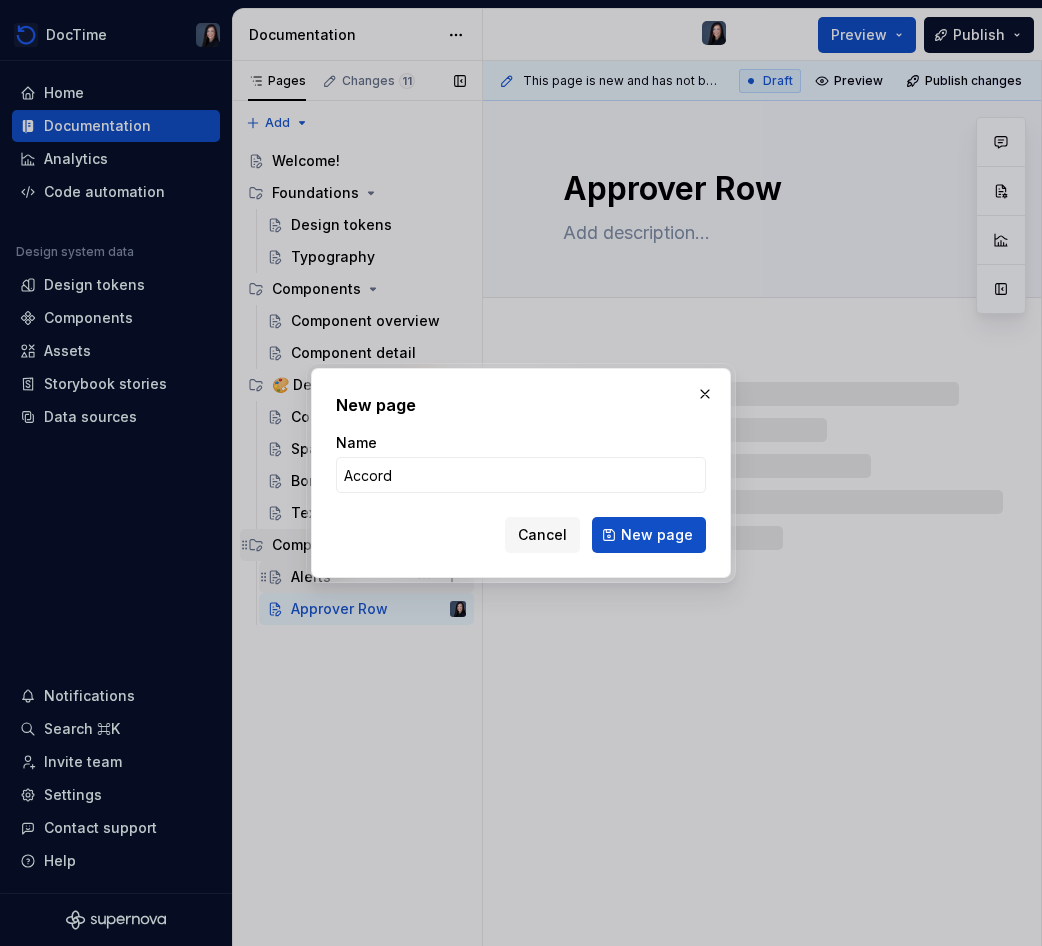 type on "Accordi" 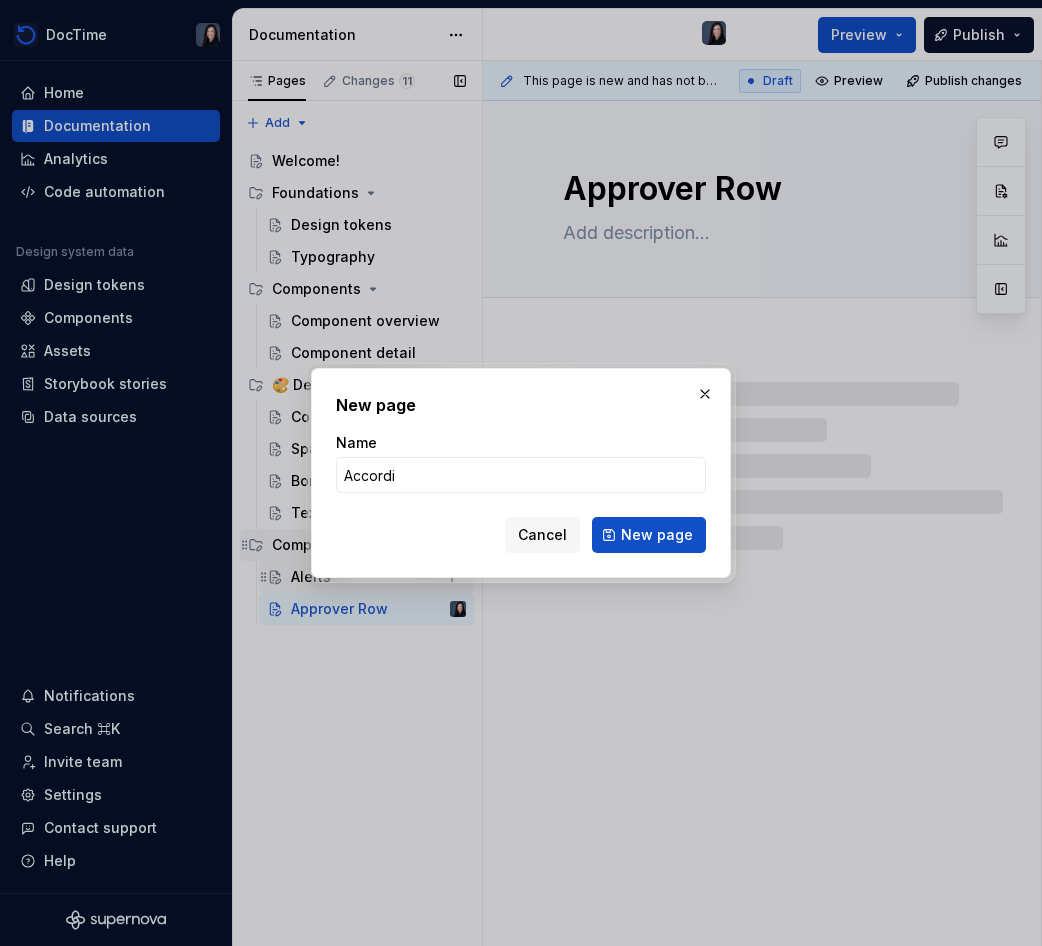 type on "*" 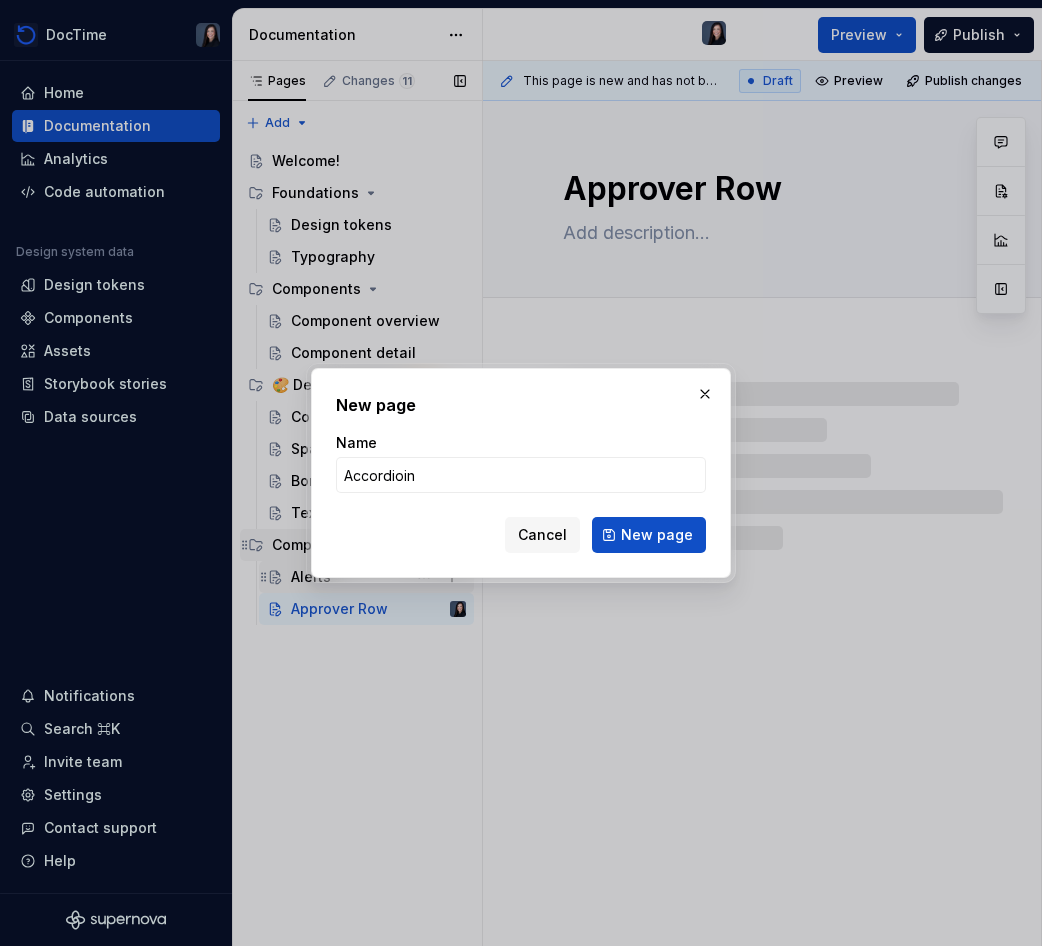 type on "Accordioi" 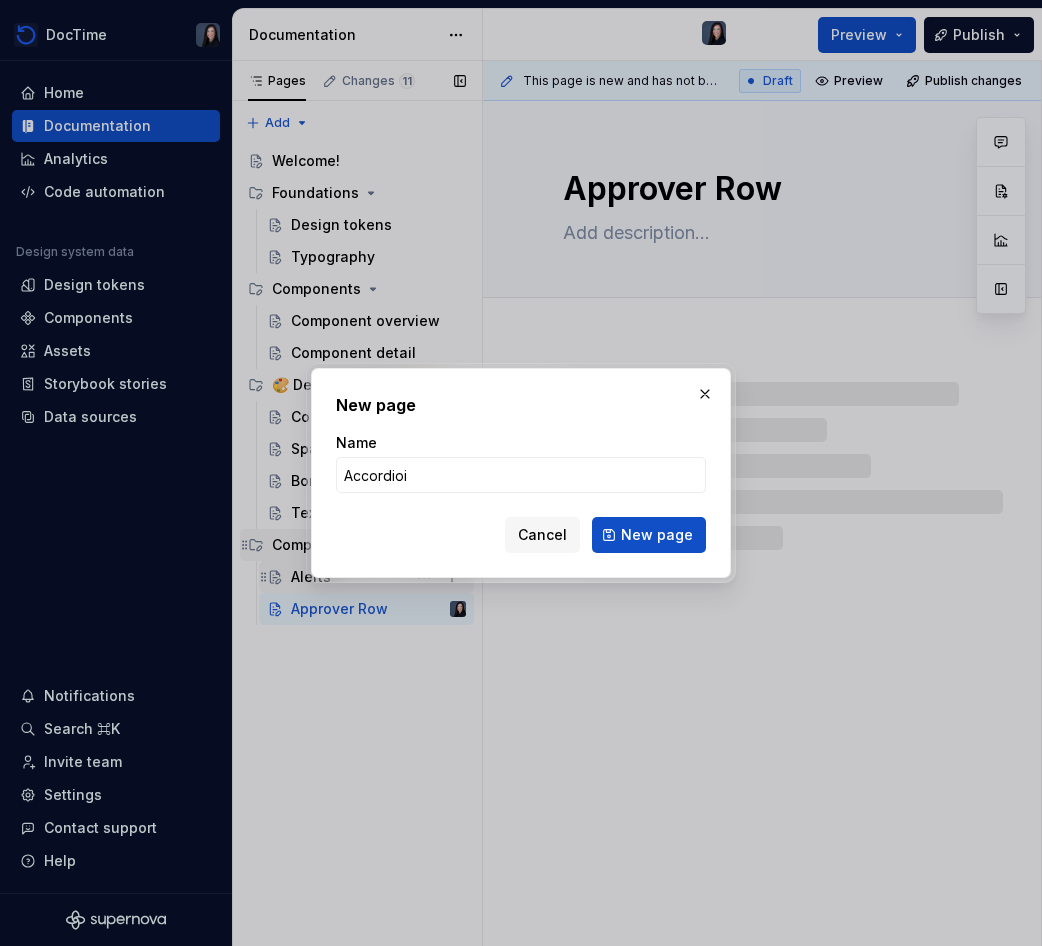 type on "*" 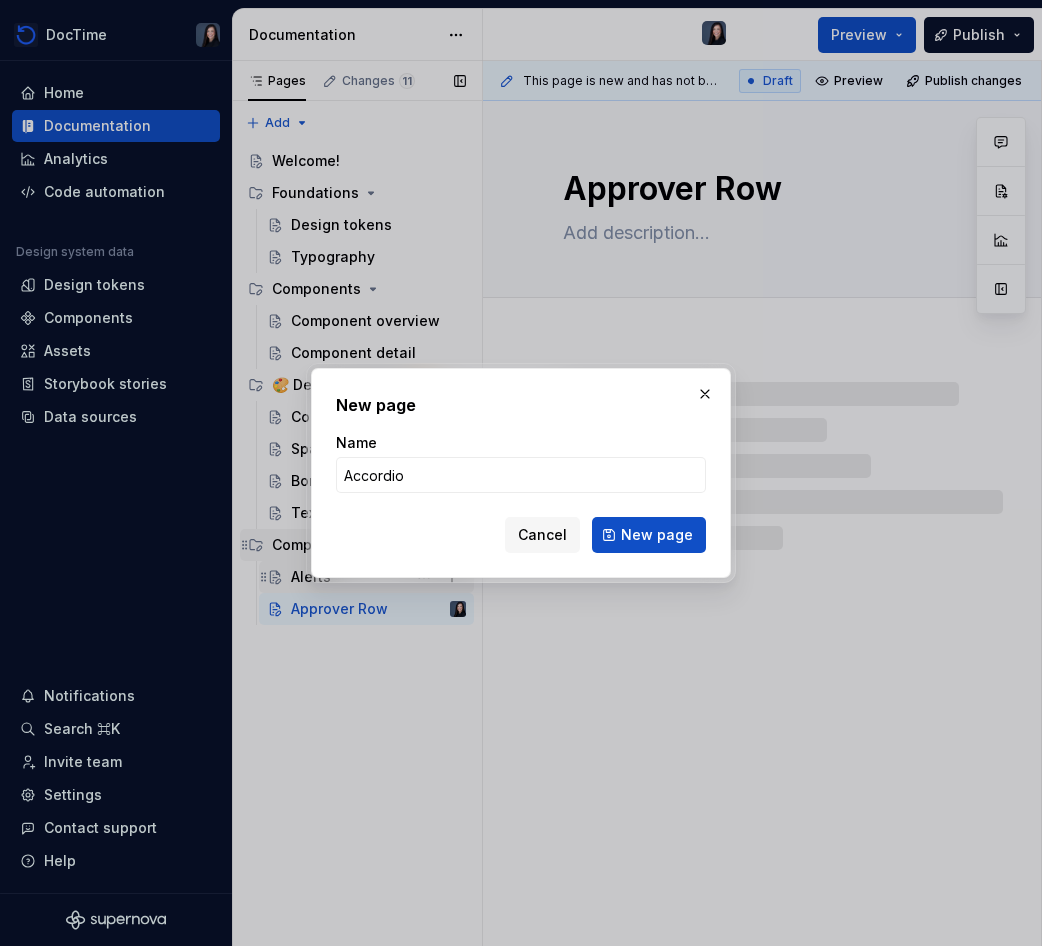 type on "Accordion" 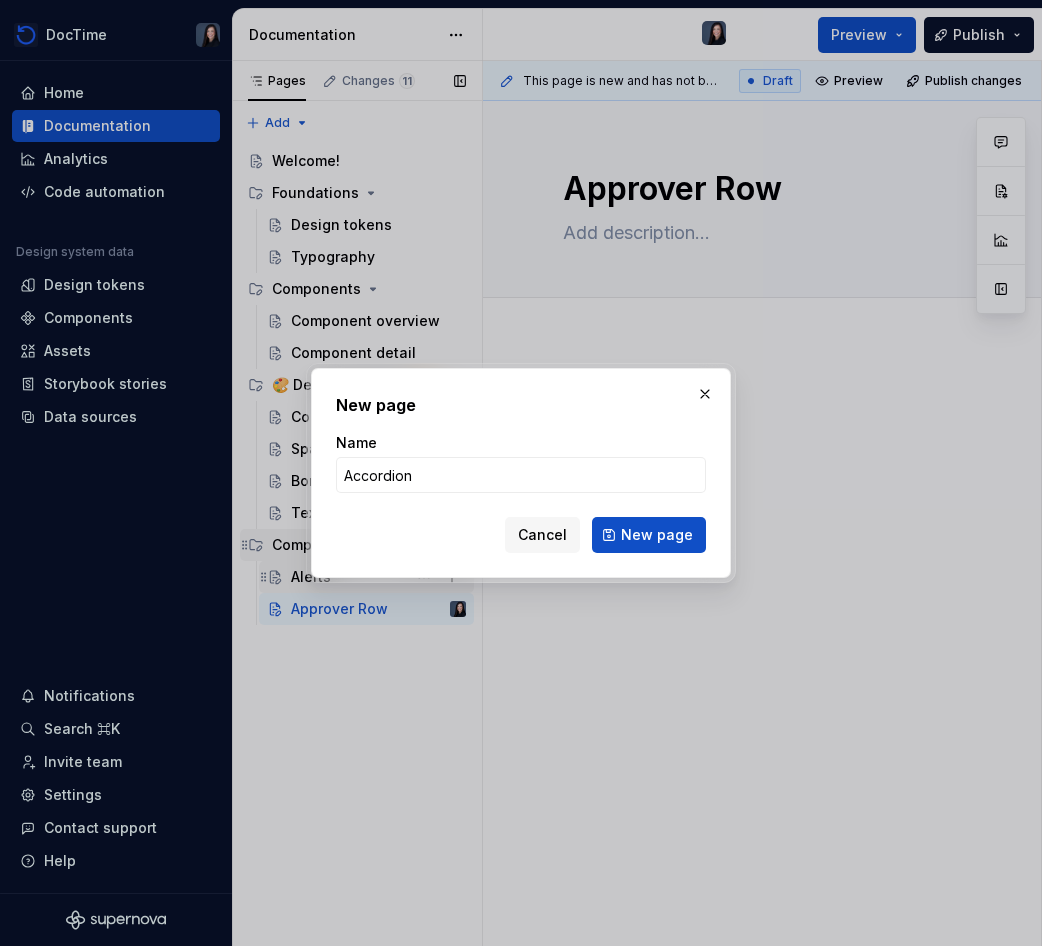 type on "*" 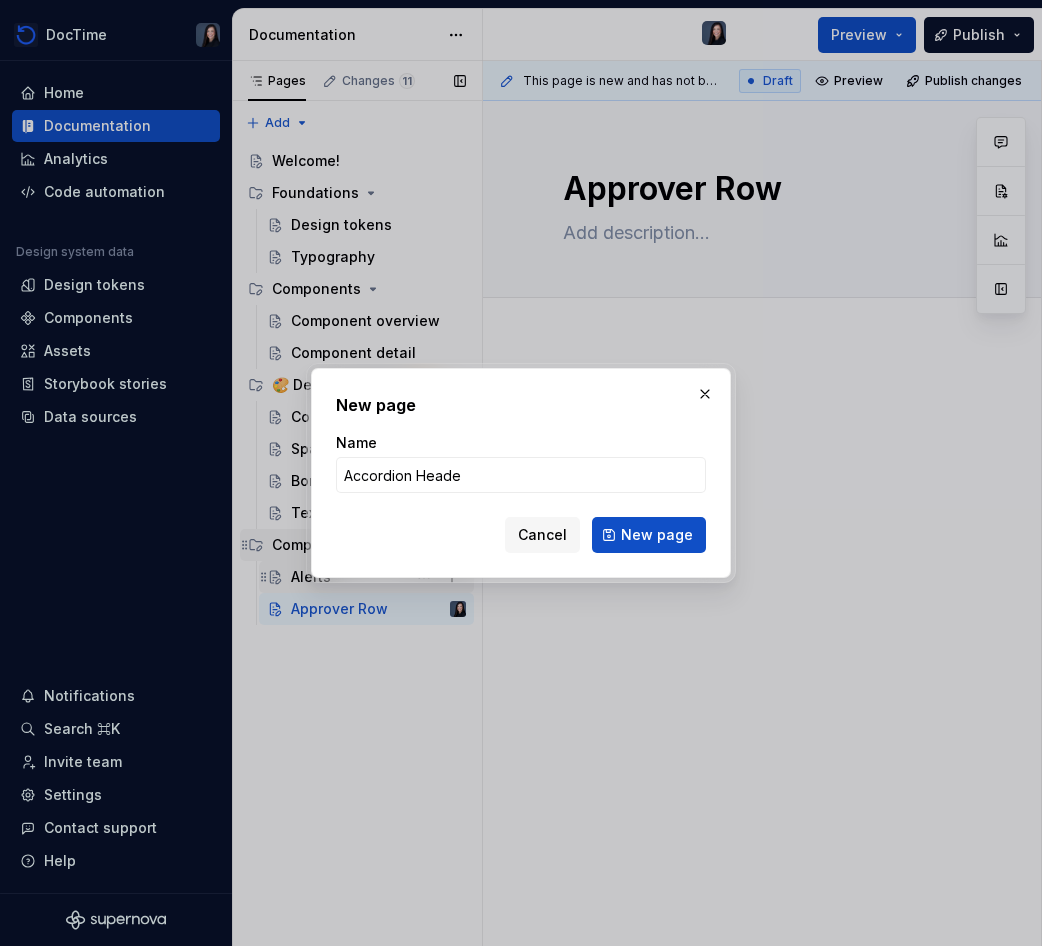 type on "Accordion Header" 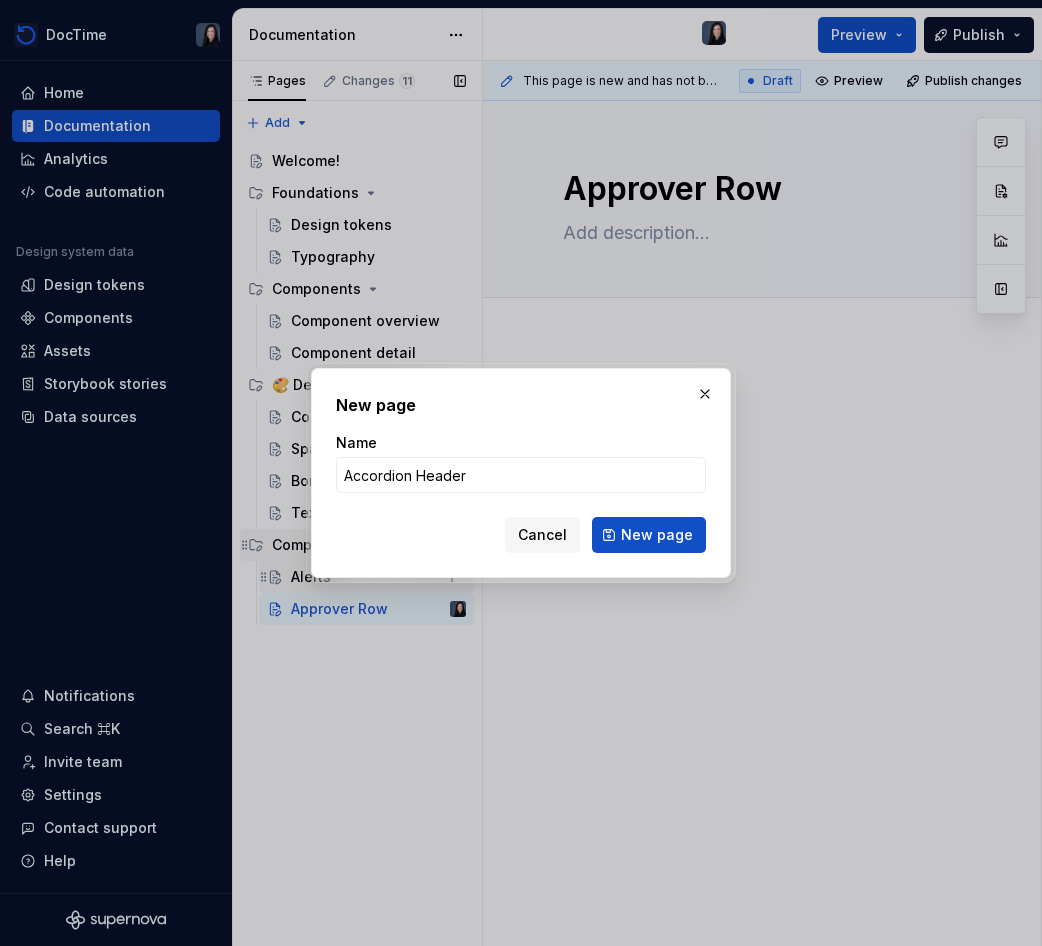 click on "New page" at bounding box center (649, 535) 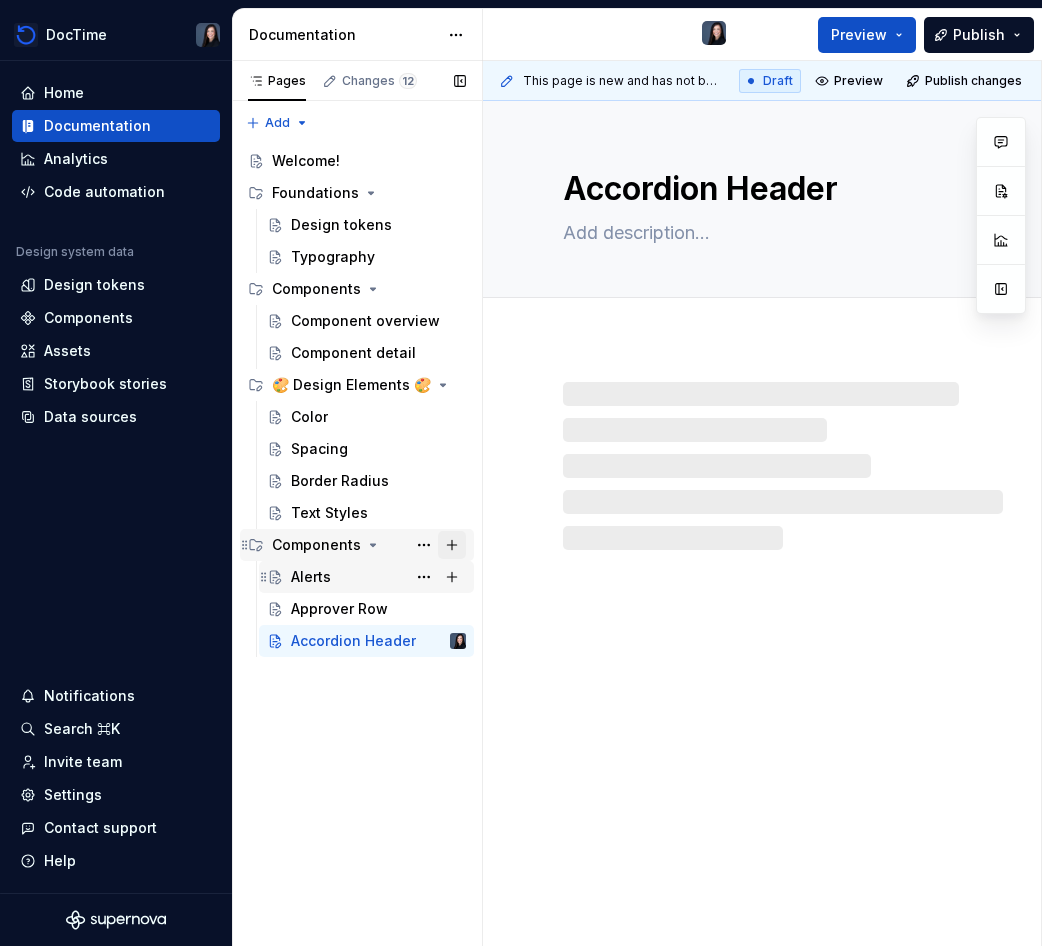 click at bounding box center [452, 545] 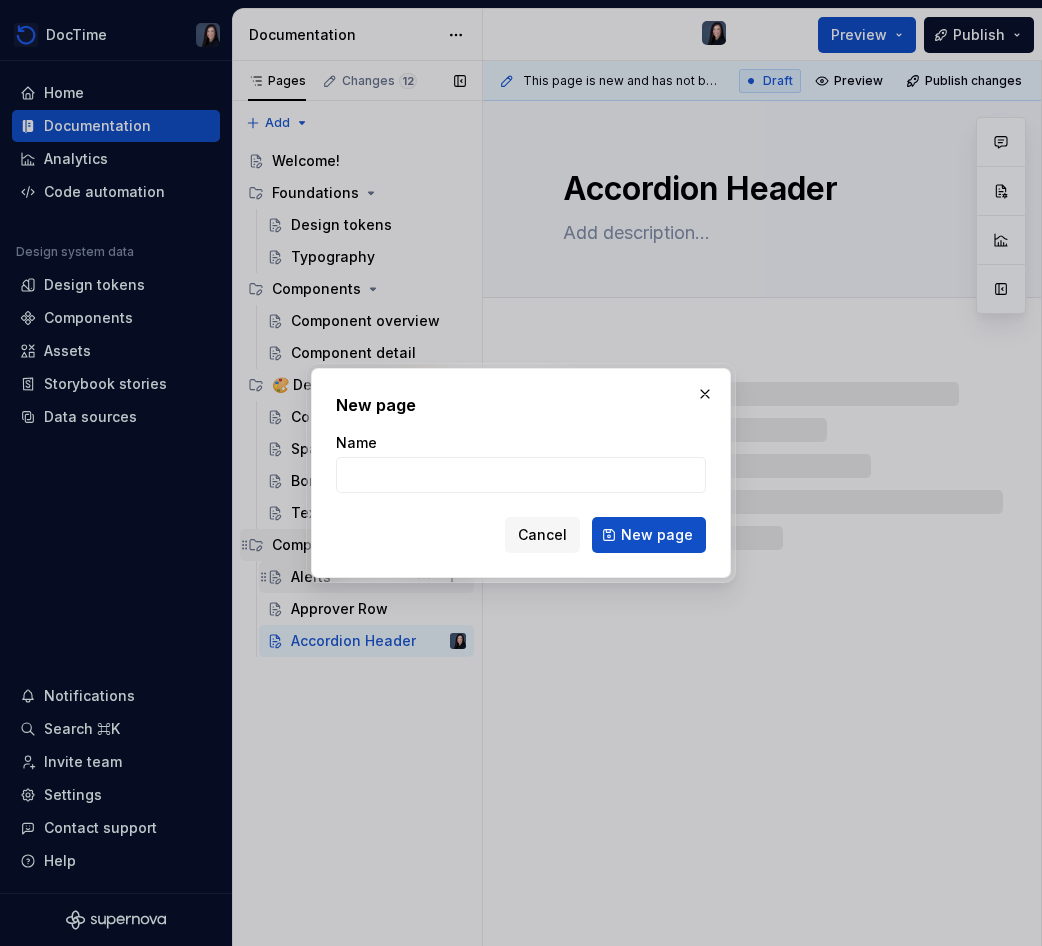 type on "*" 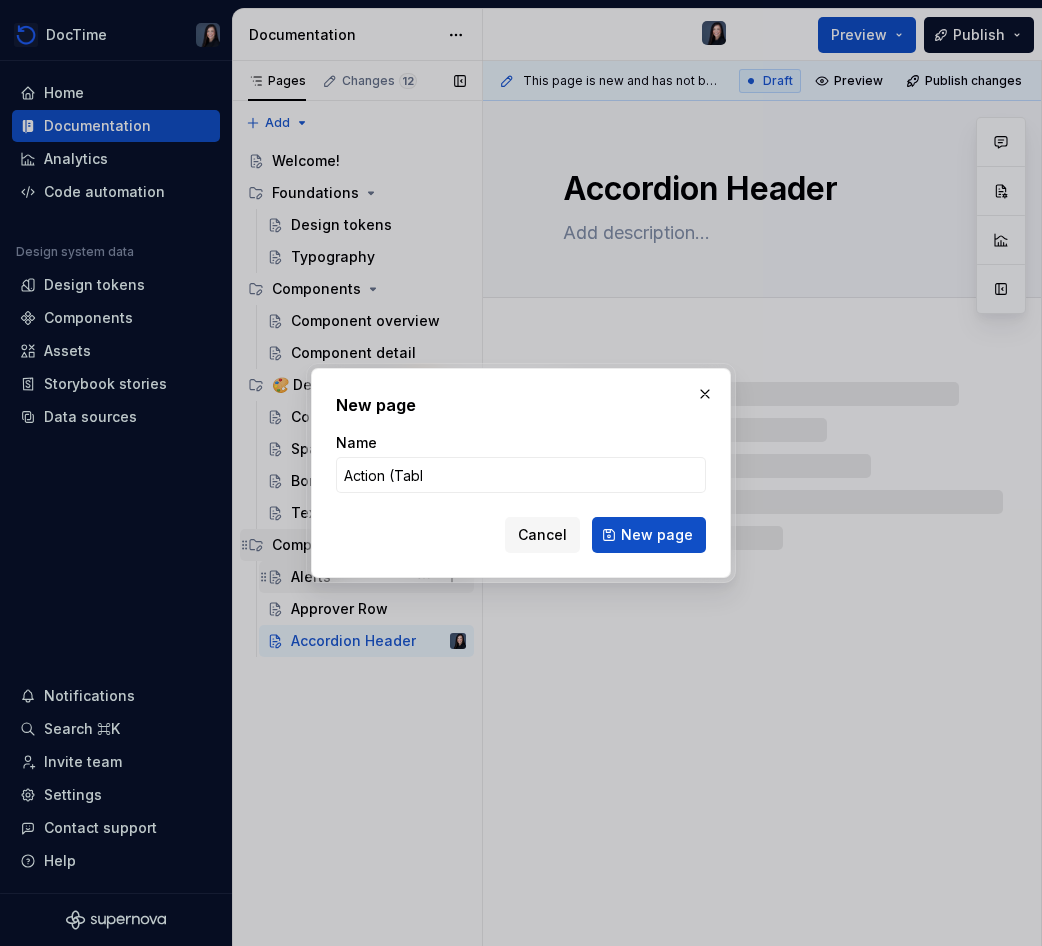 type on "Action (Table" 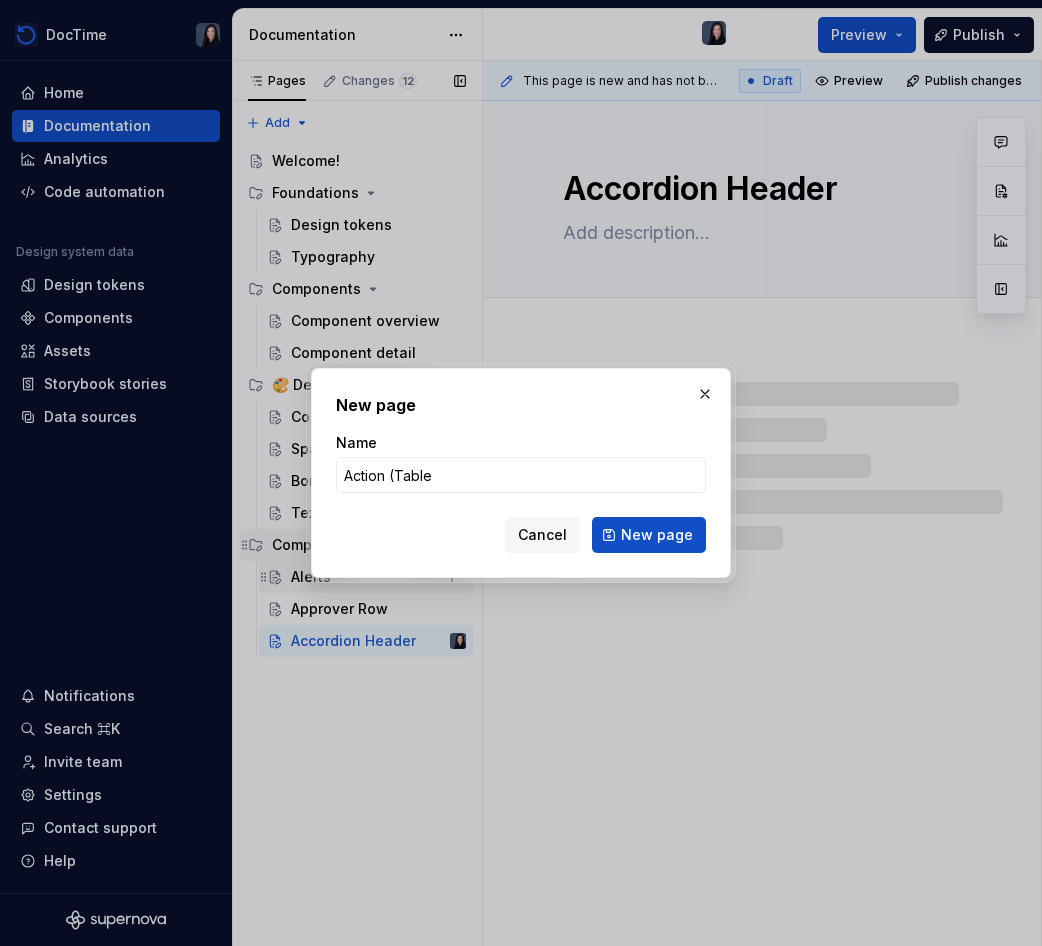type on "*" 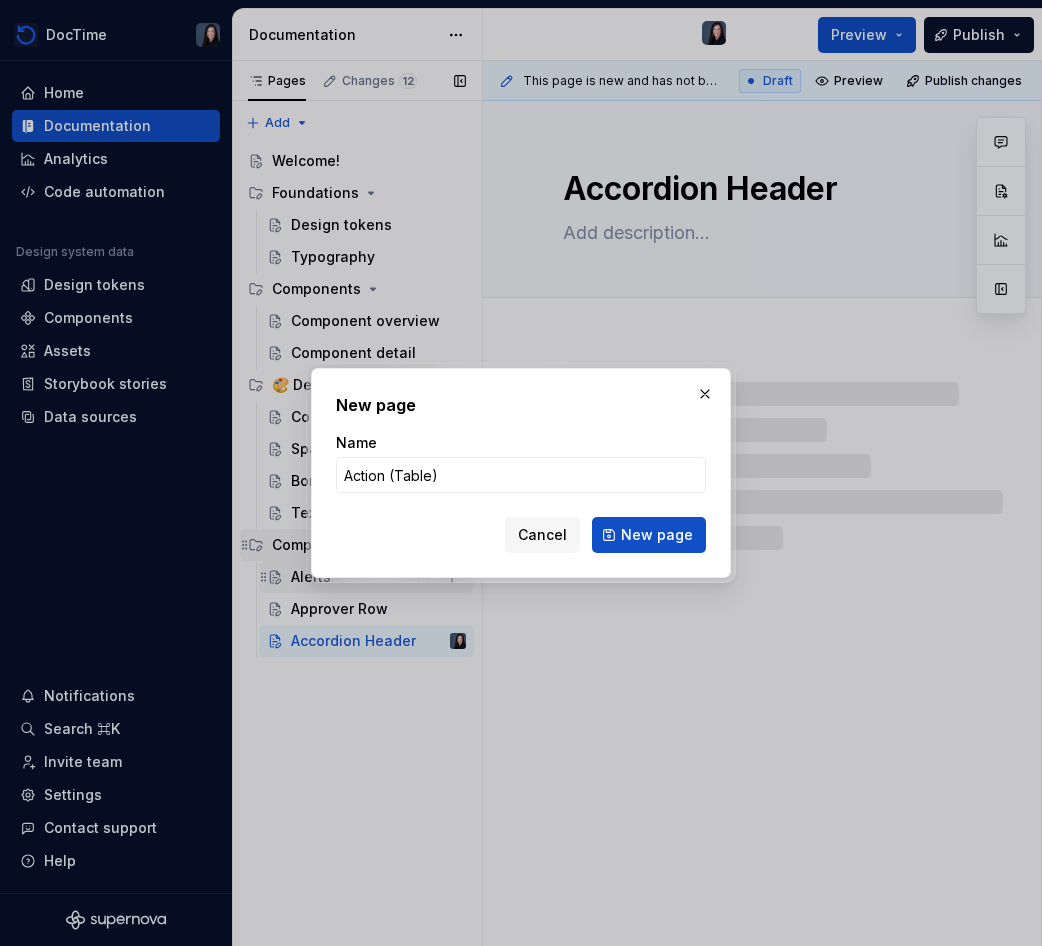 click on "New page" at bounding box center [649, 535] 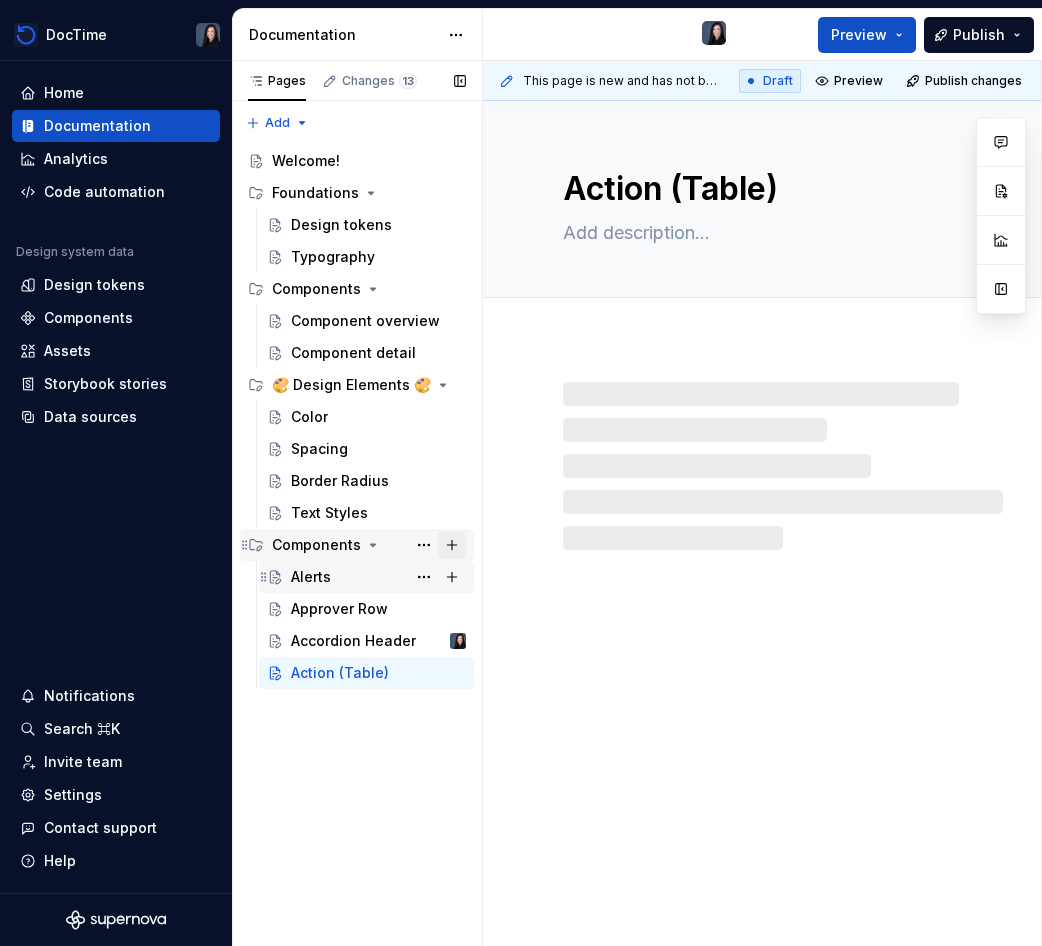 click at bounding box center [452, 545] 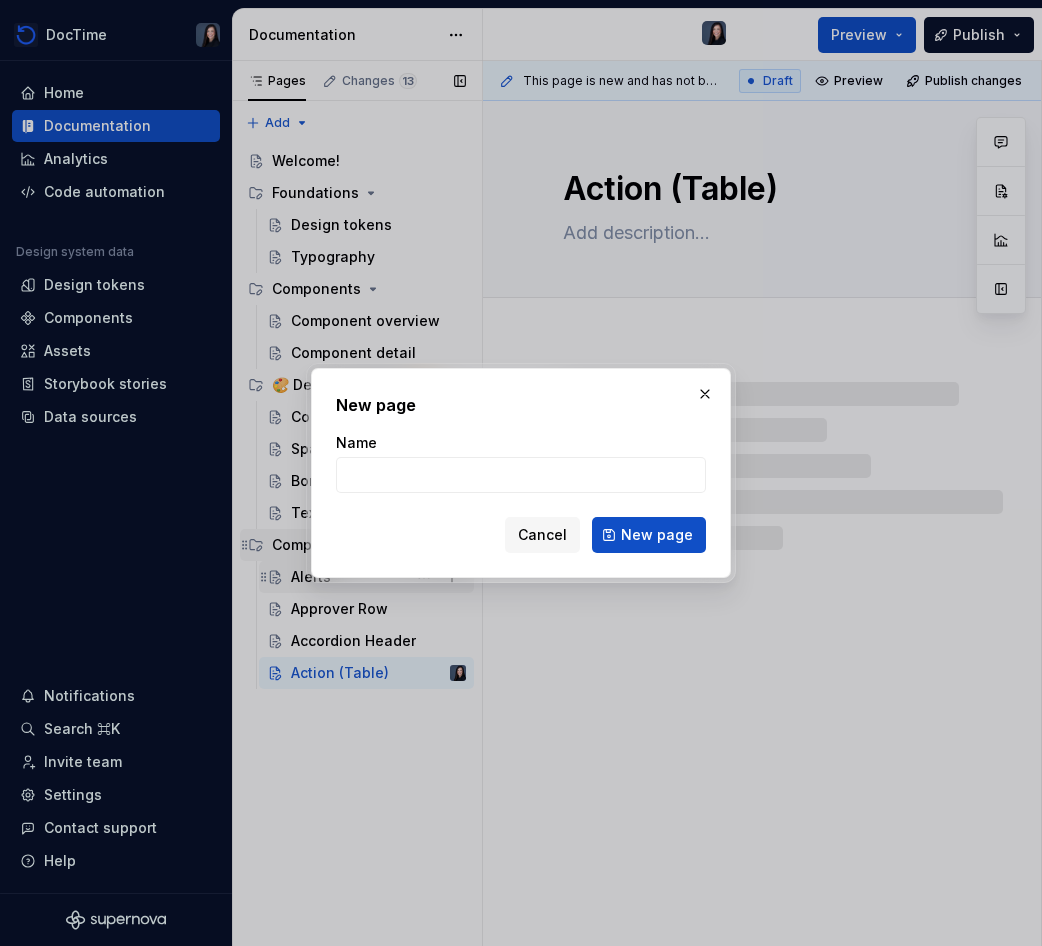 type on "*" 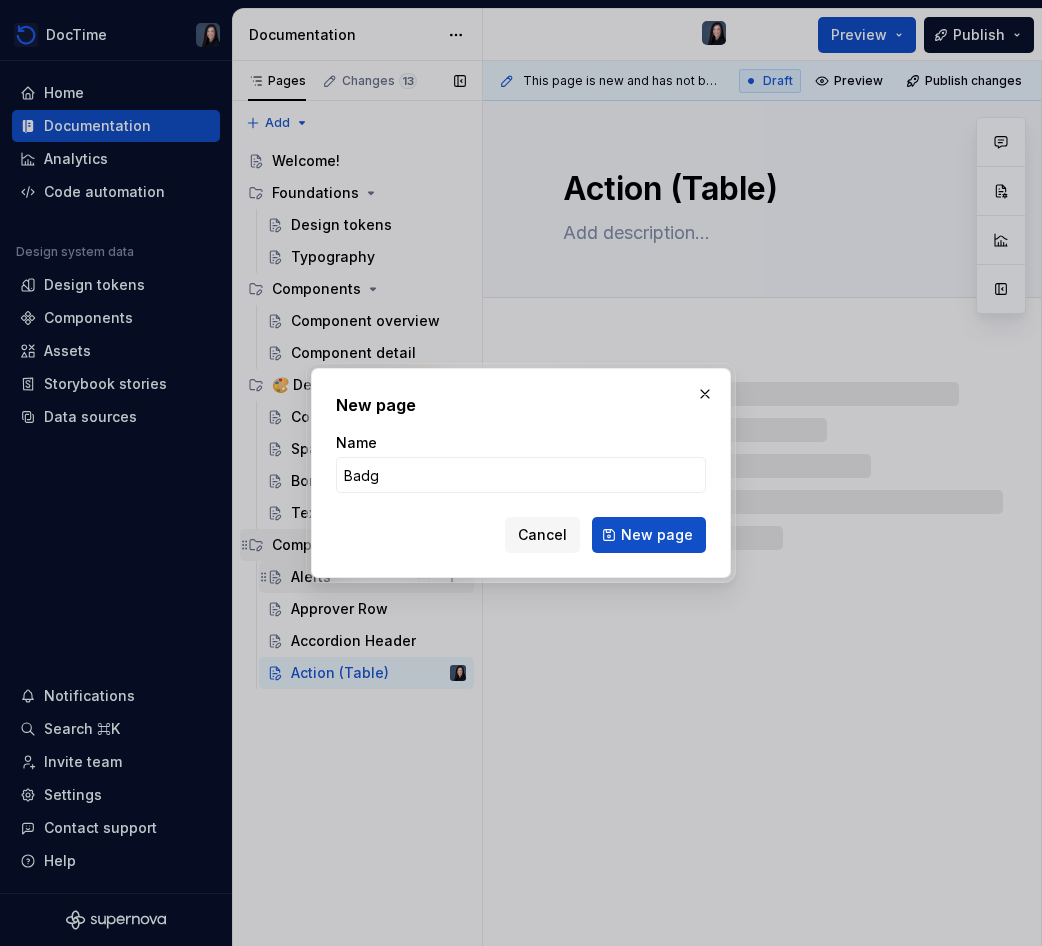 type on "Badge" 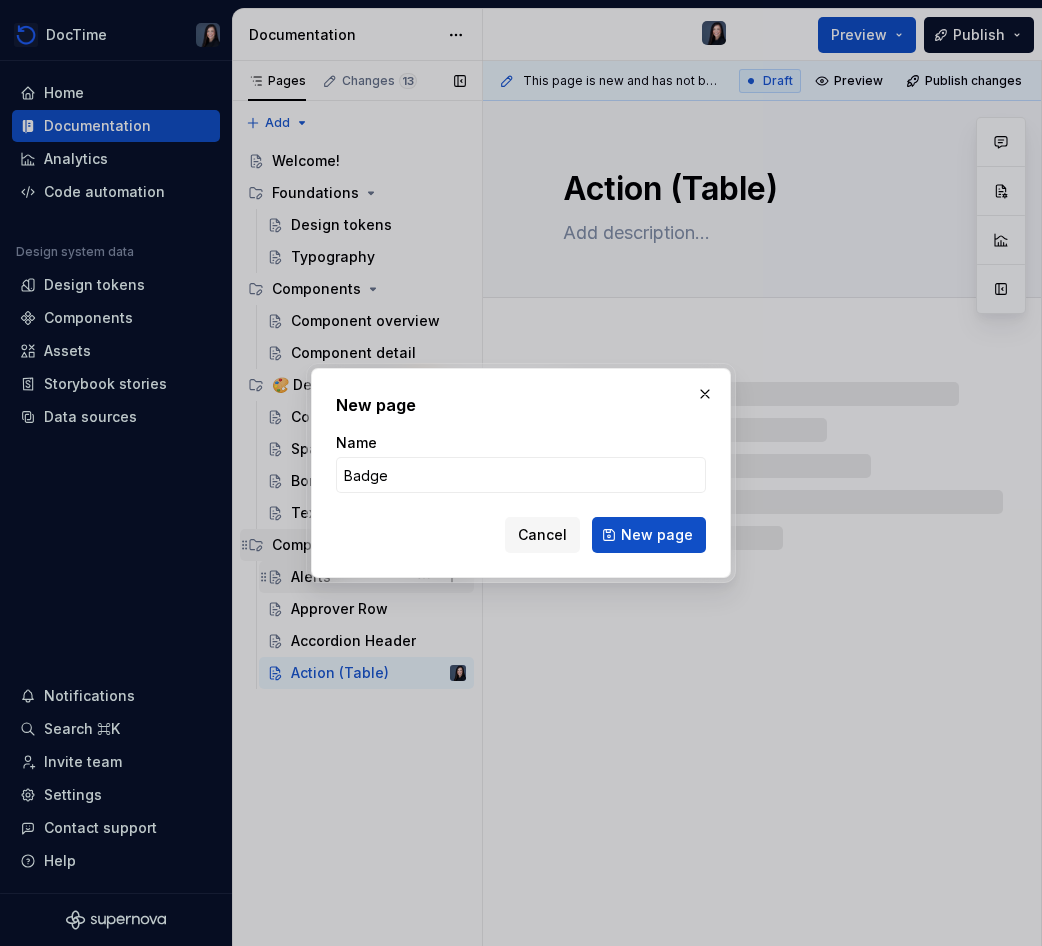 click on "New page" at bounding box center [649, 535] 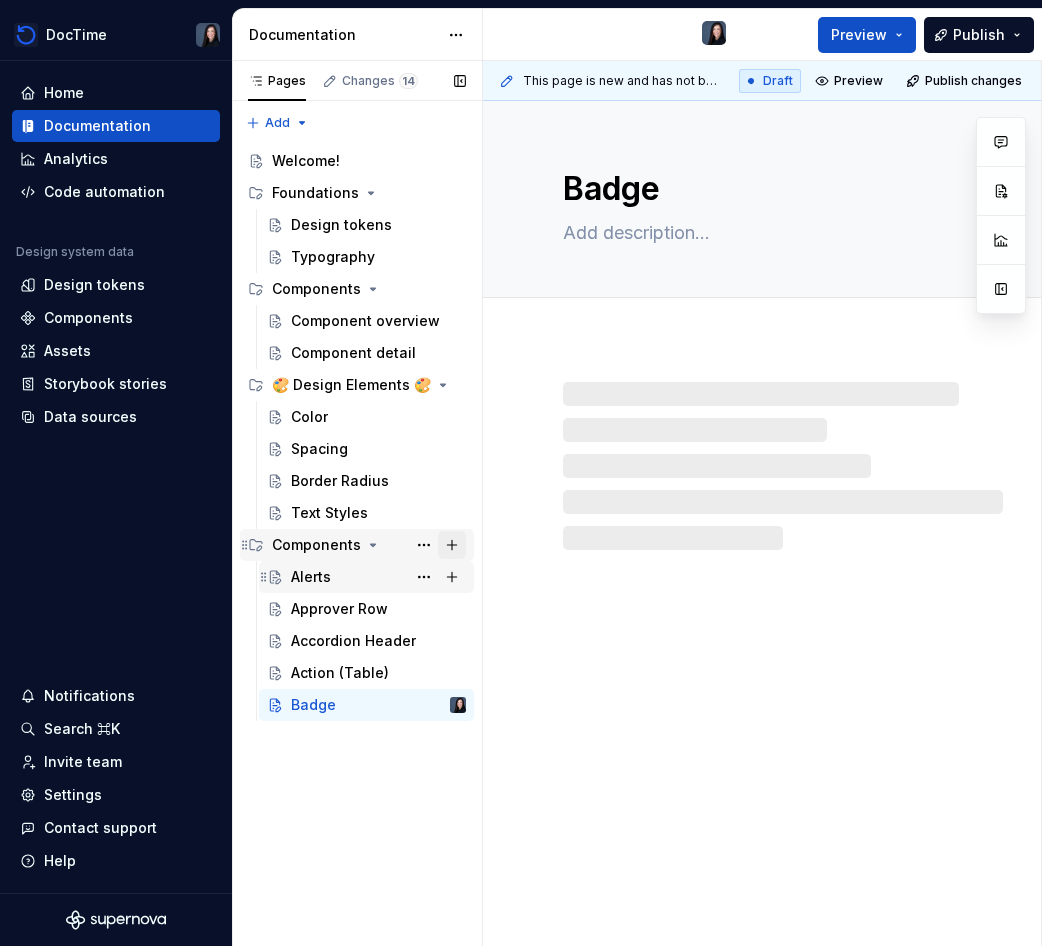 click at bounding box center (452, 545) 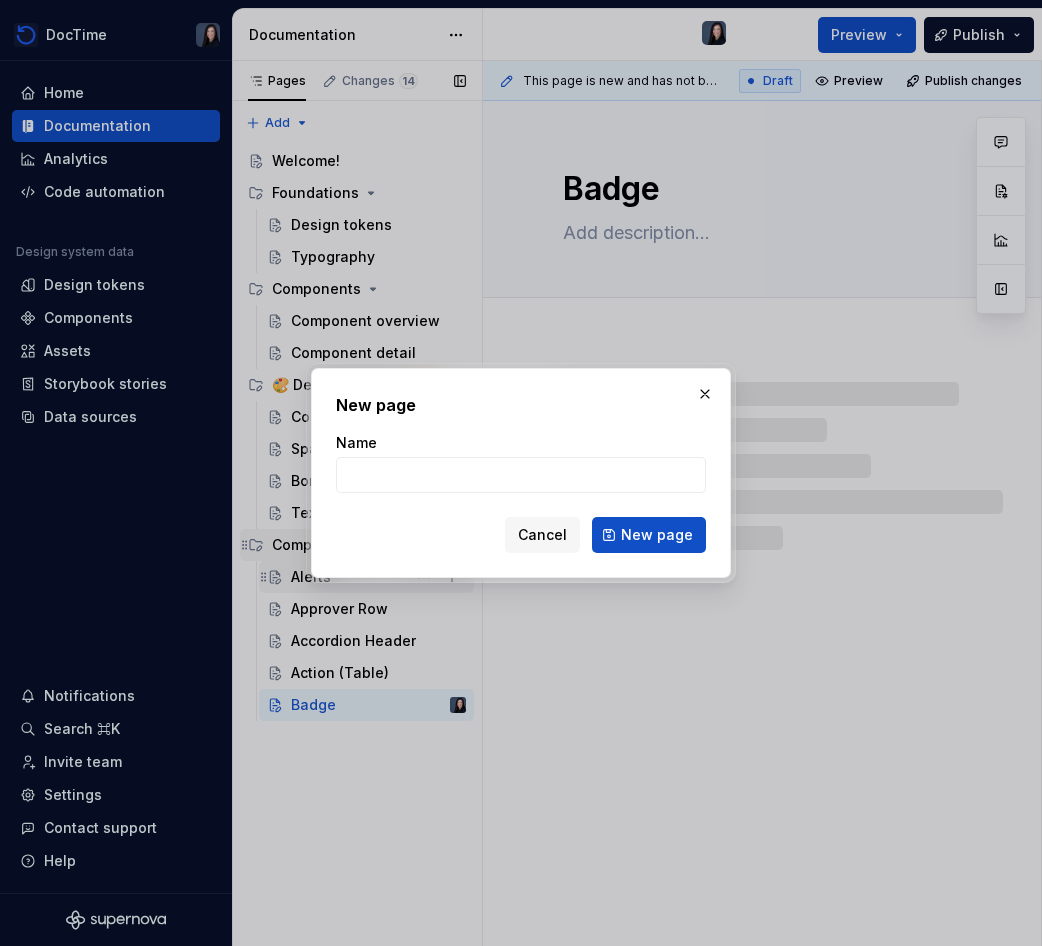 type on "*" 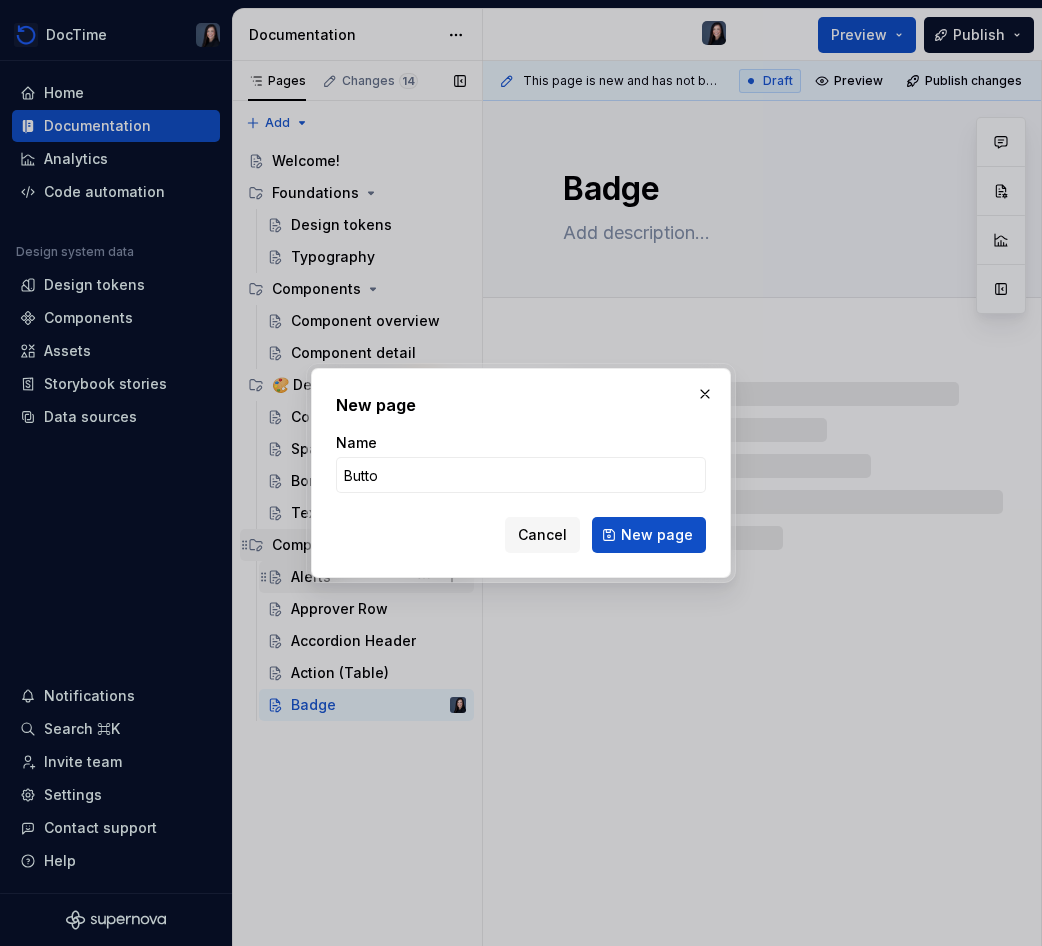 type on "Button" 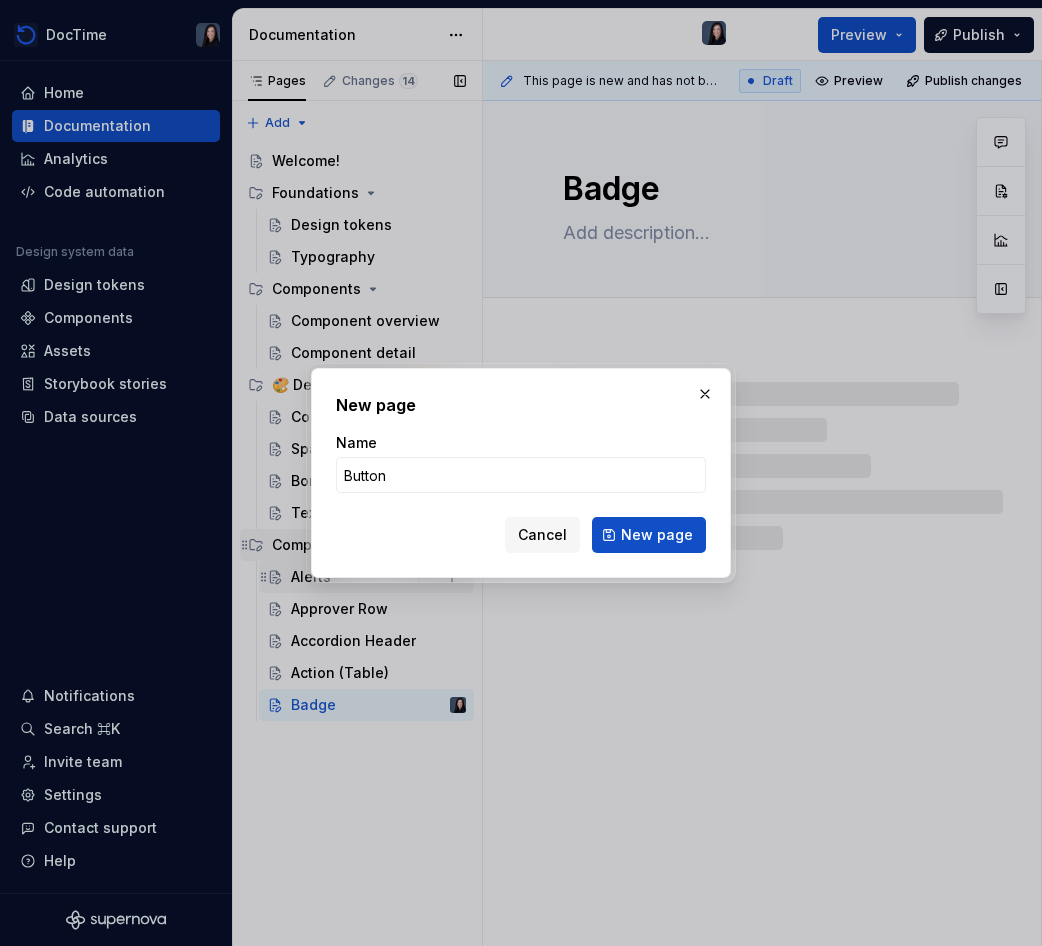 click on "New page" at bounding box center [649, 535] 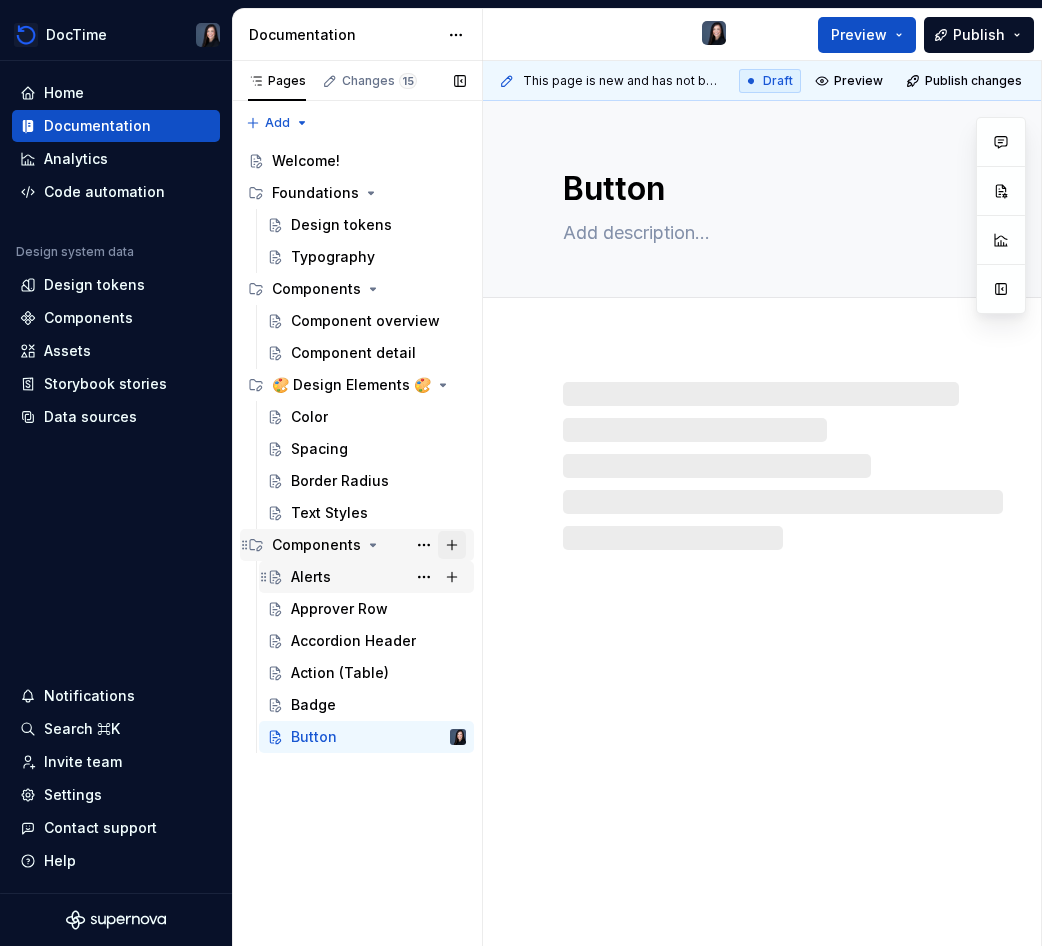 click at bounding box center [452, 545] 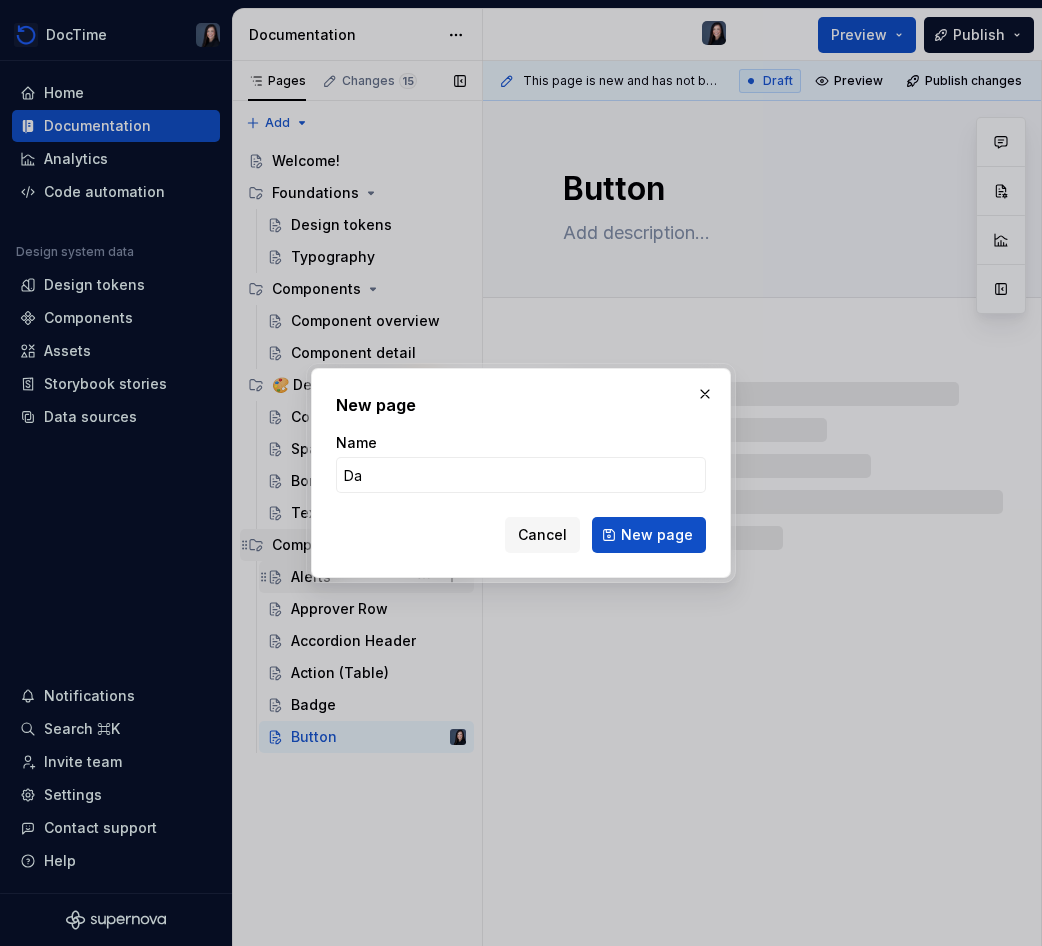 type on "Dat" 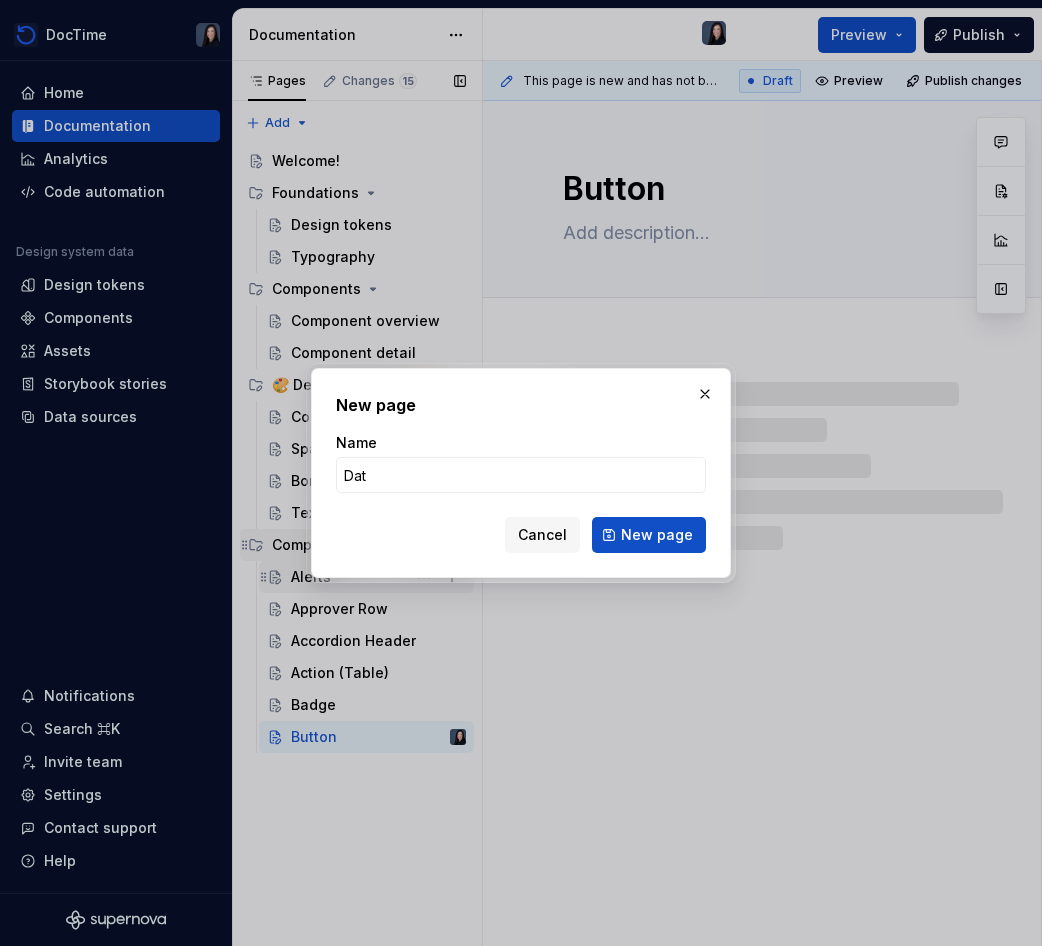 type on "*" 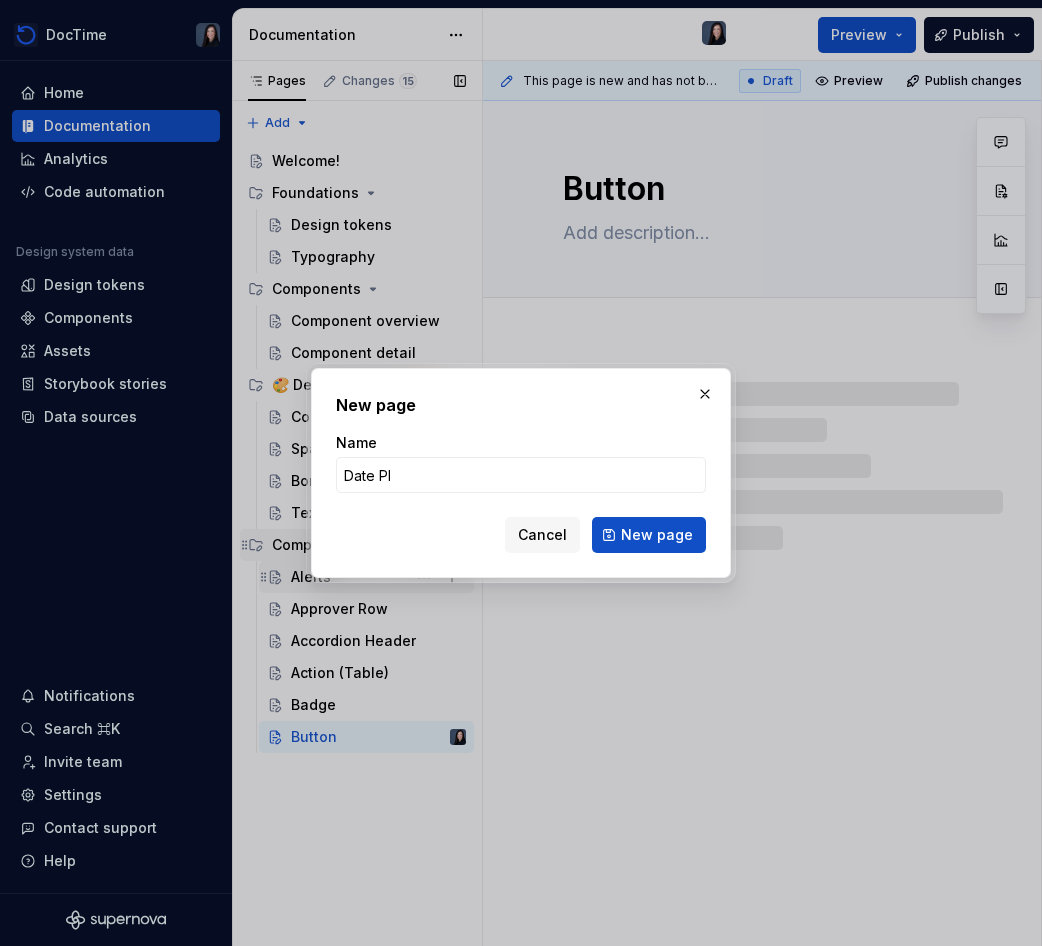 type on "Date P" 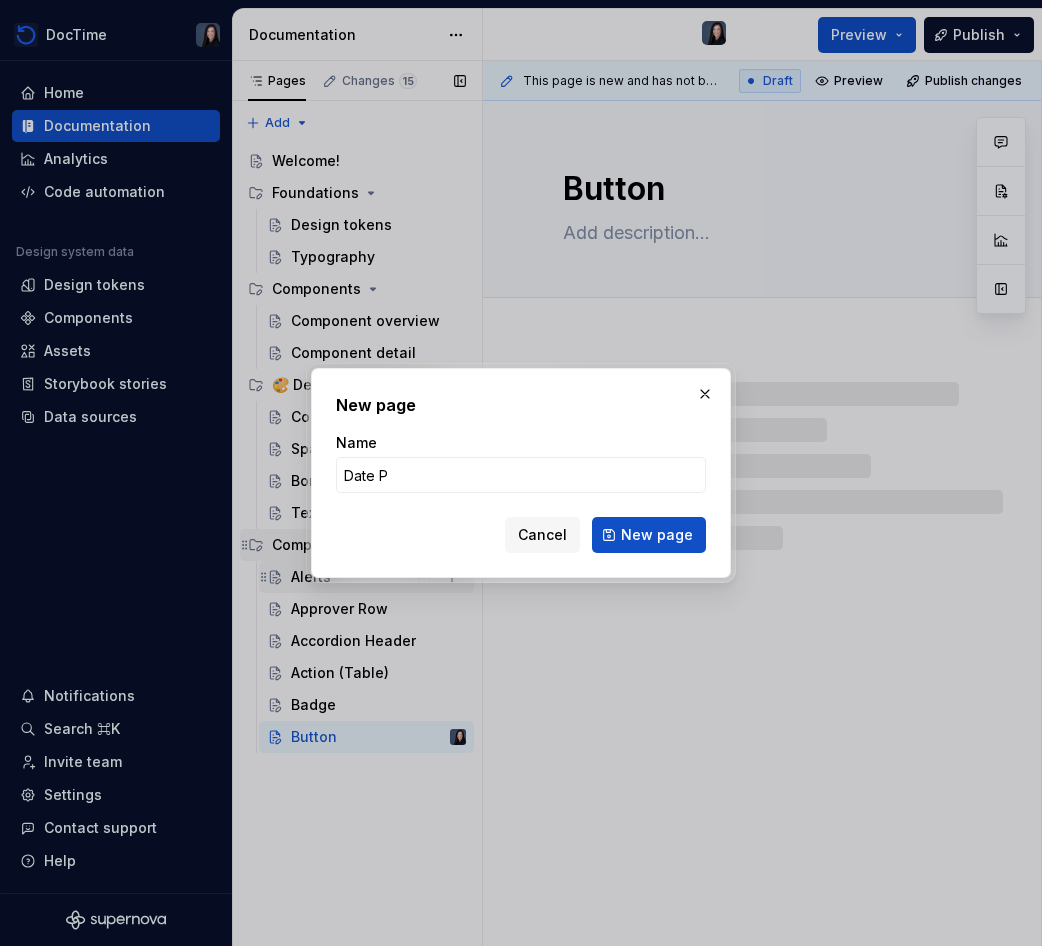 type on "*" 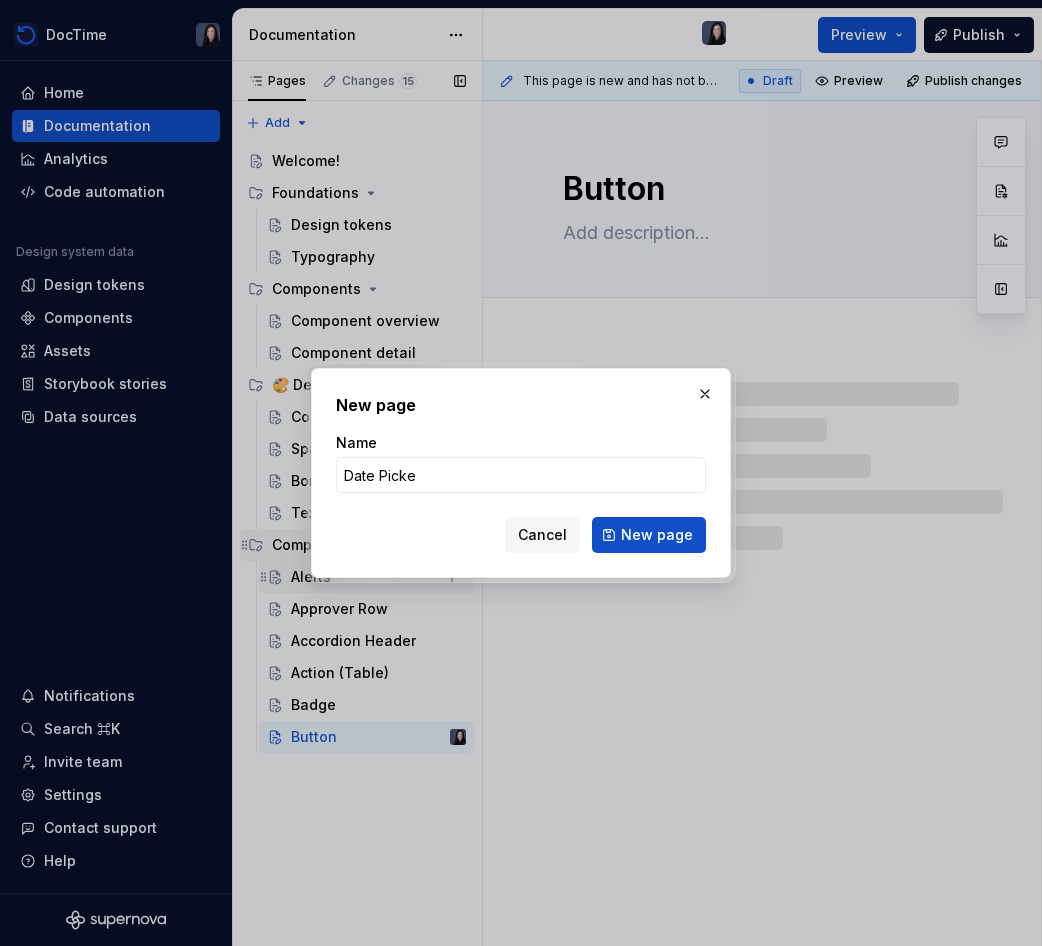 type on "Date Picker" 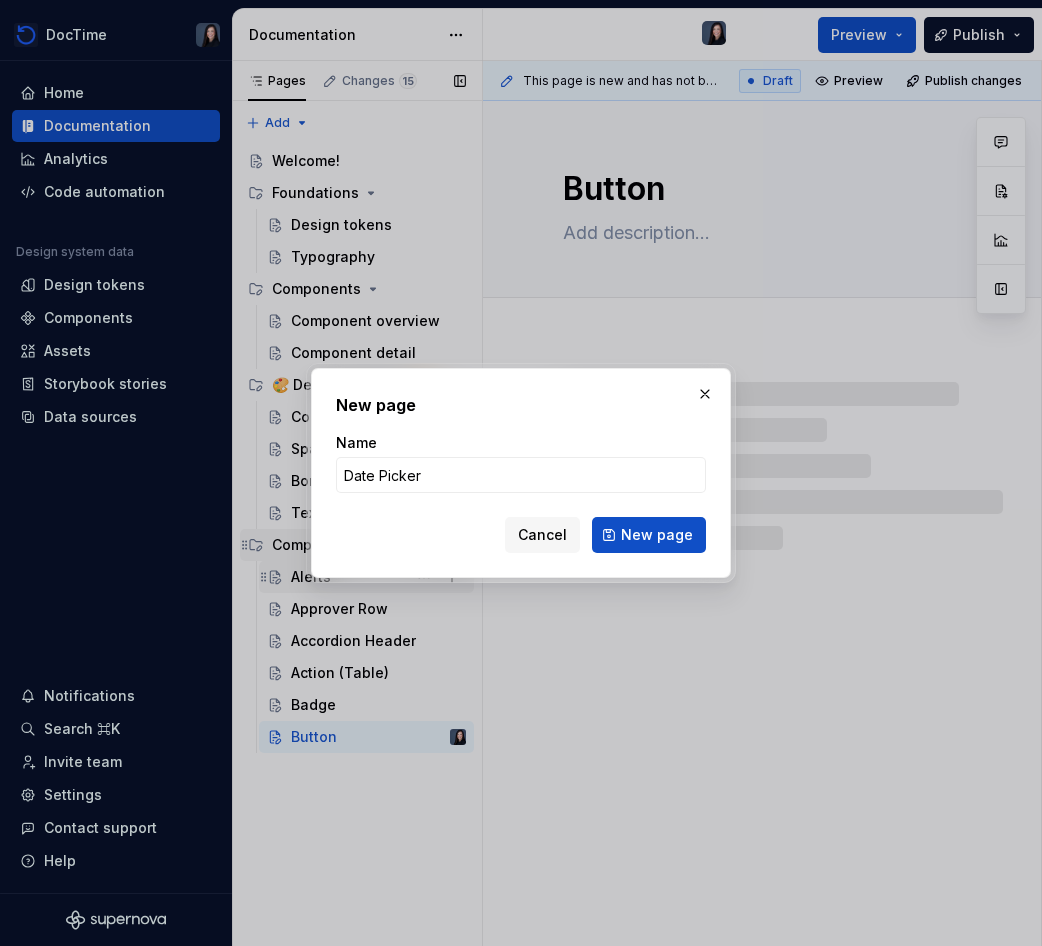 click on "New page" at bounding box center (649, 535) 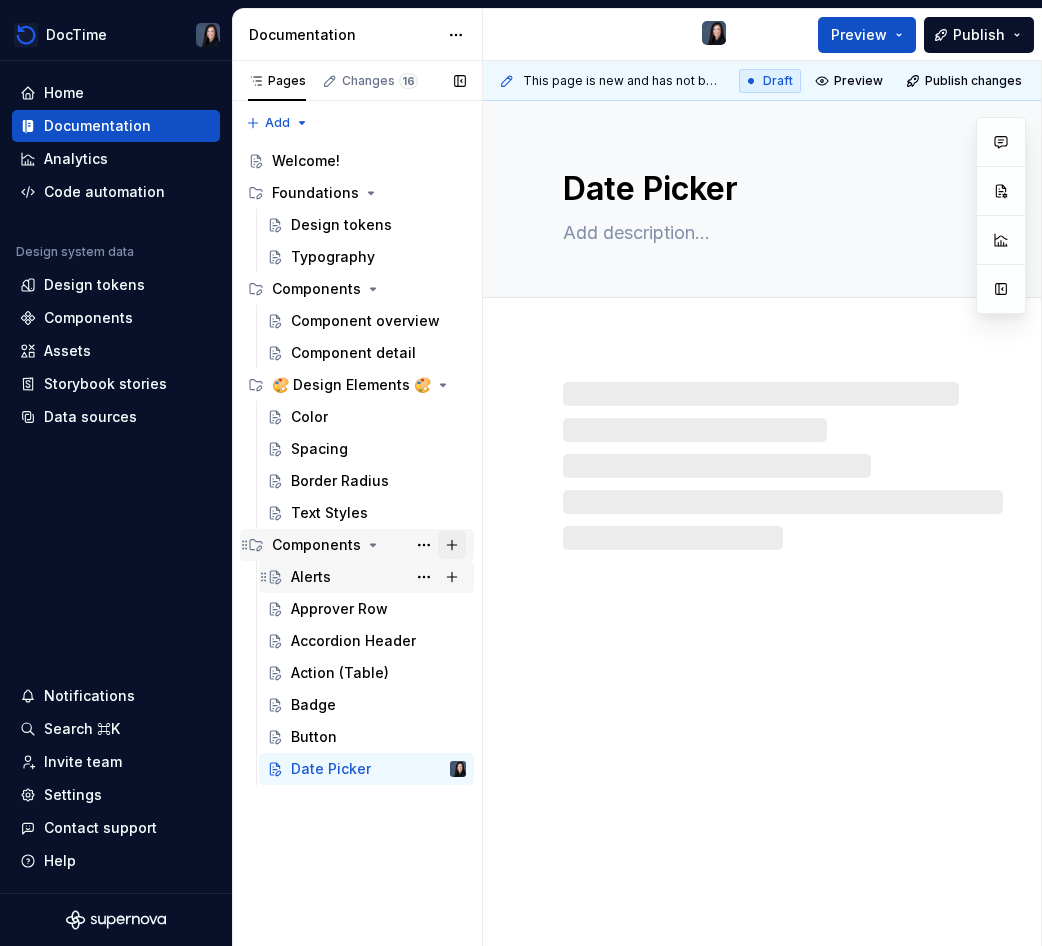 click at bounding box center [452, 545] 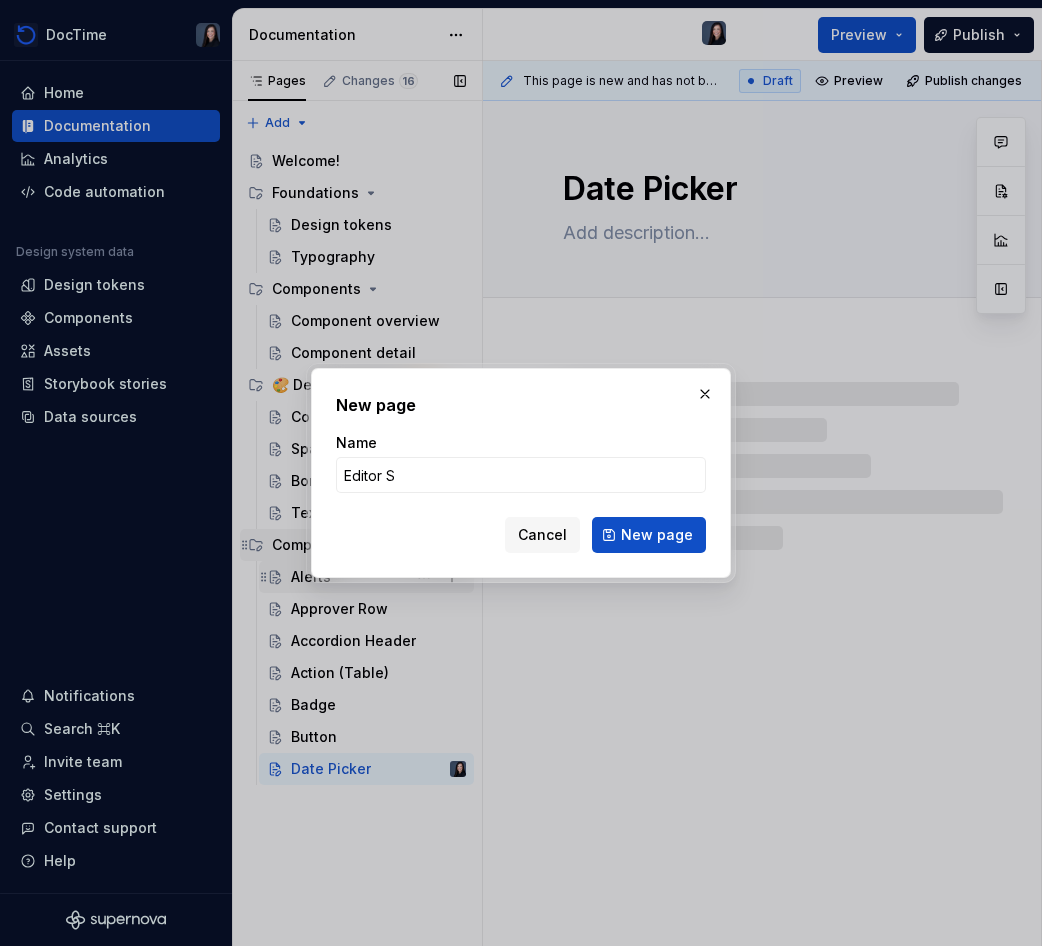 type on "Editor Su" 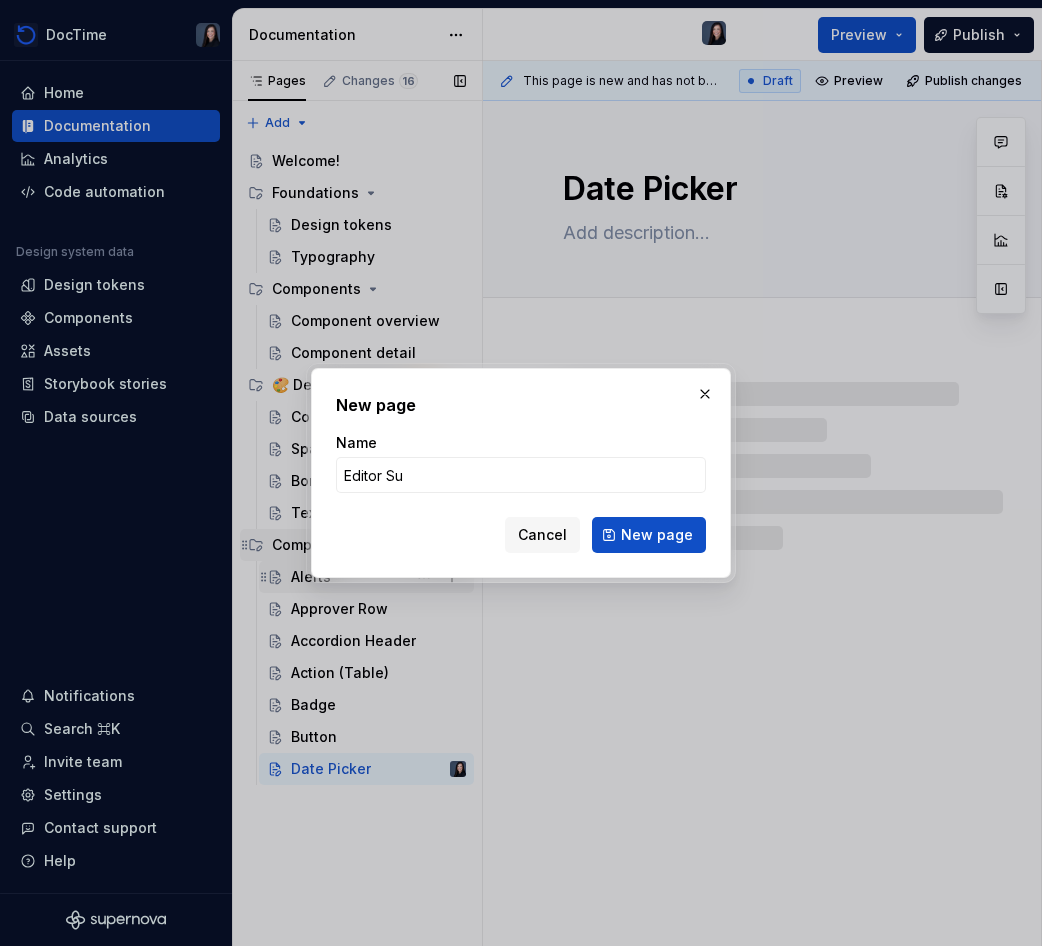 type on "*" 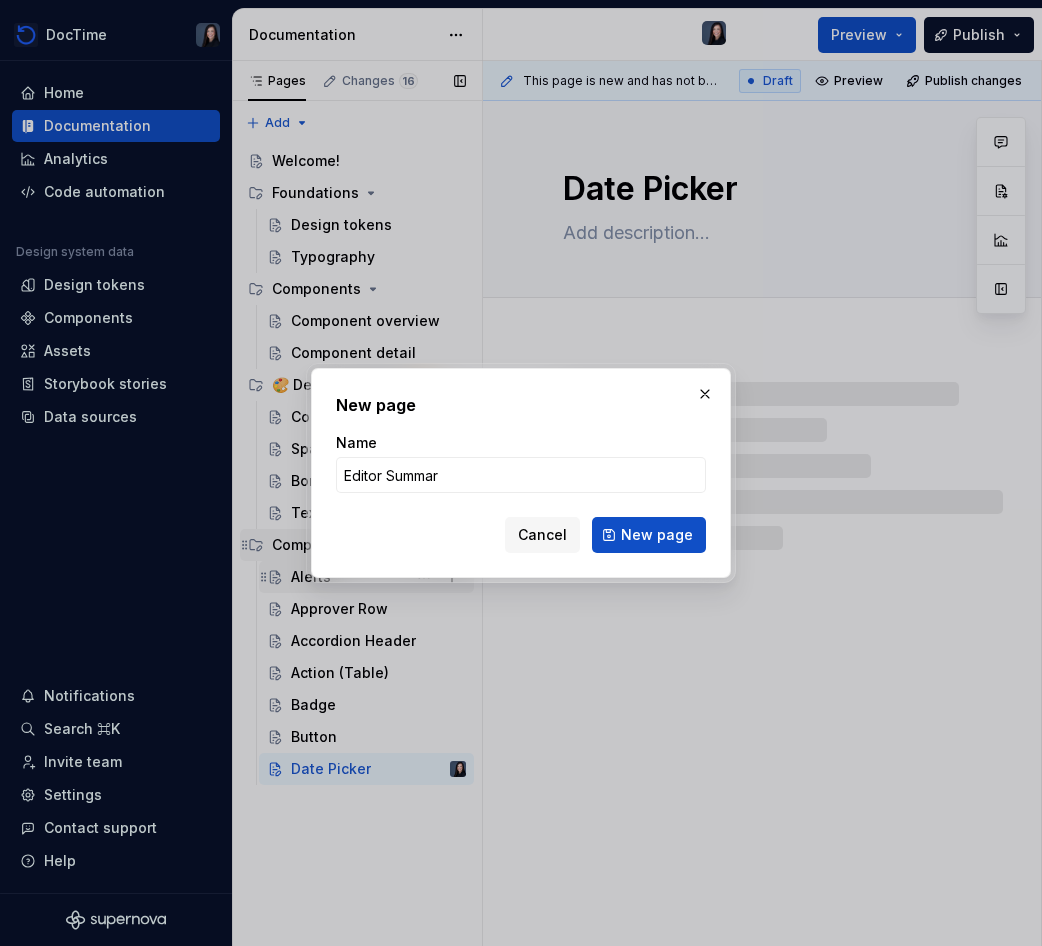 type on "Editor Summary" 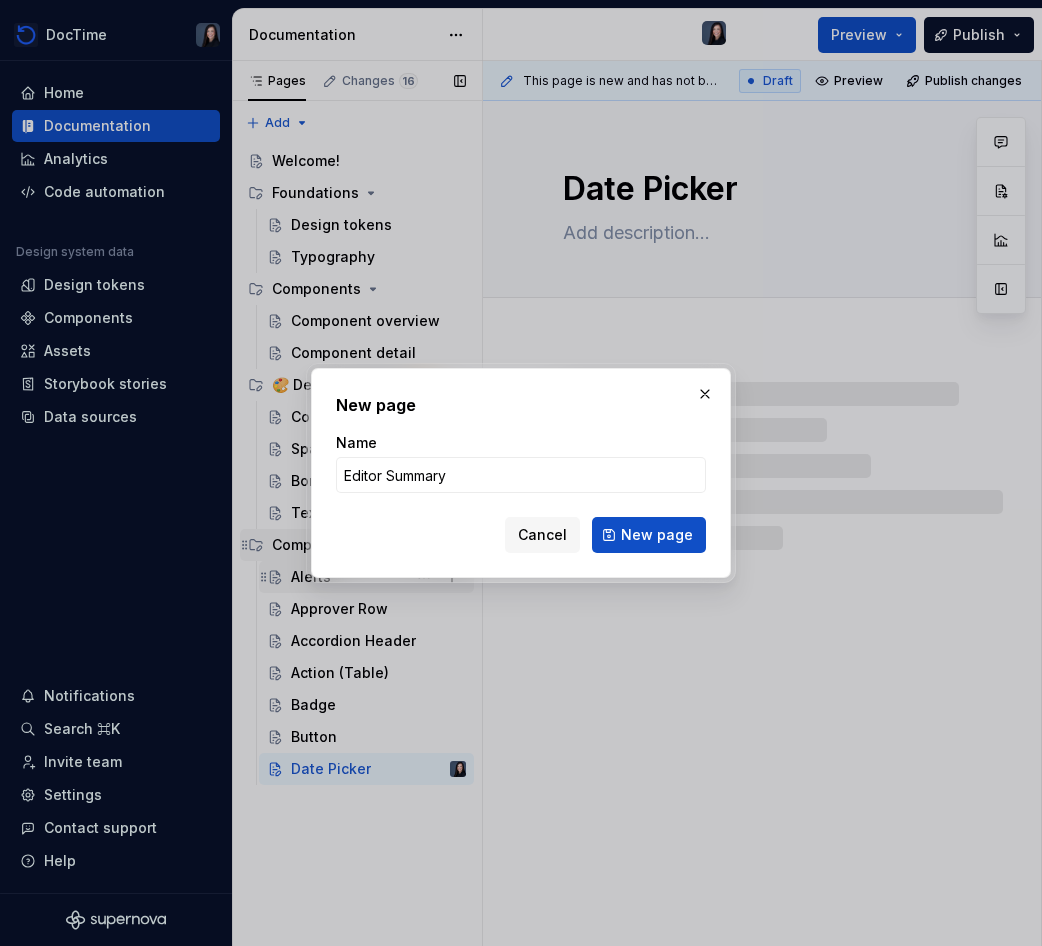 type on "*" 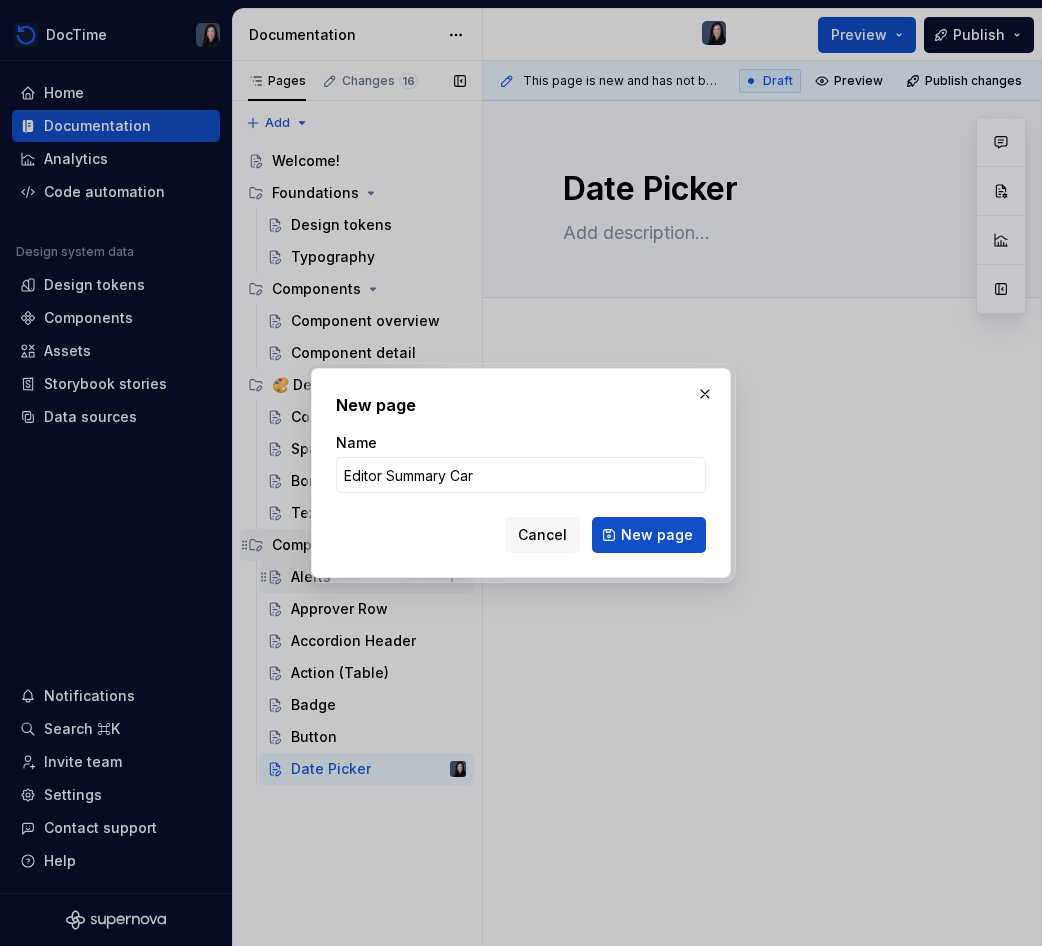type on "Editor Summary Card" 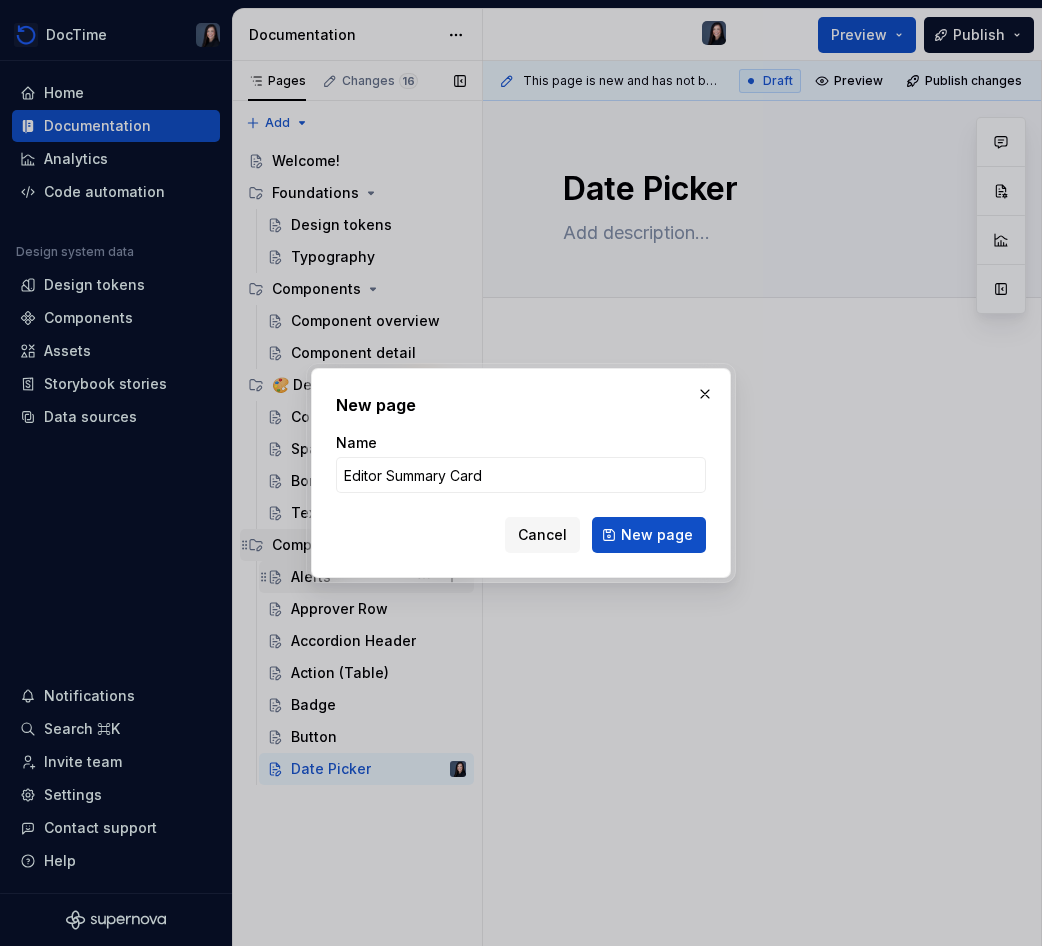 click on "New page" at bounding box center [649, 535] 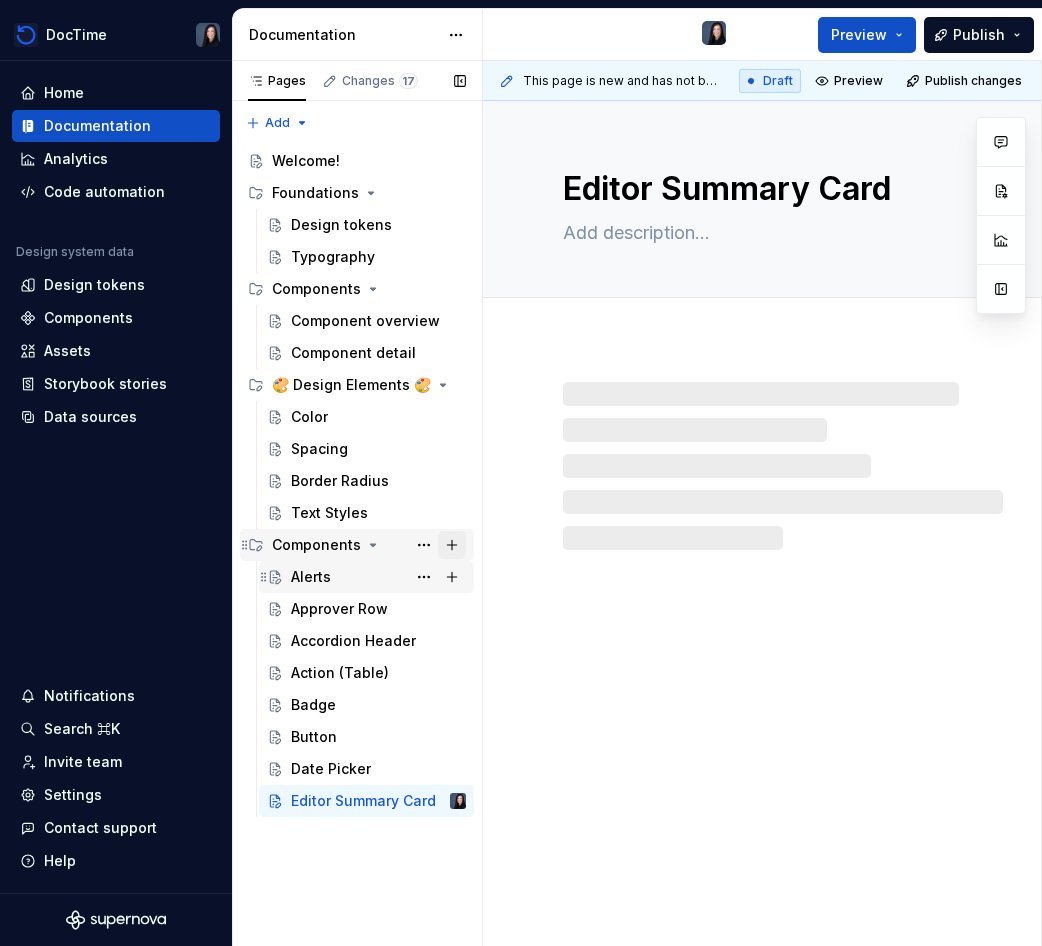 click at bounding box center [452, 545] 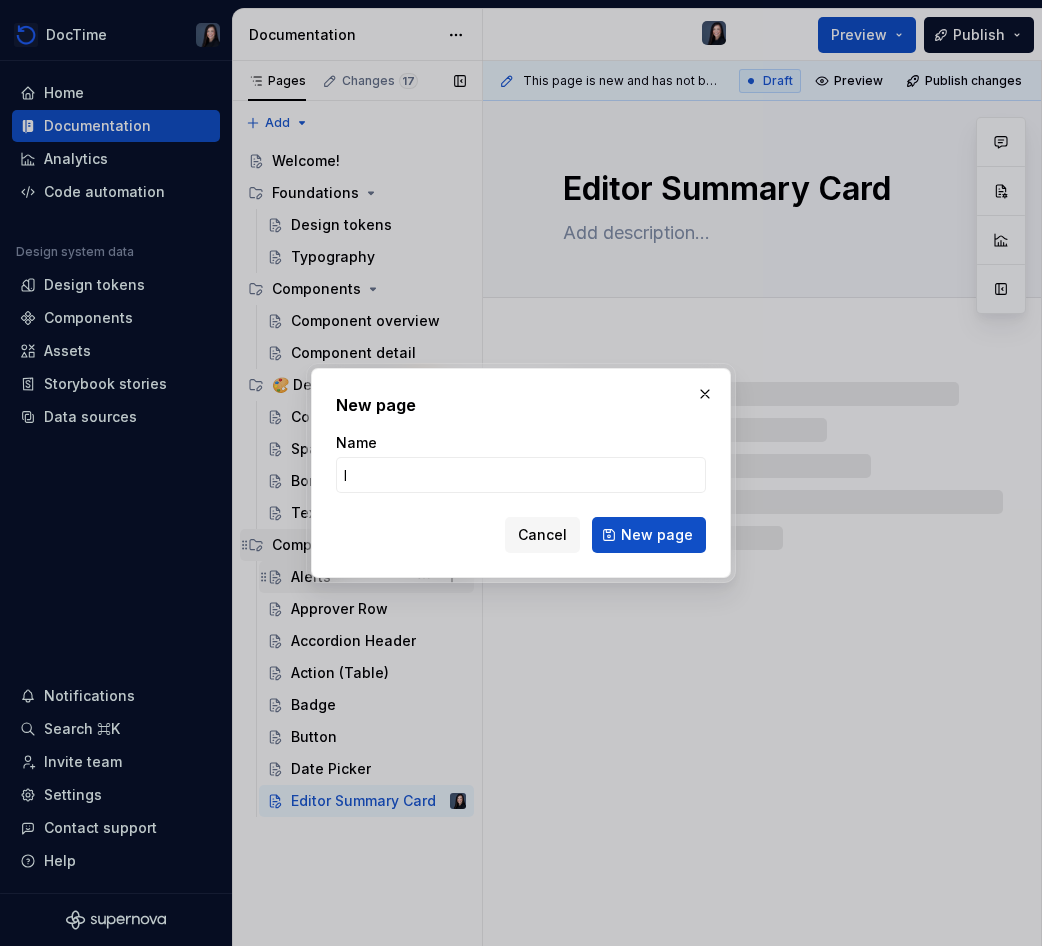type on "IN" 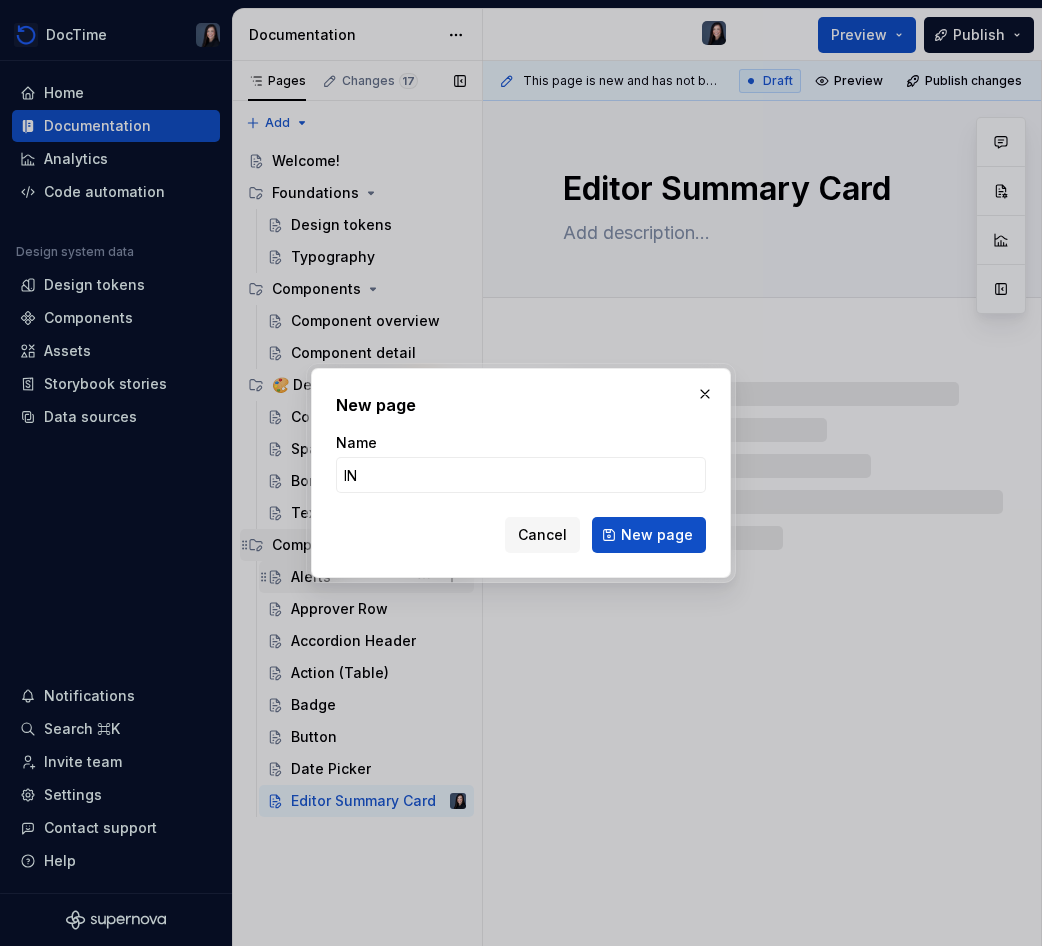 type on "*" 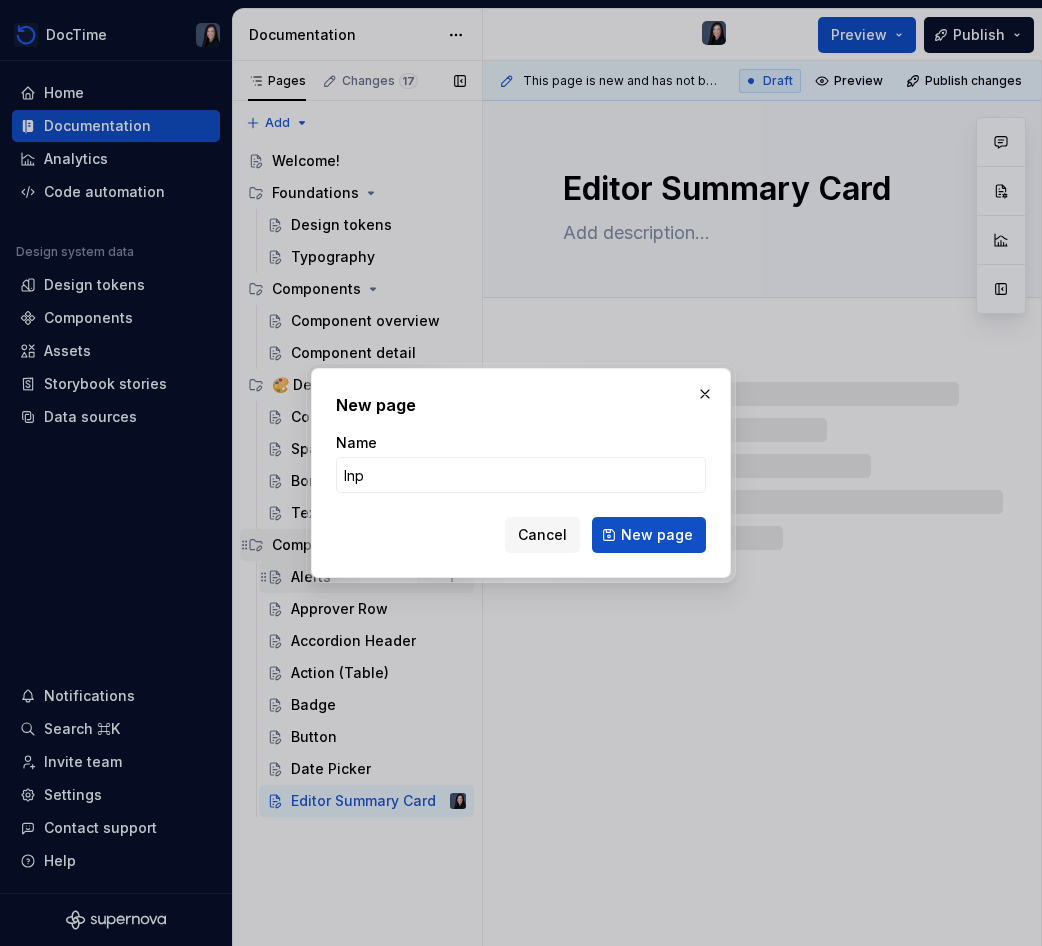 type on "Inpu" 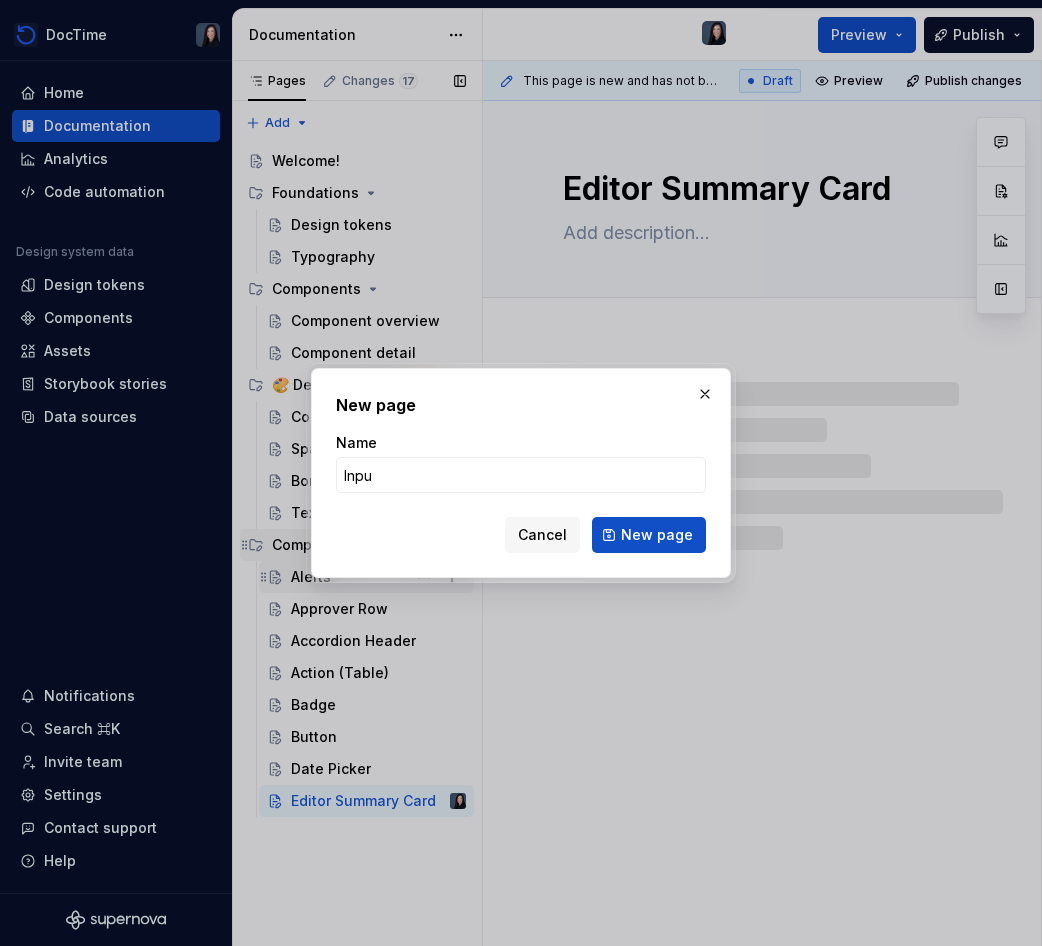 type on "*" 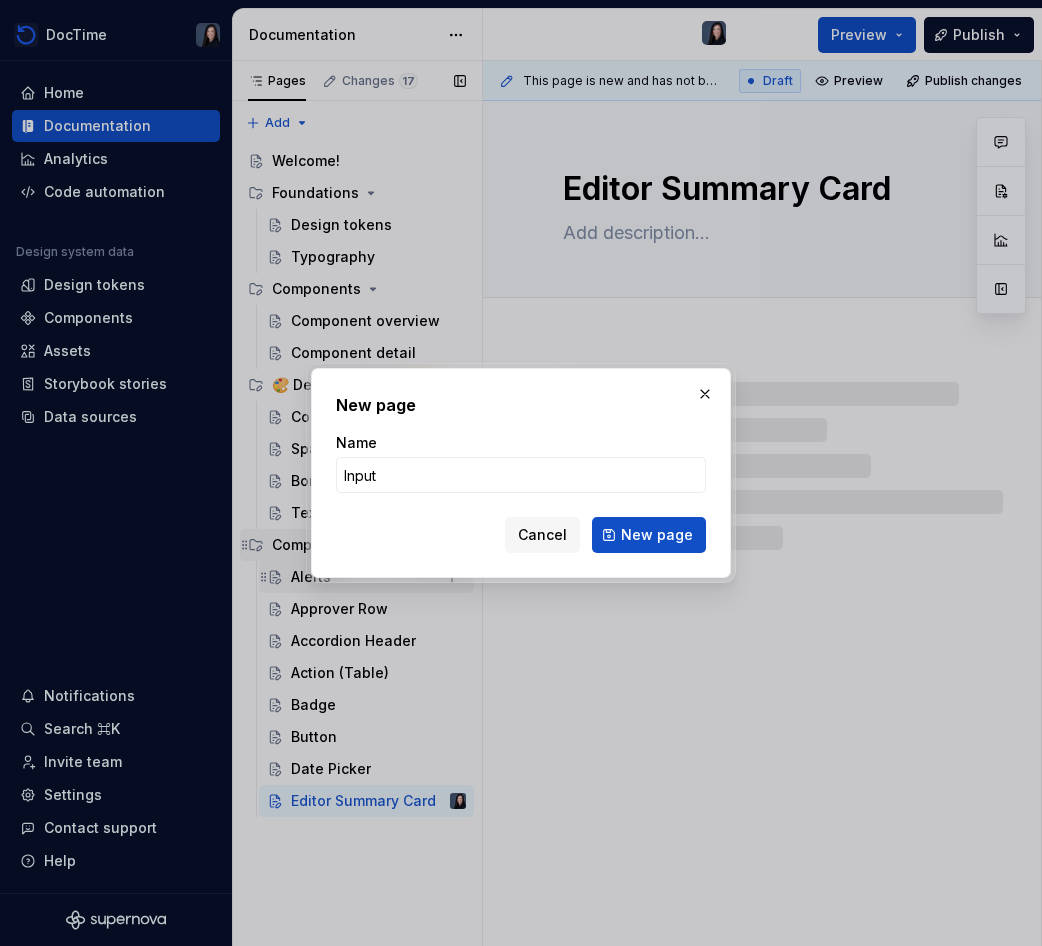 type on "Inputs" 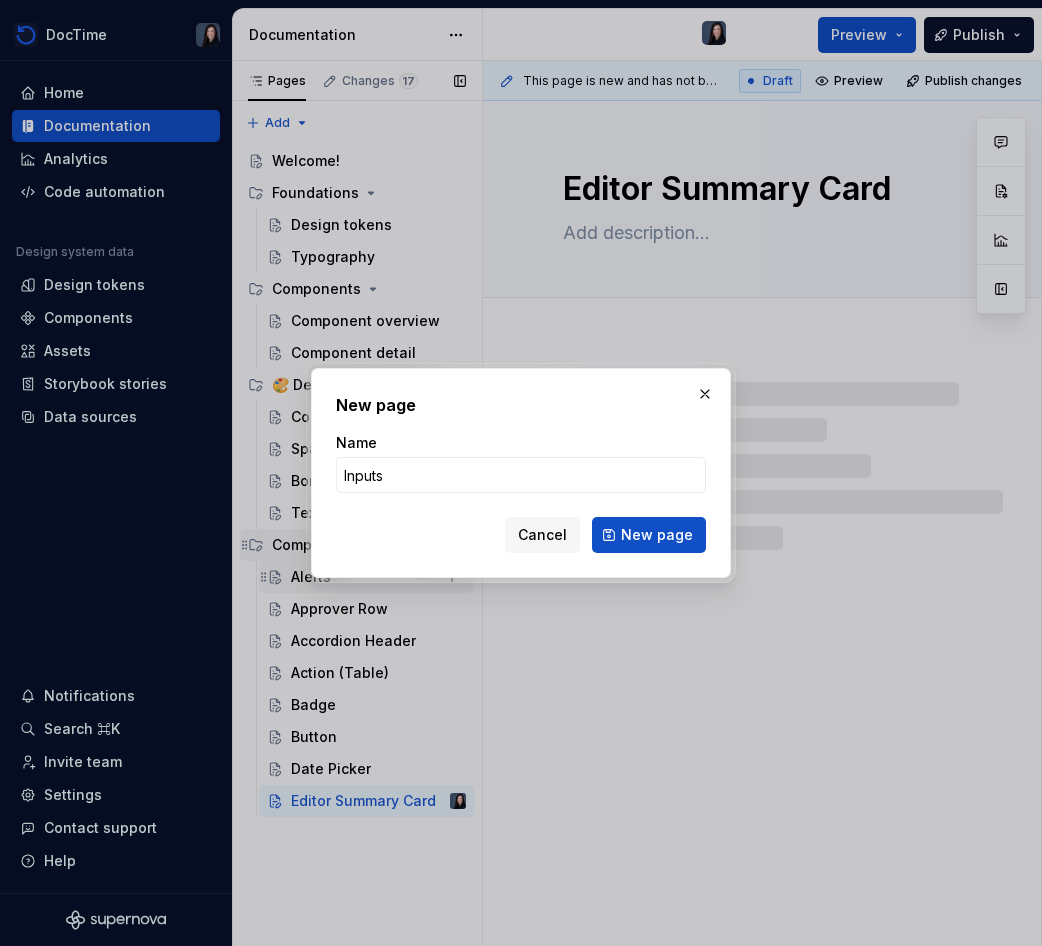 click on "New page" at bounding box center [649, 535] 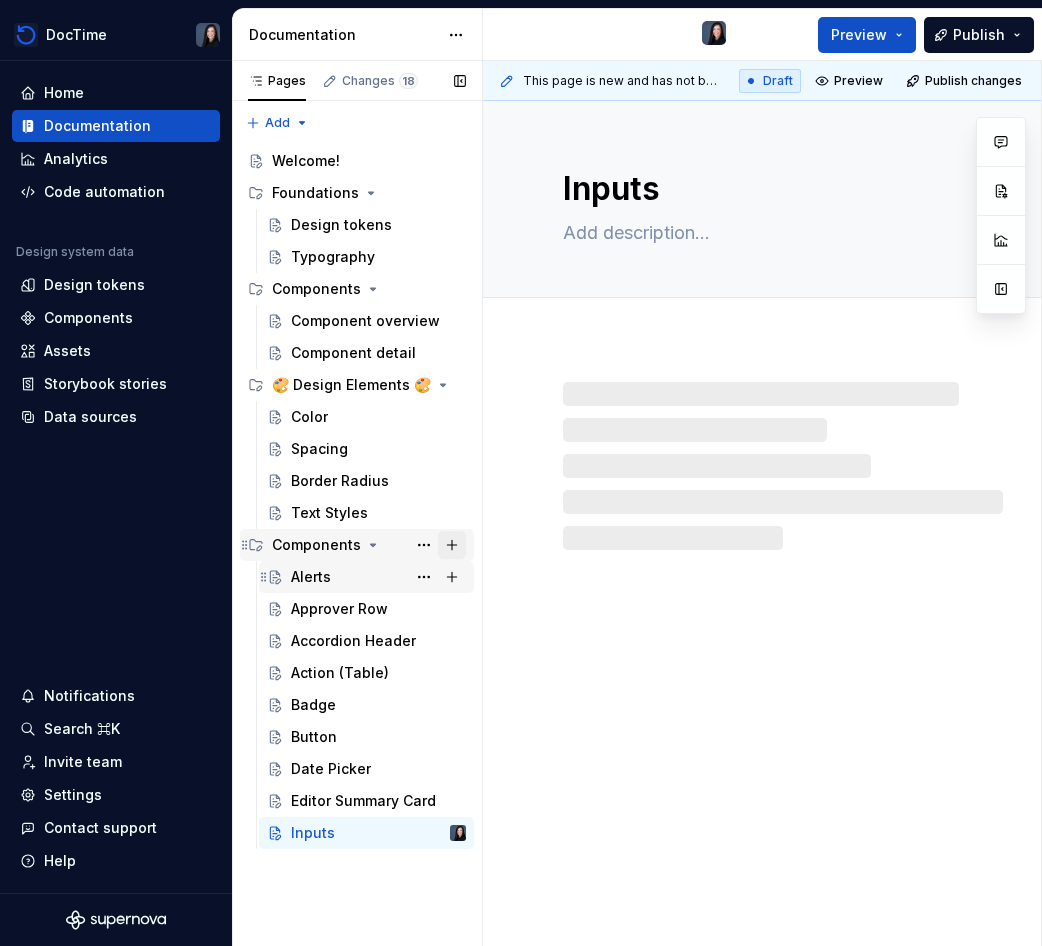 click at bounding box center [452, 545] 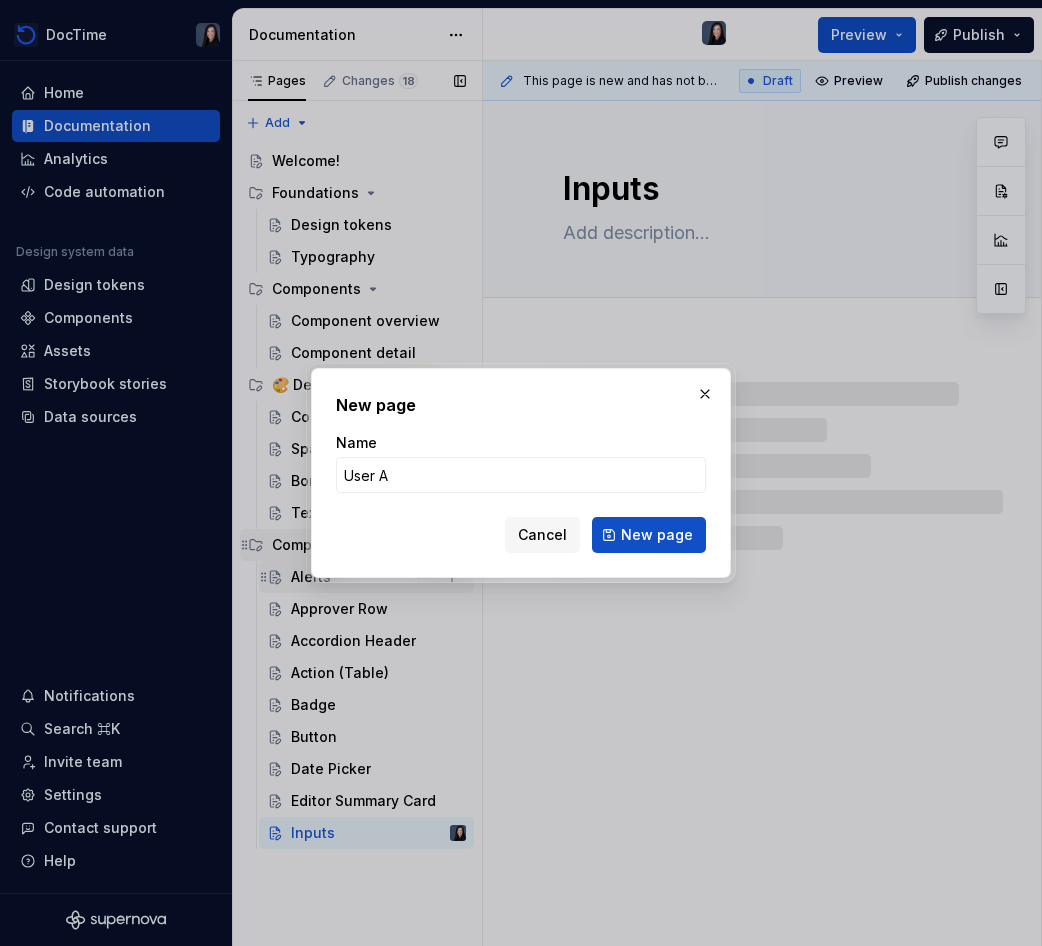 type on "User Av" 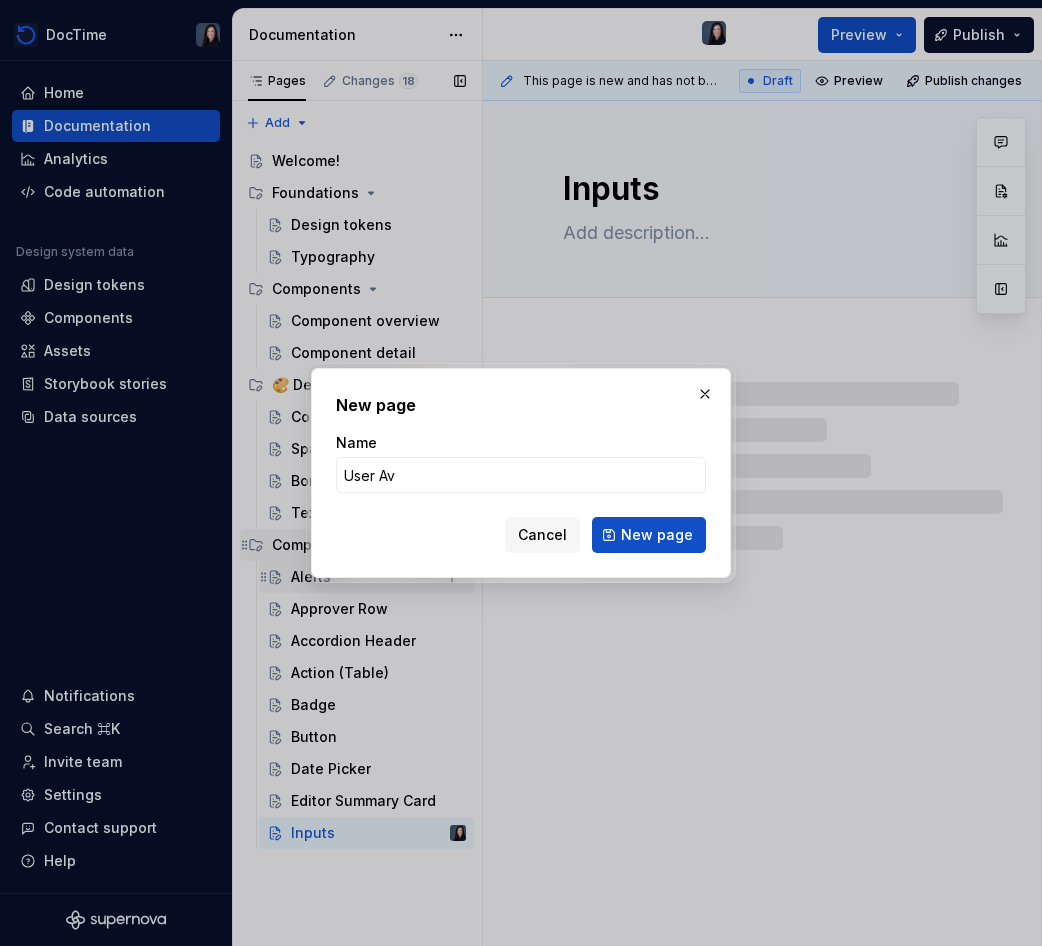 type on "*" 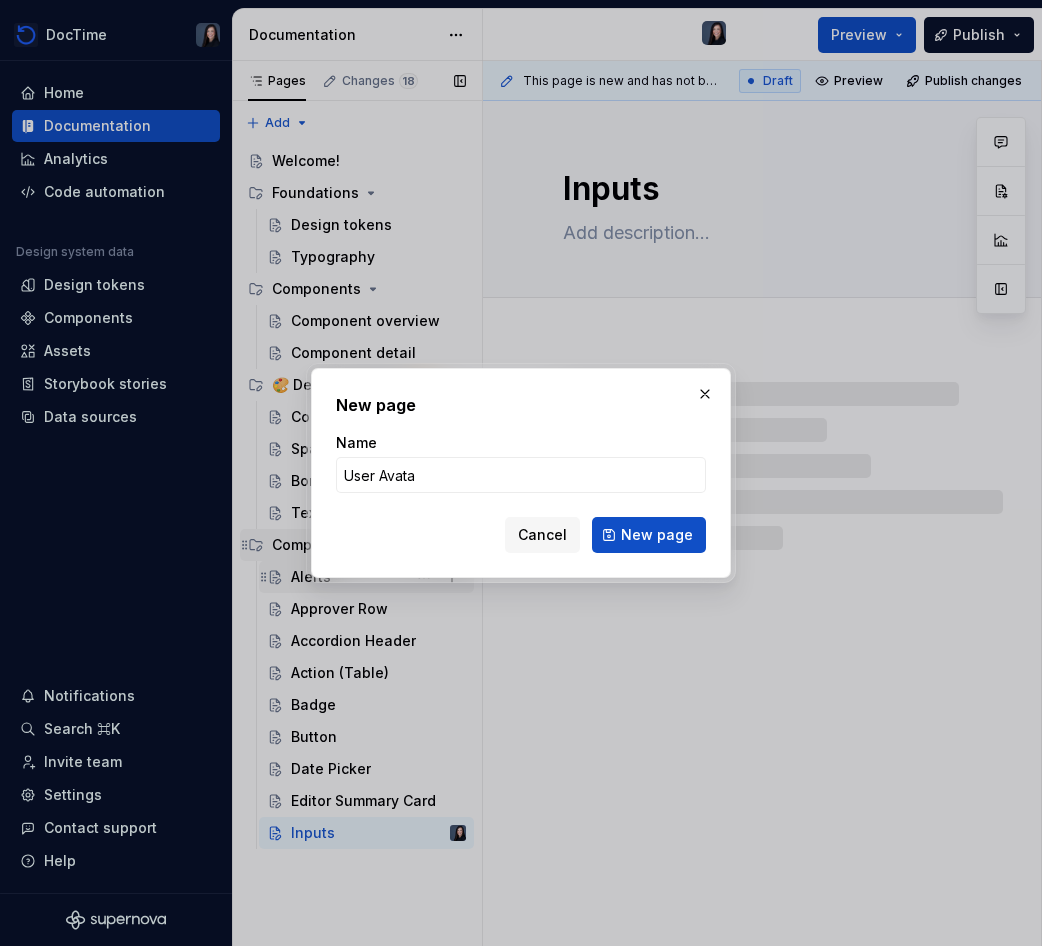 type on "User Avatar" 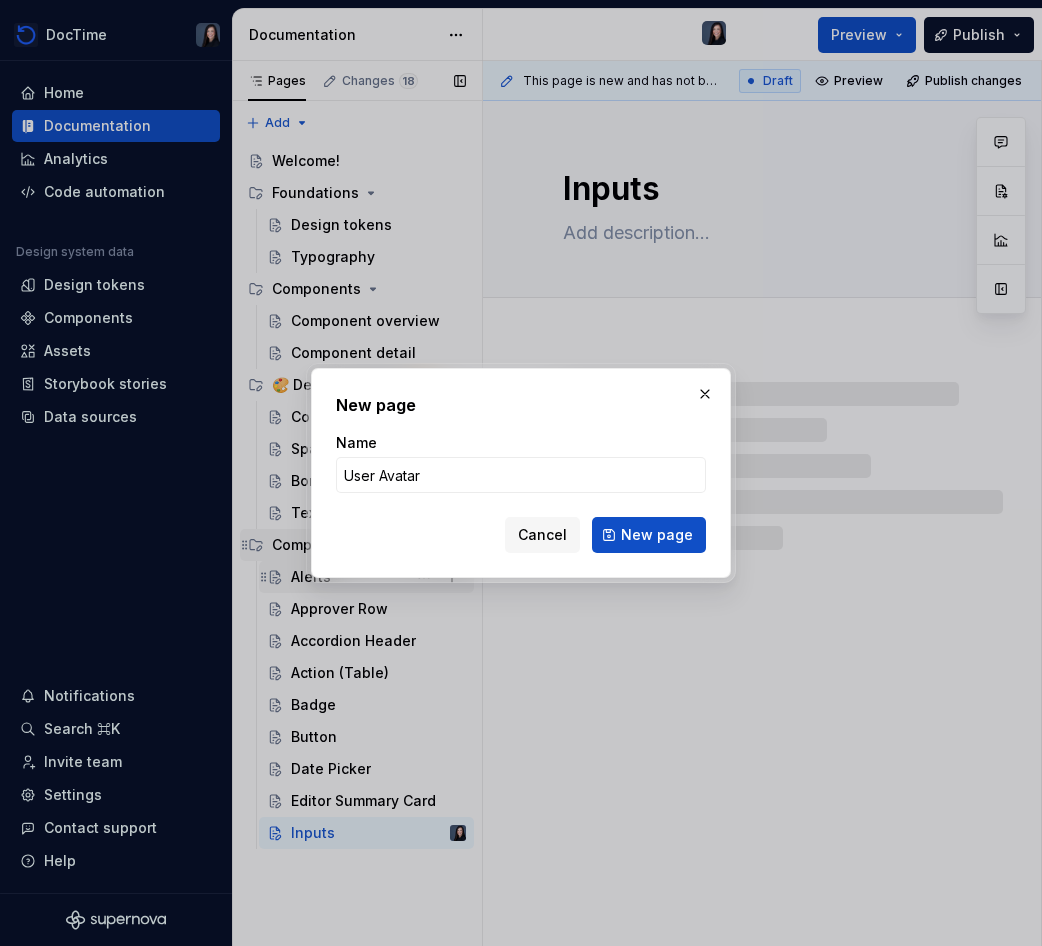 click on "New page" at bounding box center (649, 535) 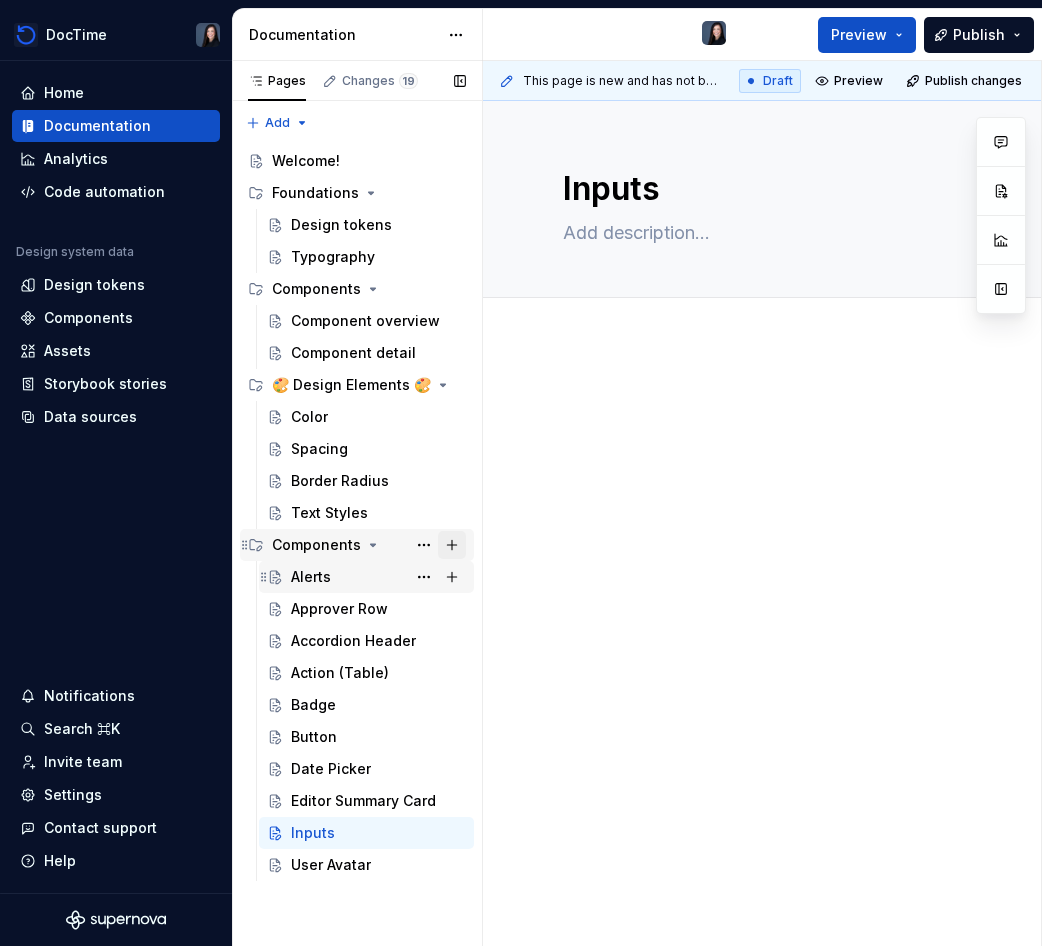 click at bounding box center (452, 545) 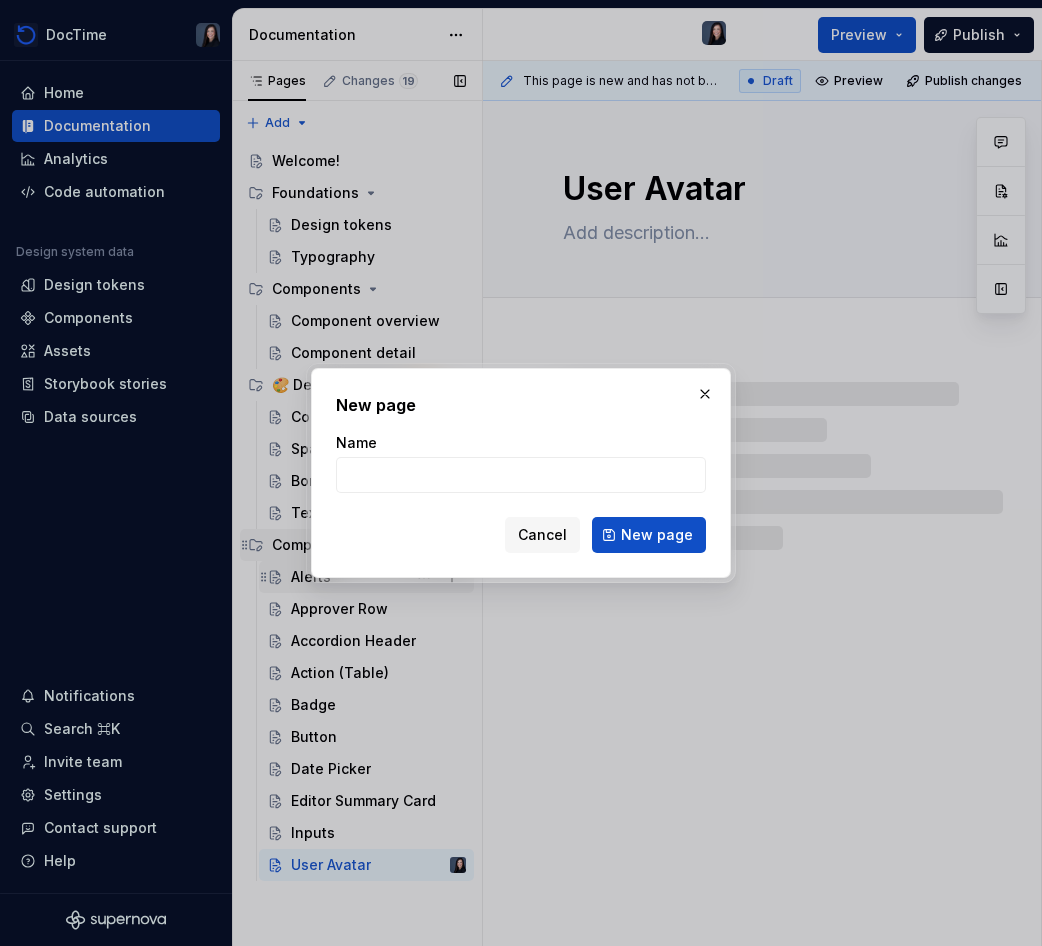 type on "*" 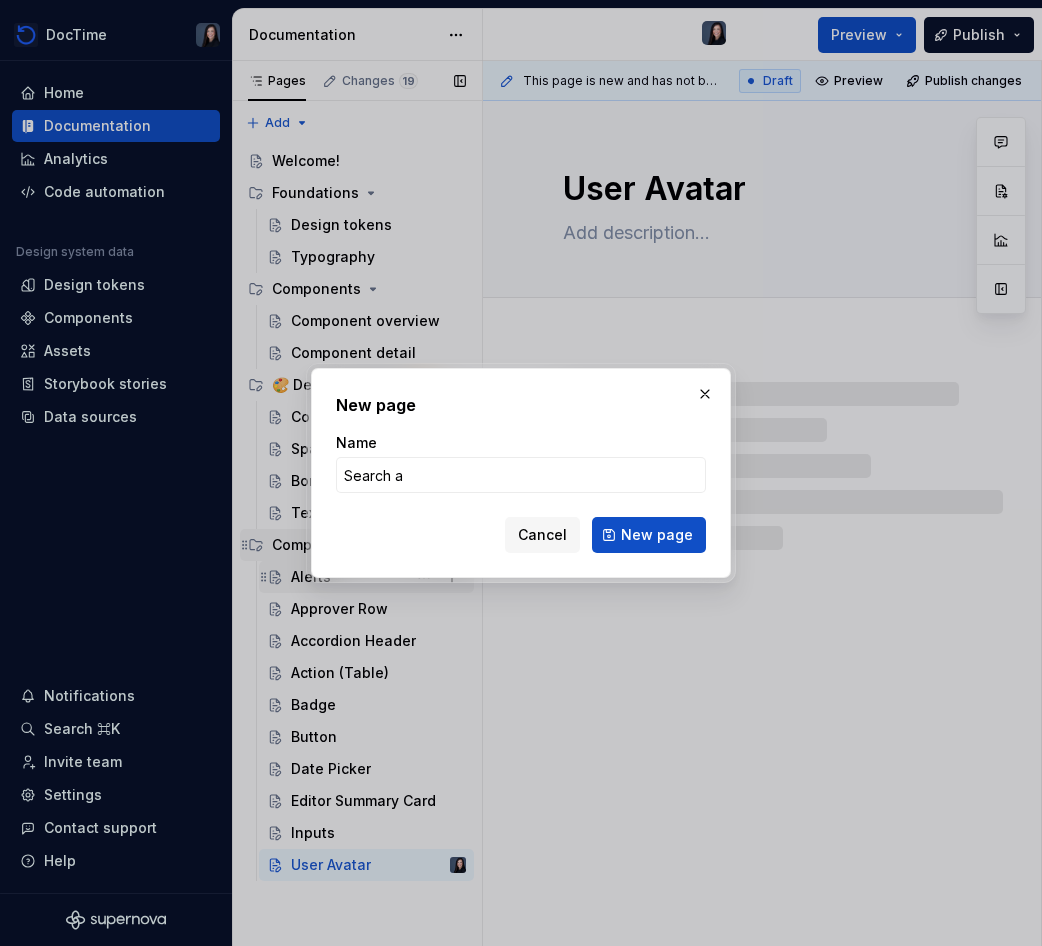 type on "Search an" 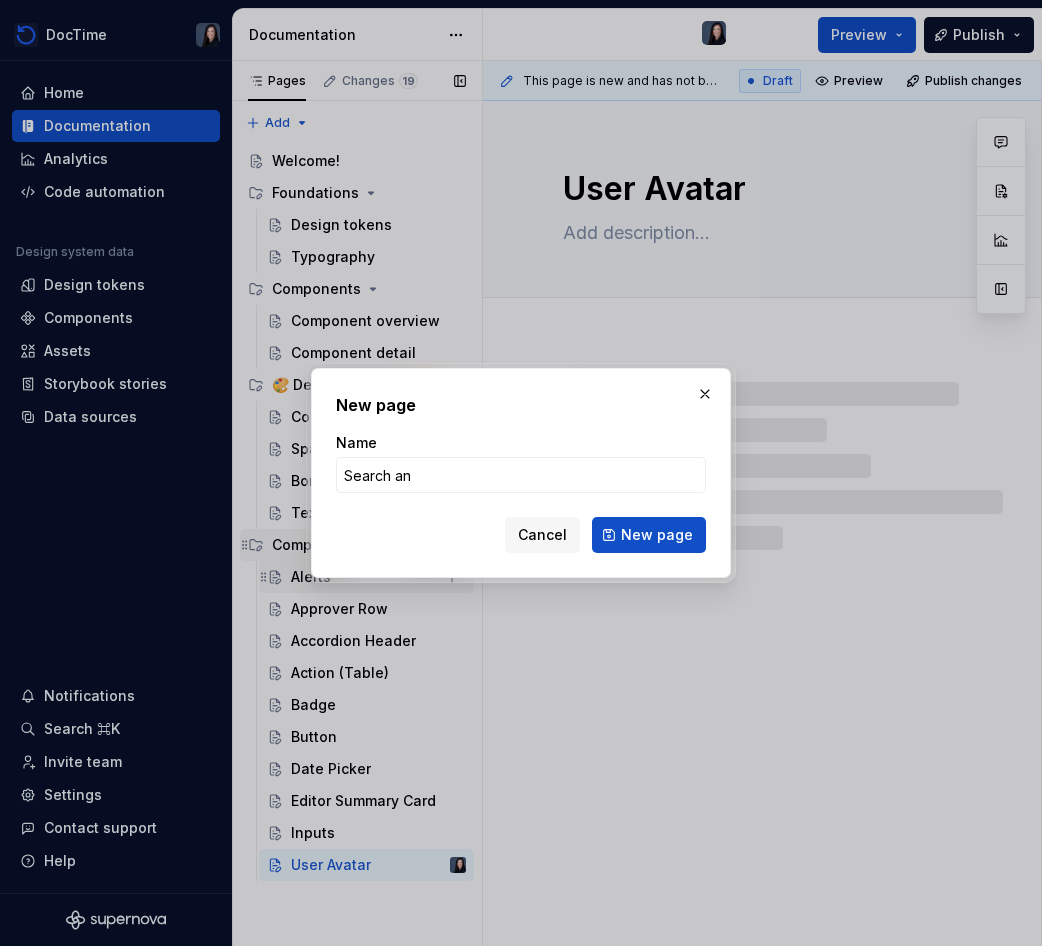 type on "*" 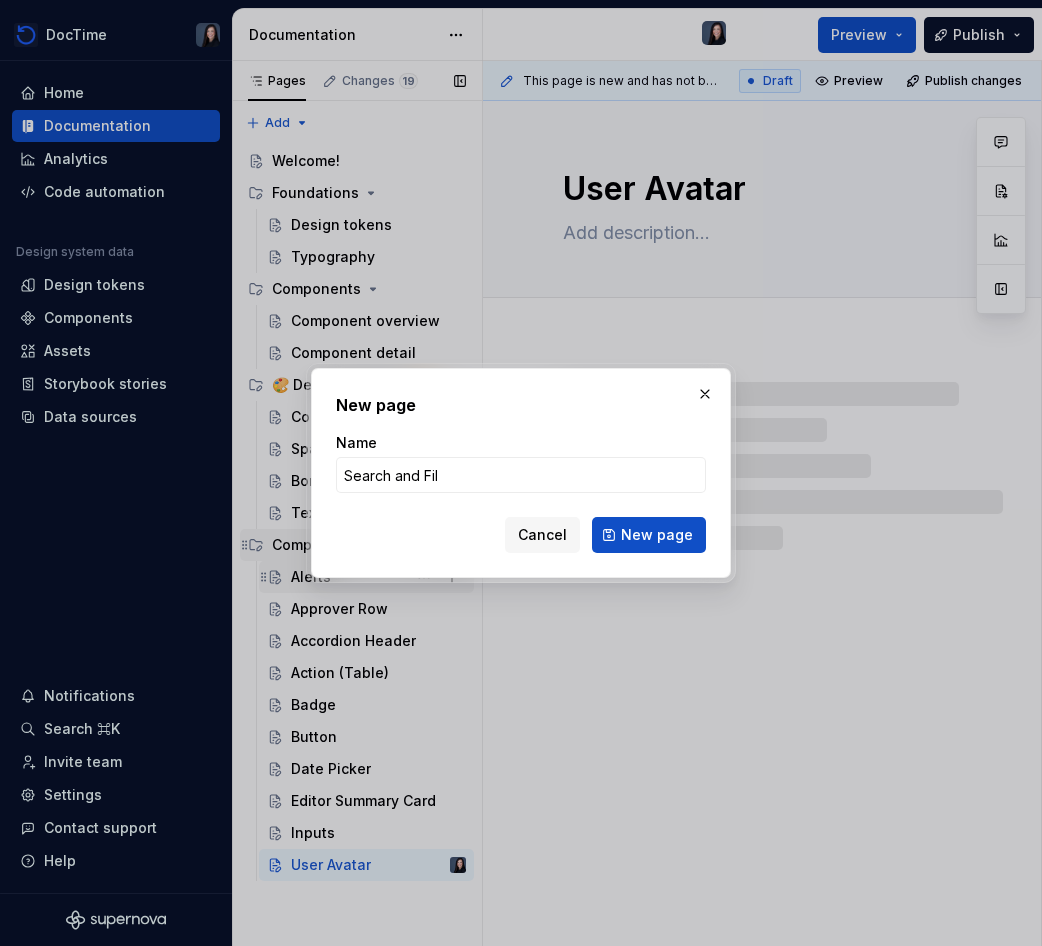 type on "Search and Filt" 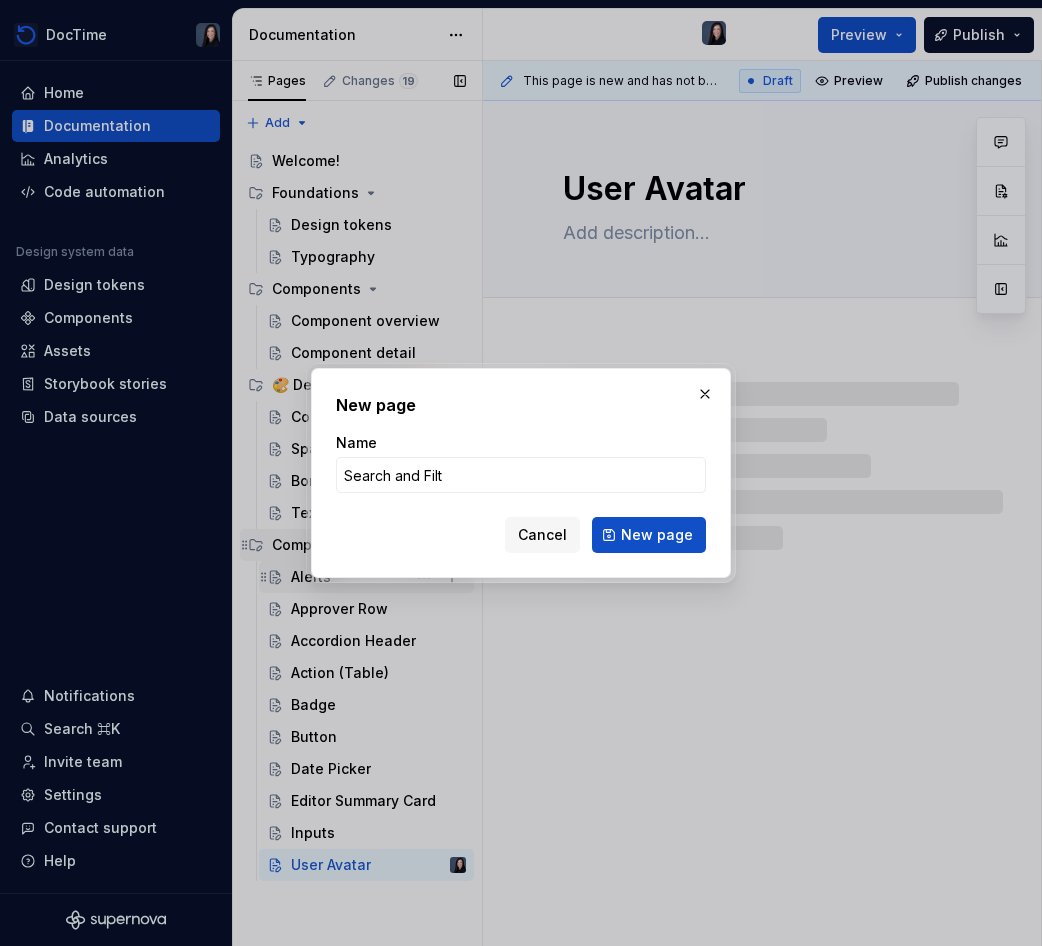 type on "*" 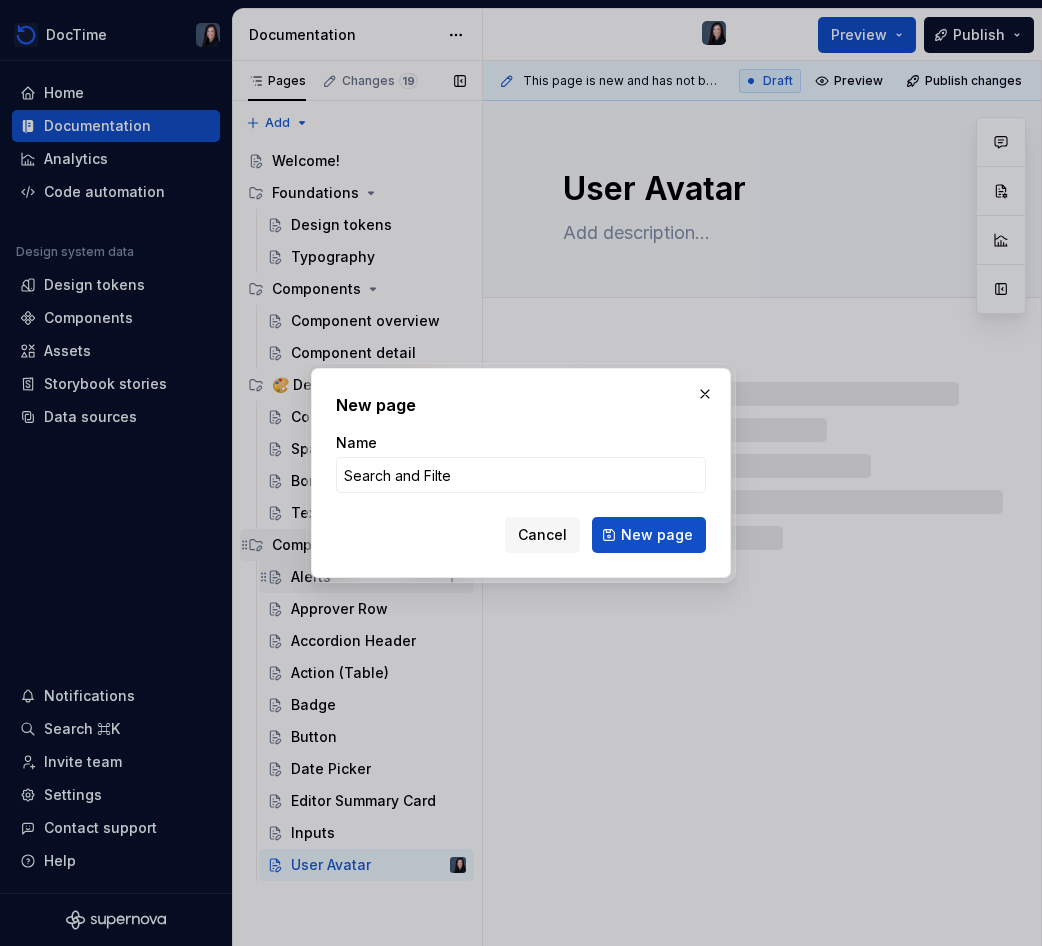 type on "Search and Filter" 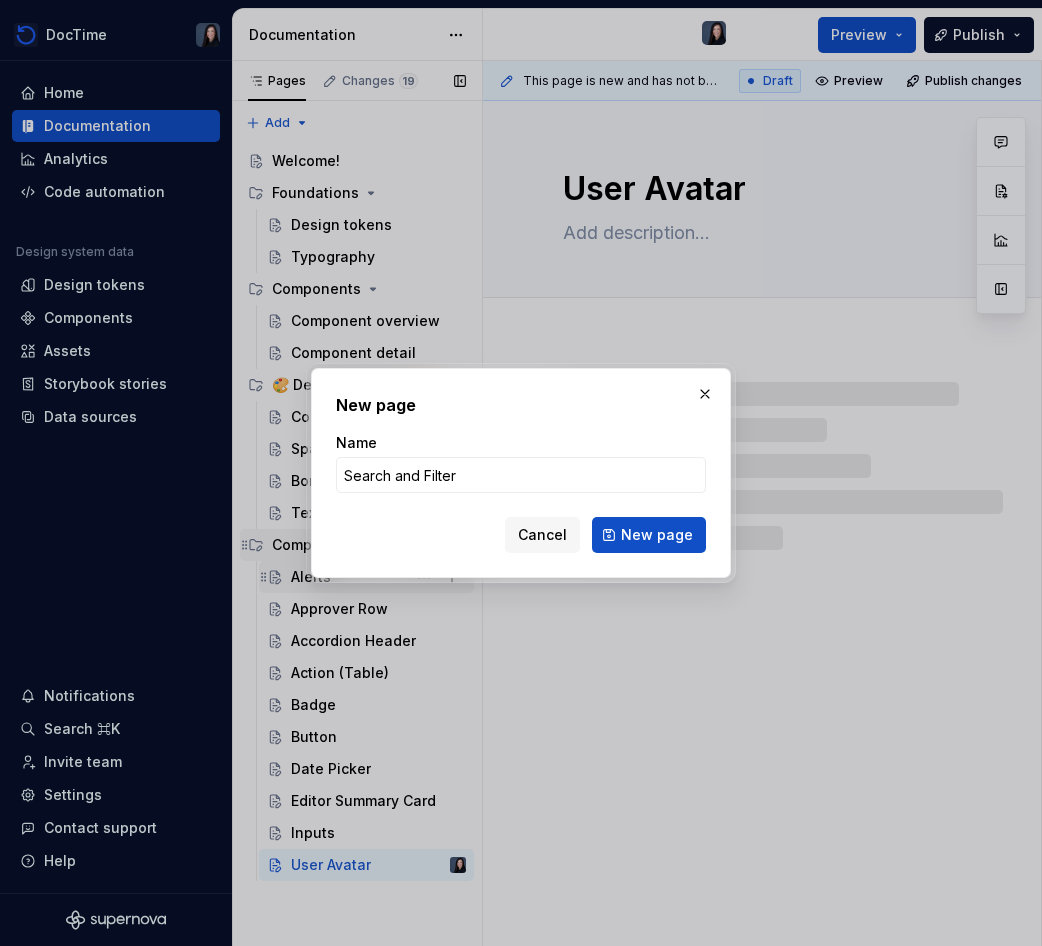 type on "*" 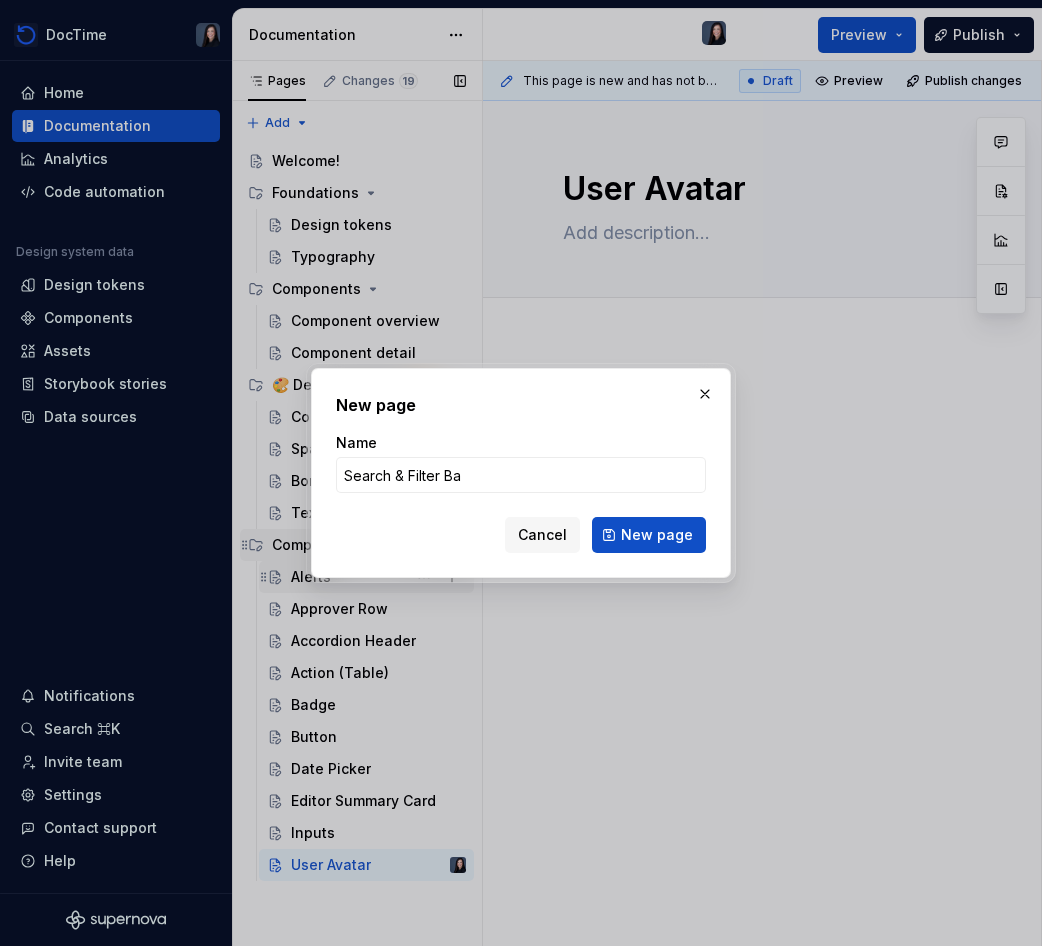 type on "Search & Filter Bar" 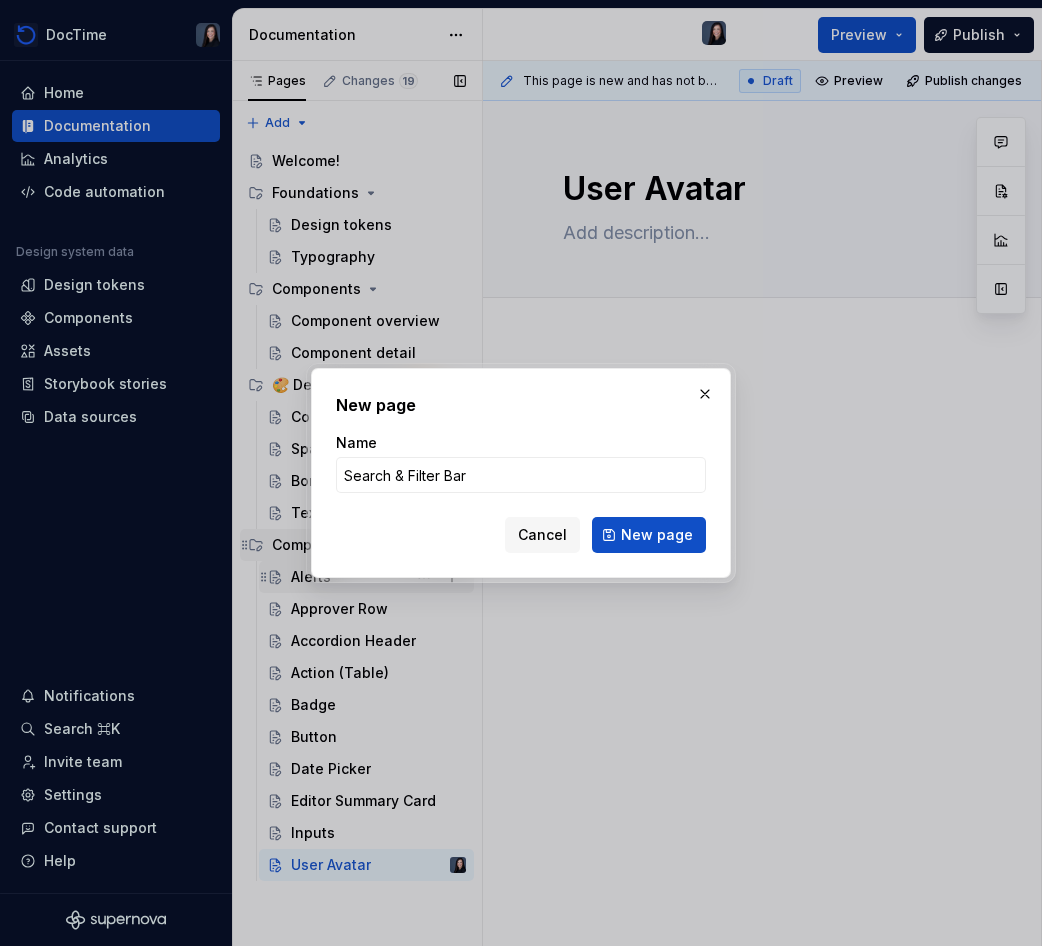 click on "New page" at bounding box center [649, 535] 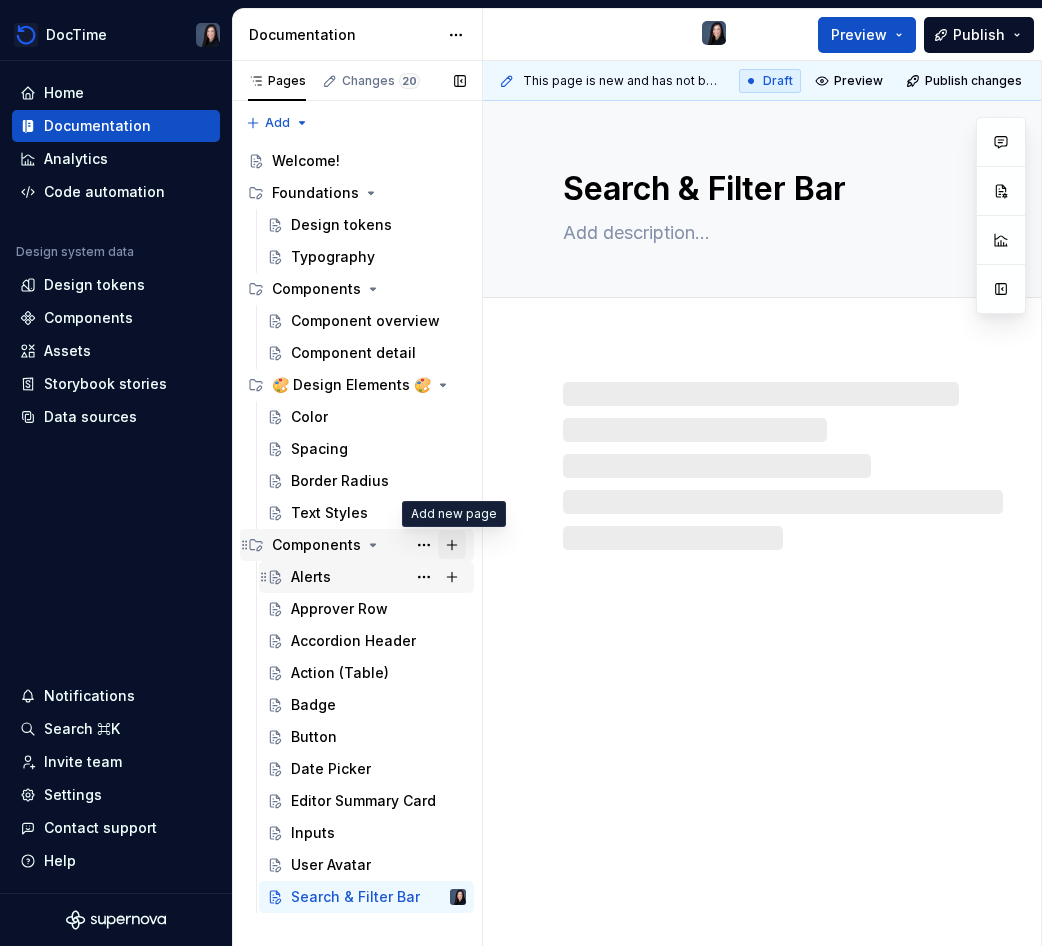 click at bounding box center (452, 545) 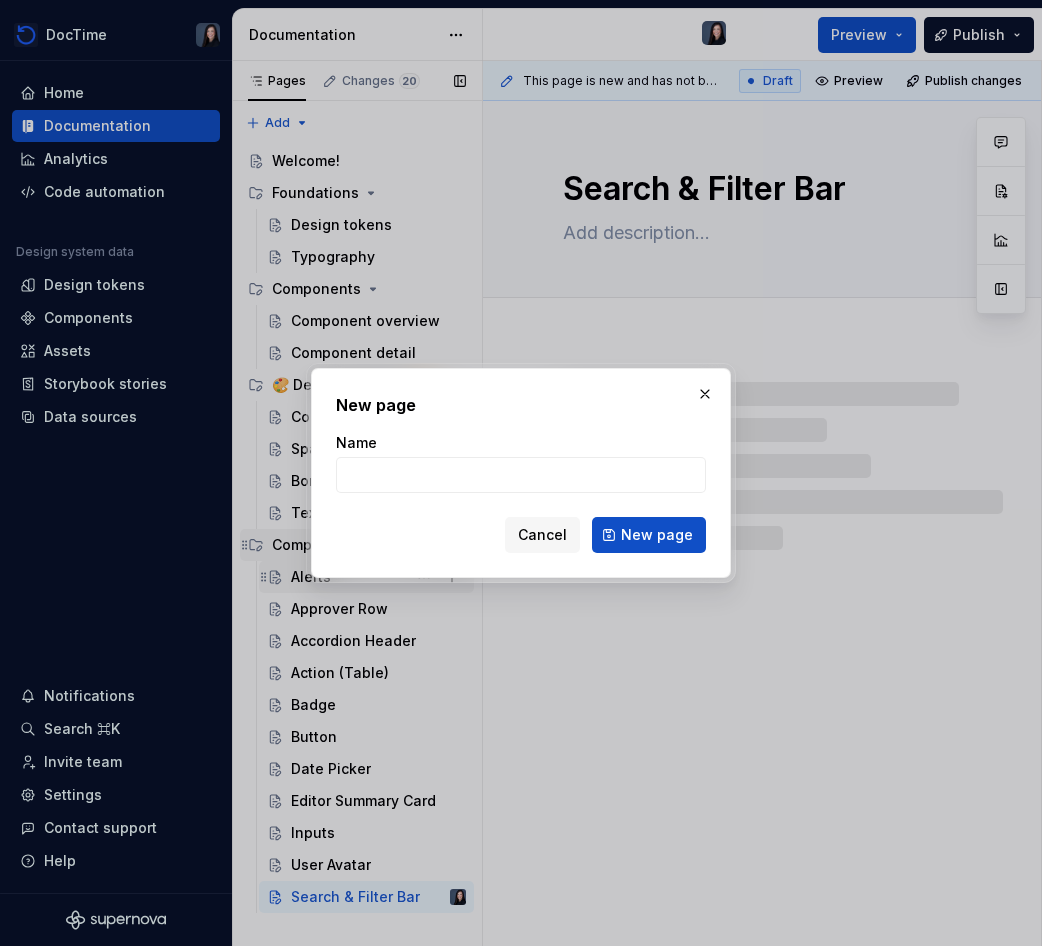 type on "*" 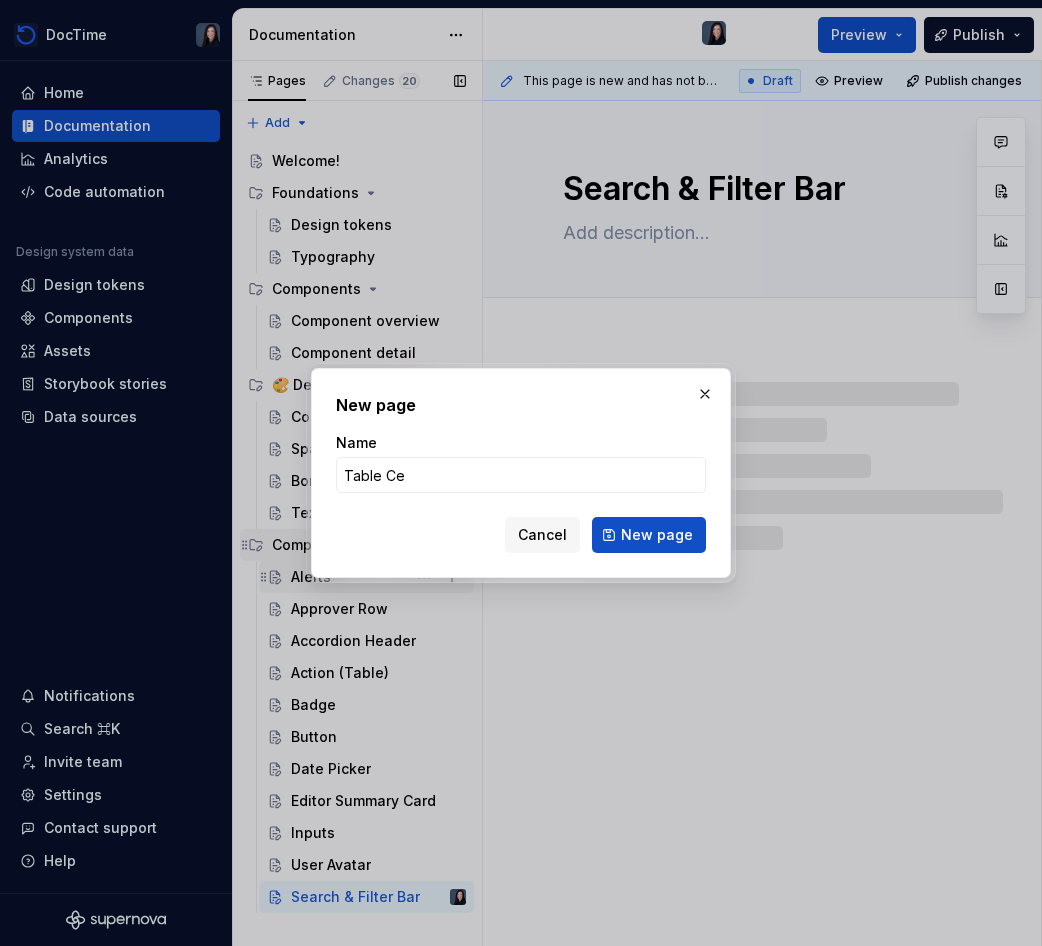 type on "Table Cel" 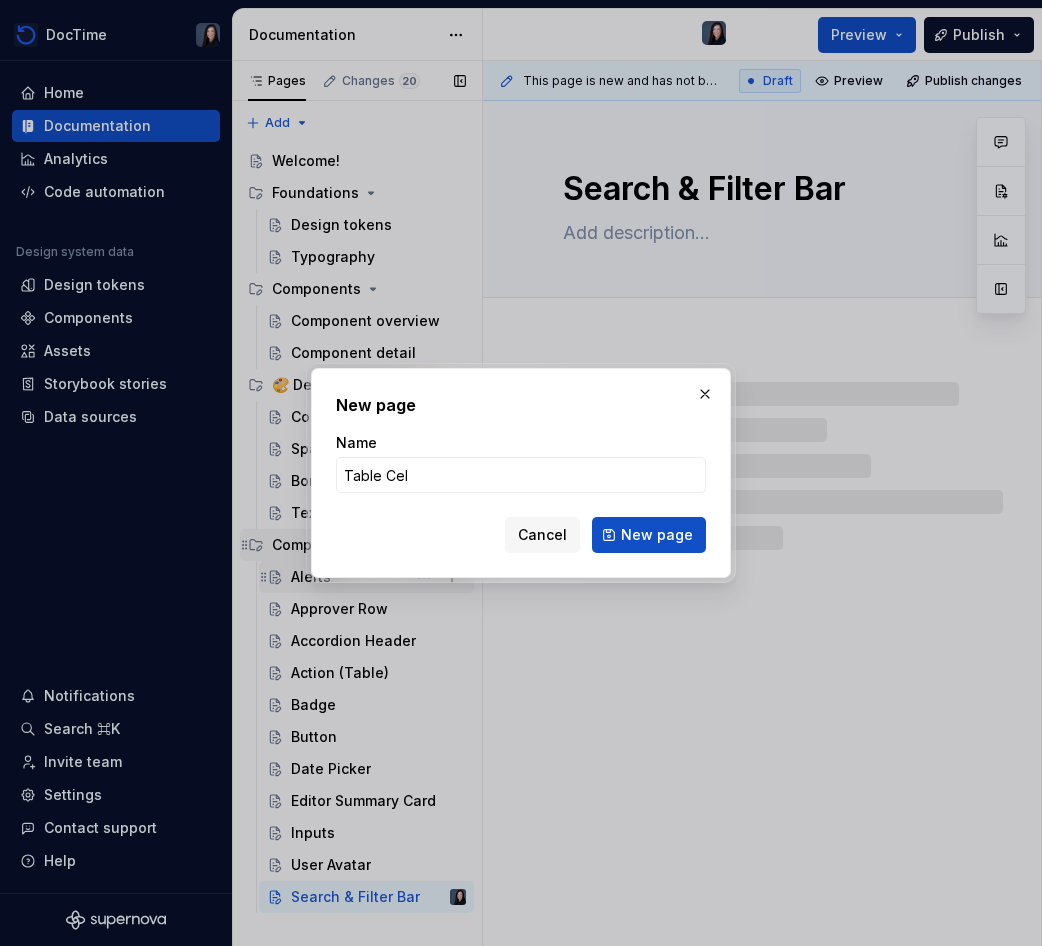 type on "*" 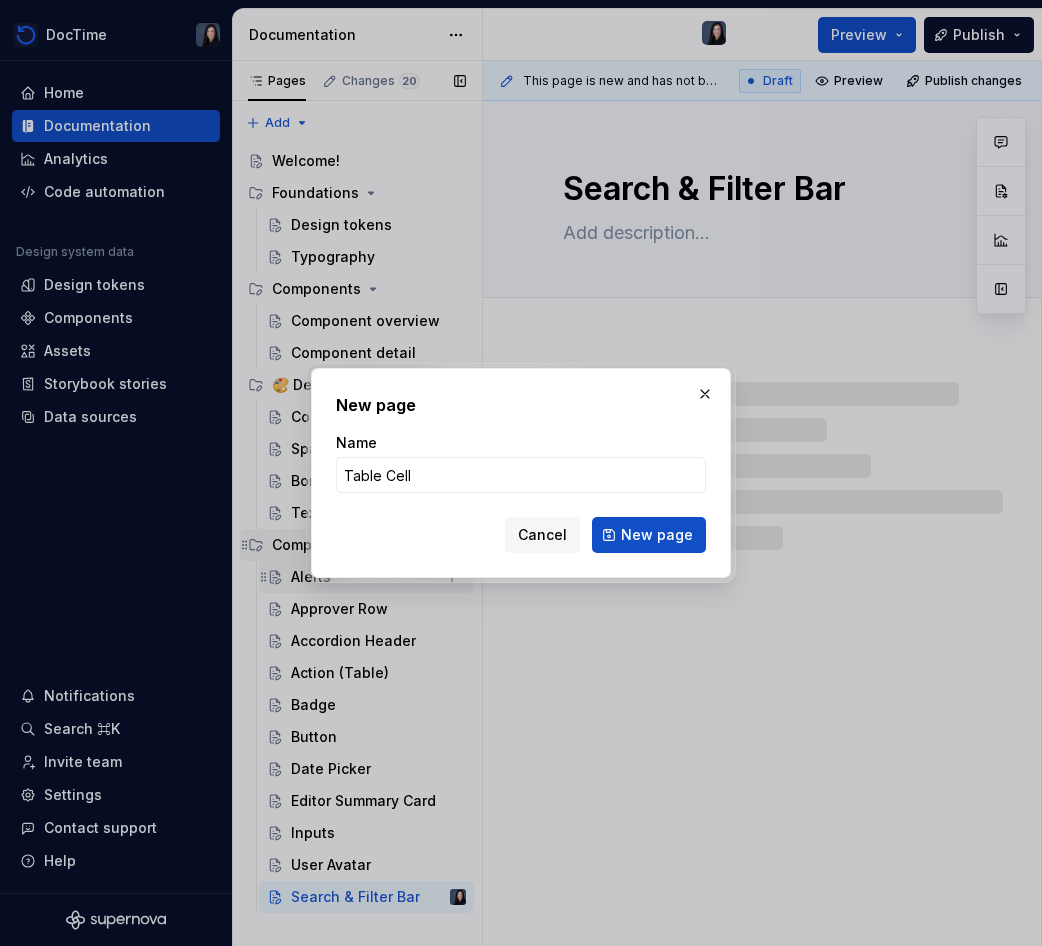 click on "New page" at bounding box center (649, 535) 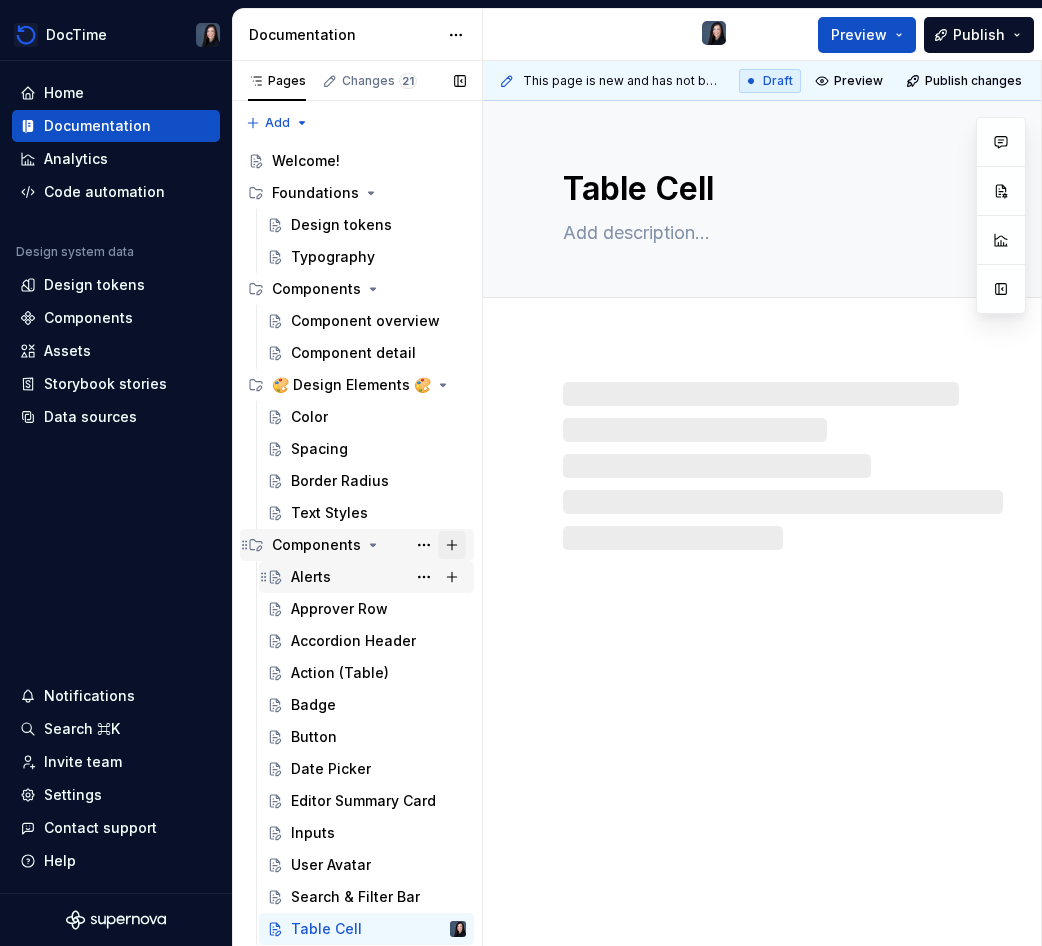 click at bounding box center (452, 545) 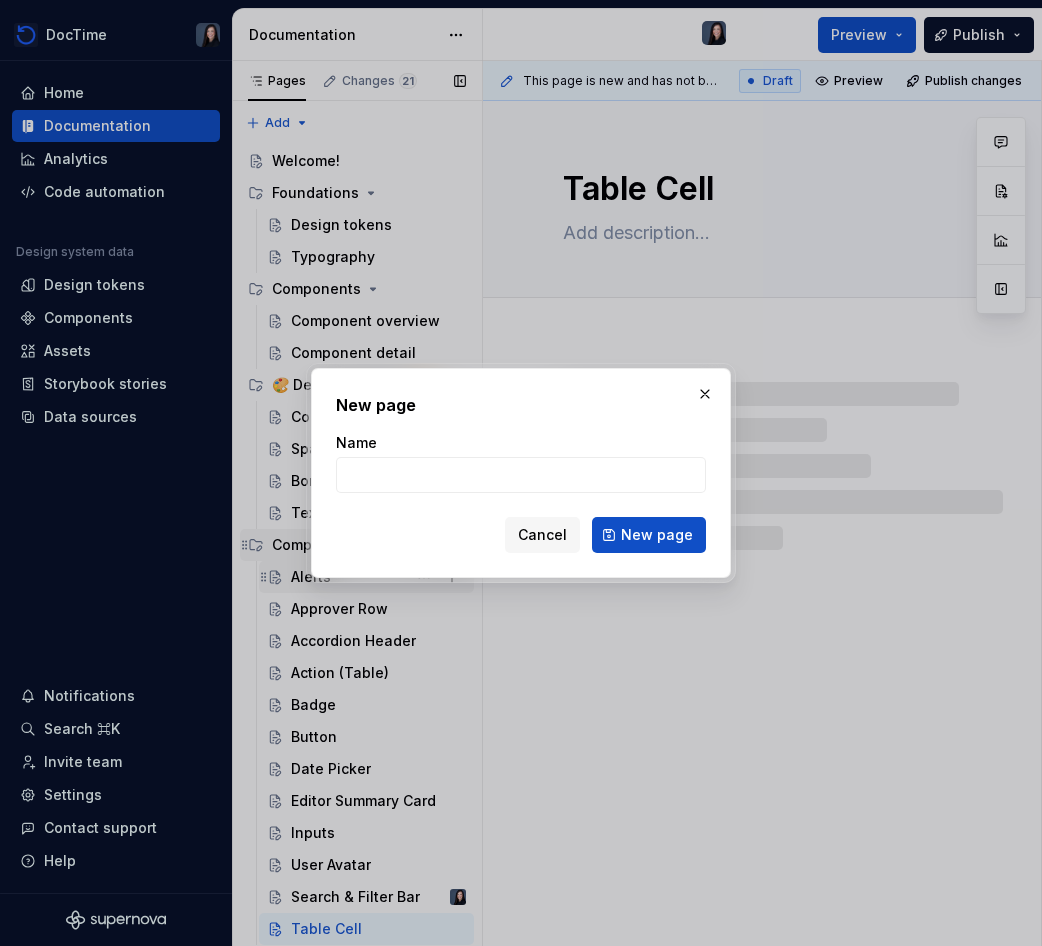 type on "*" 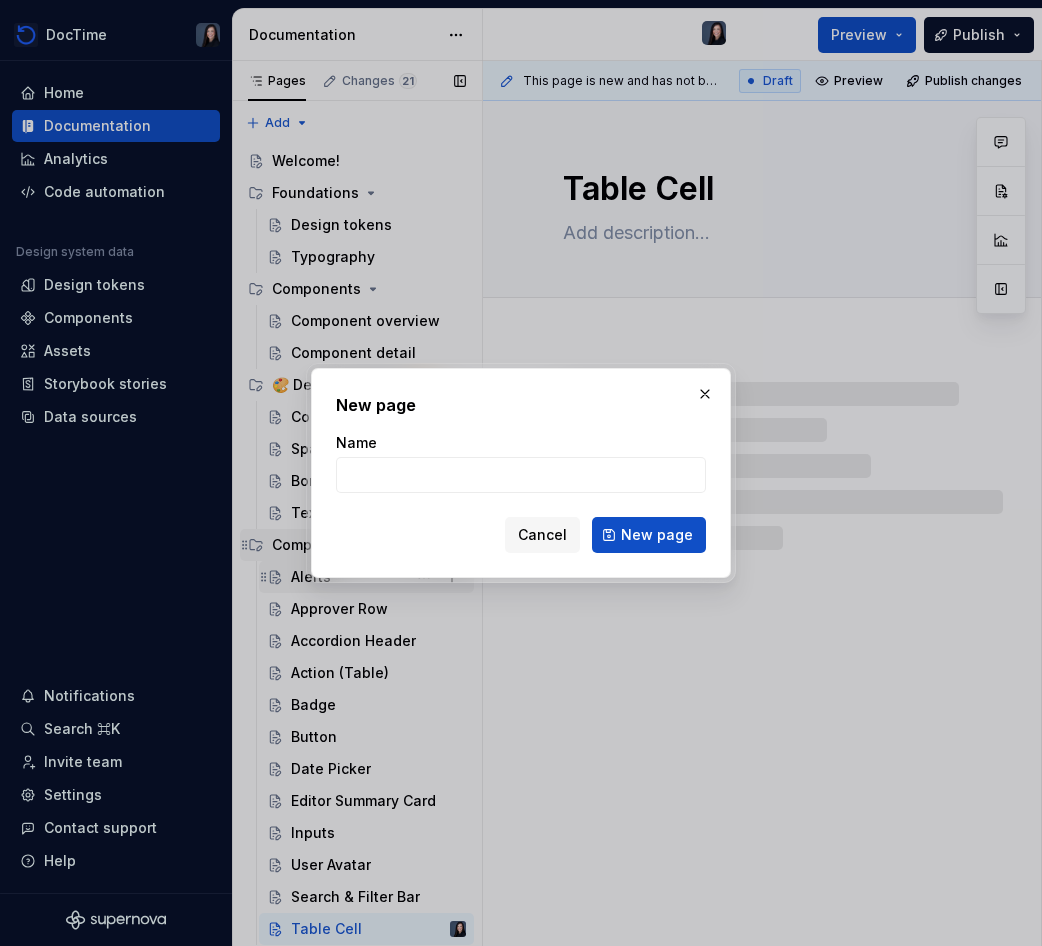 type on "T" 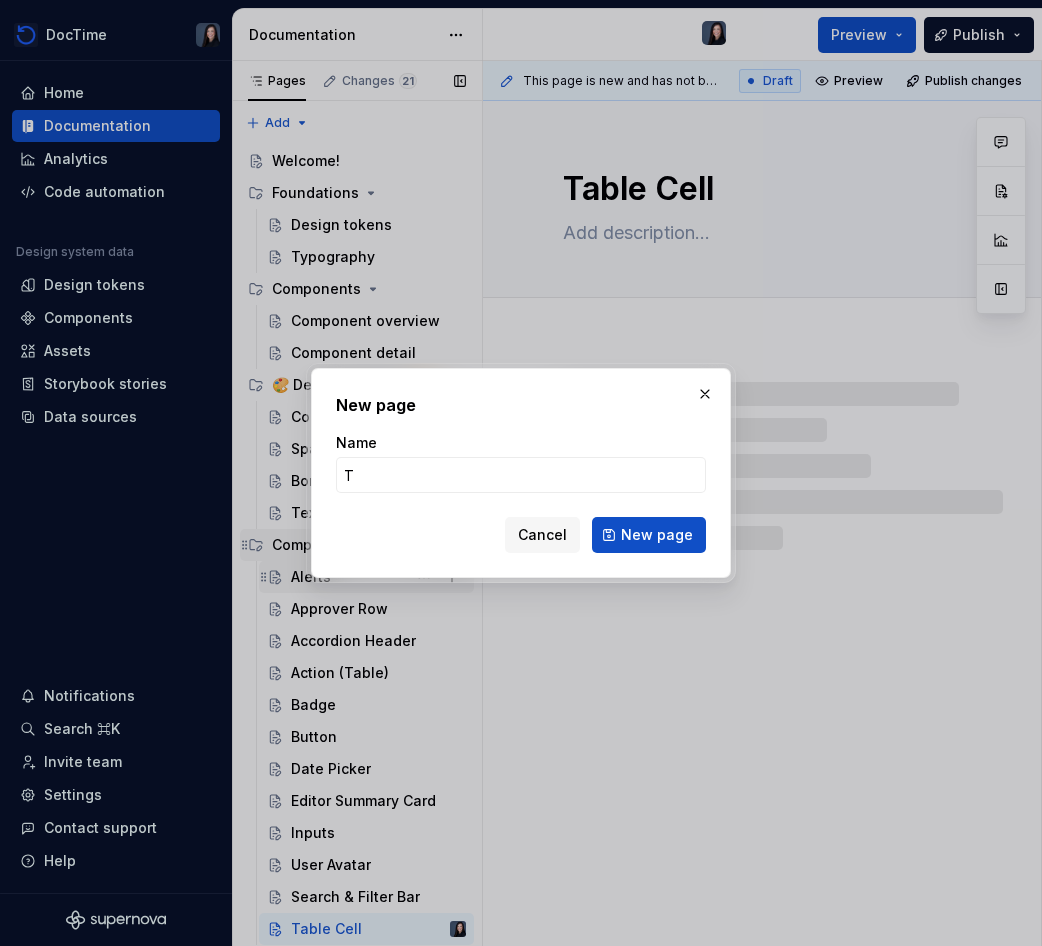 type on "*" 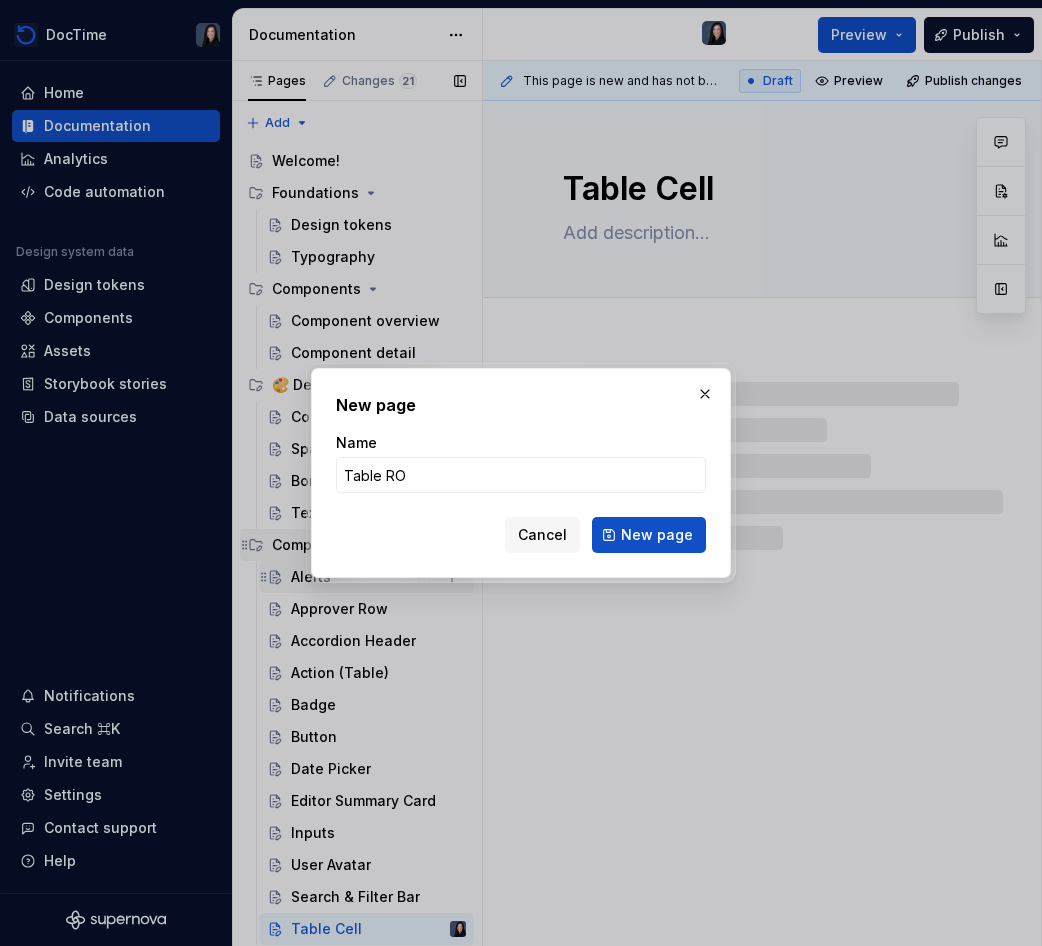 type on "Table ROw" 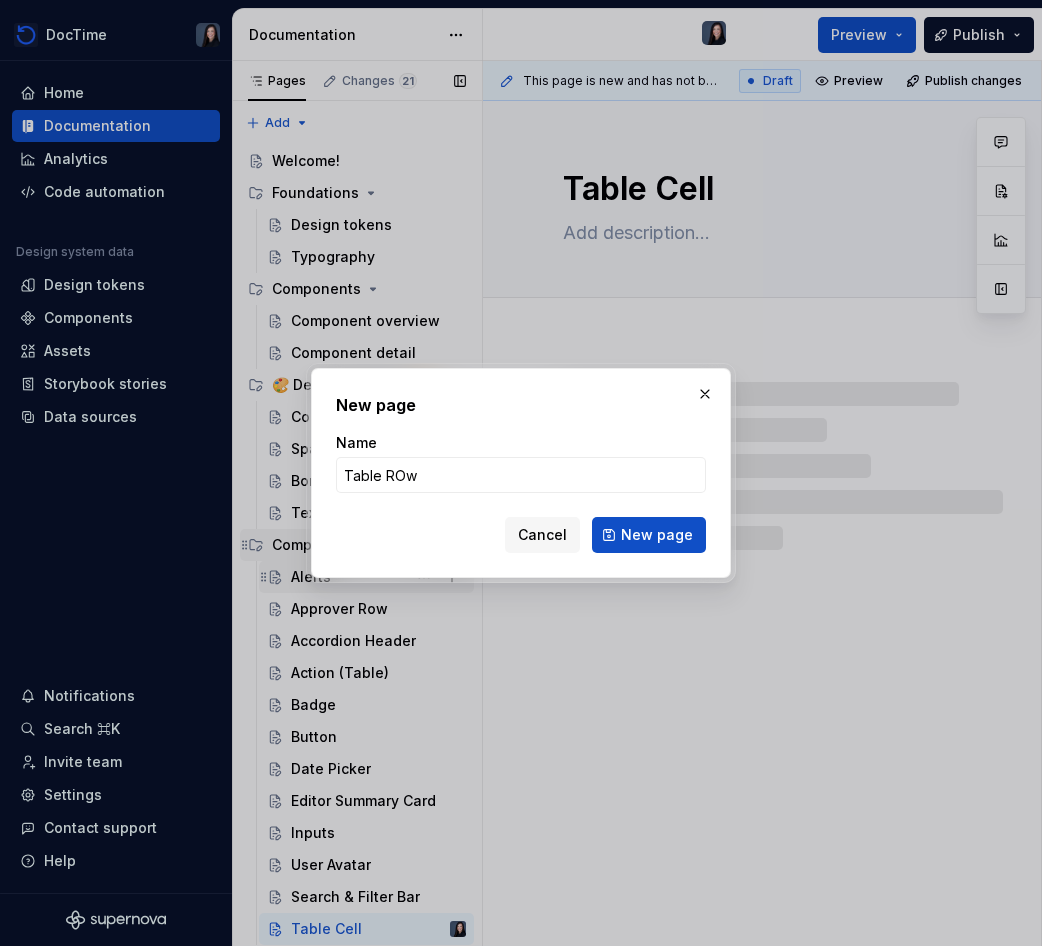 click on "New page" at bounding box center [649, 535] 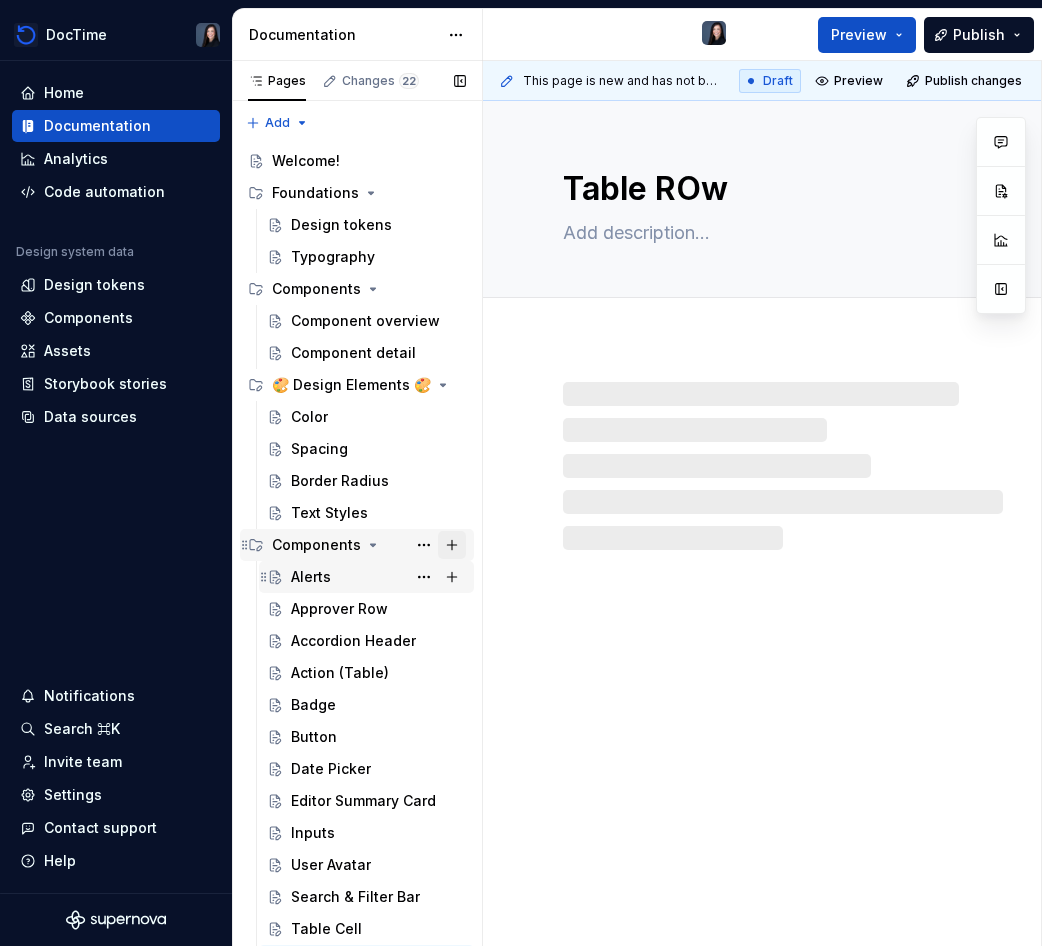 click at bounding box center [452, 545] 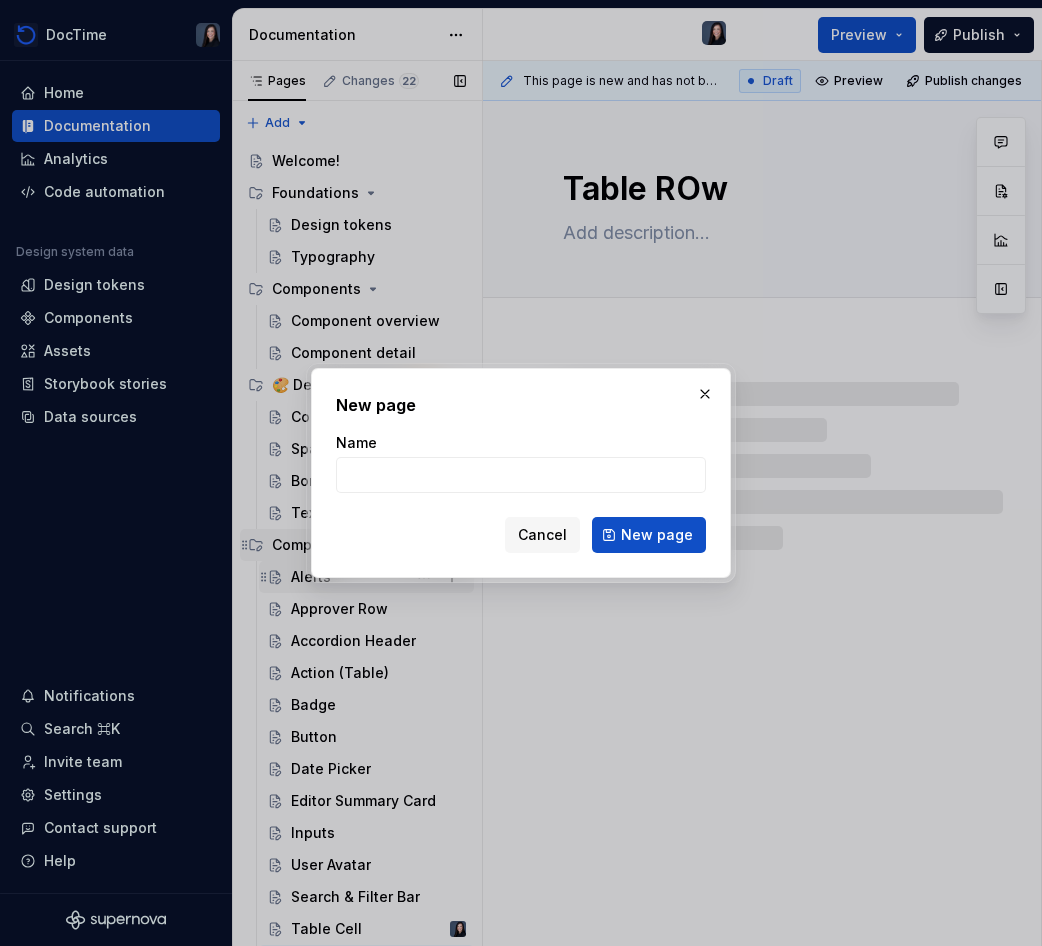 type on "*" 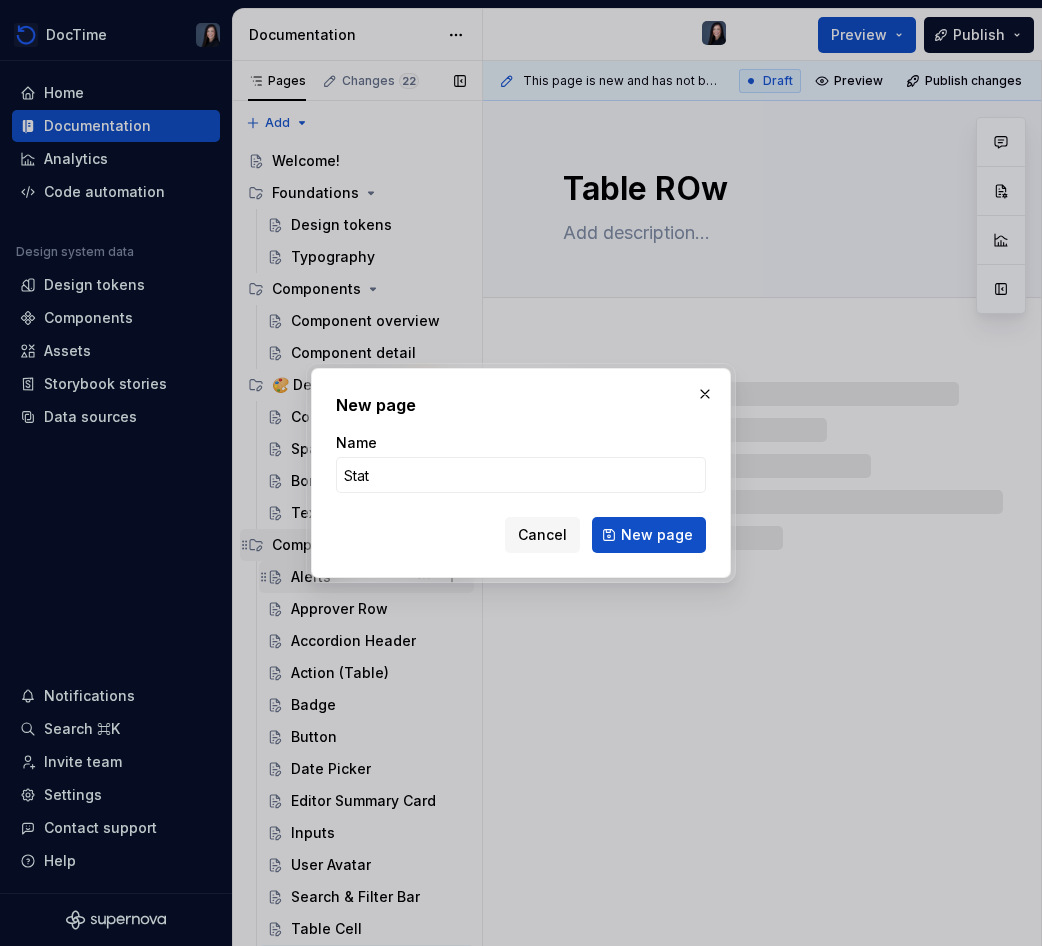 type on "Statu" 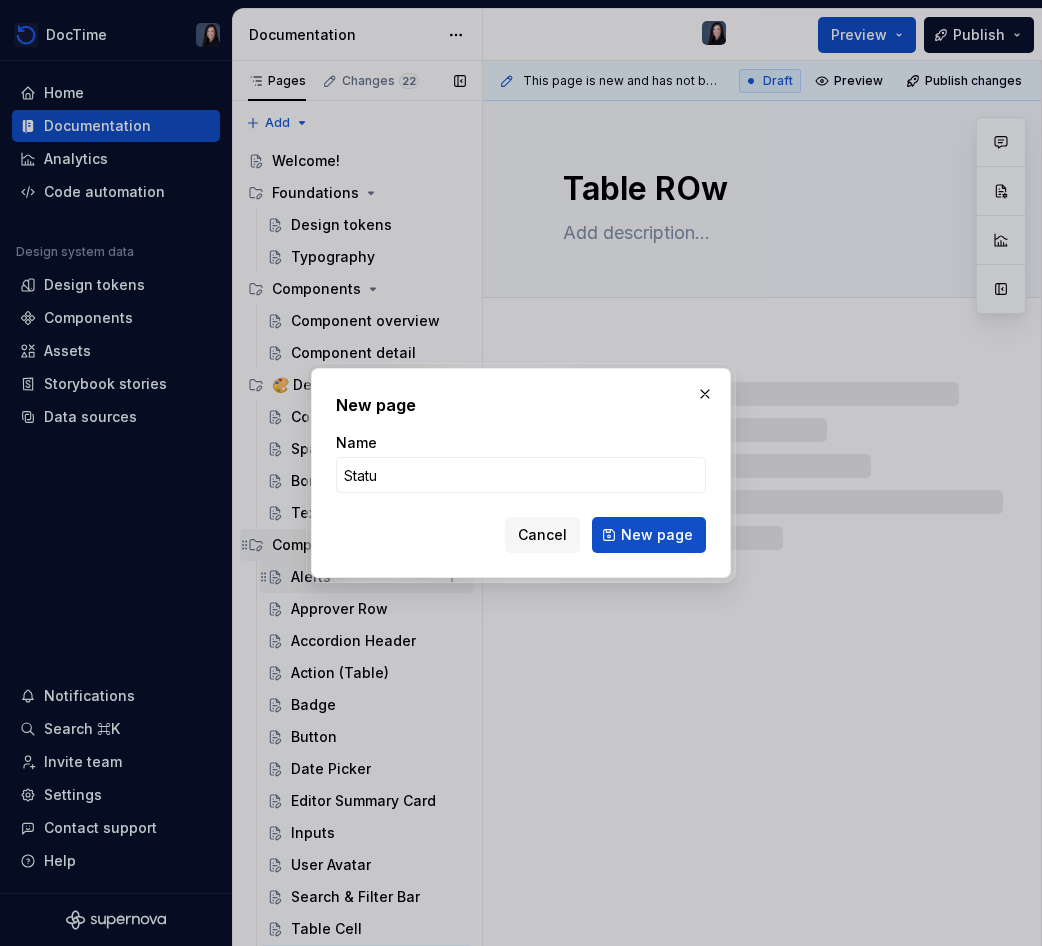 type on "*" 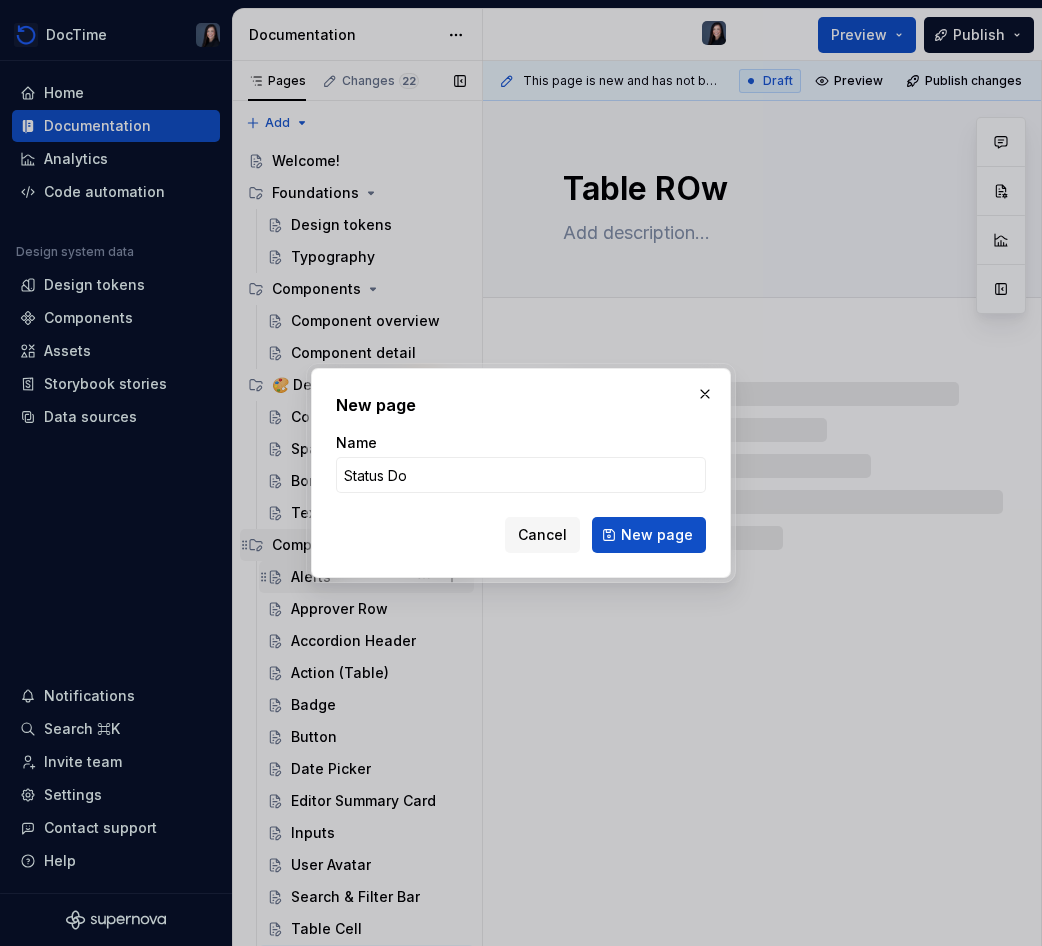 type on "Status Dot" 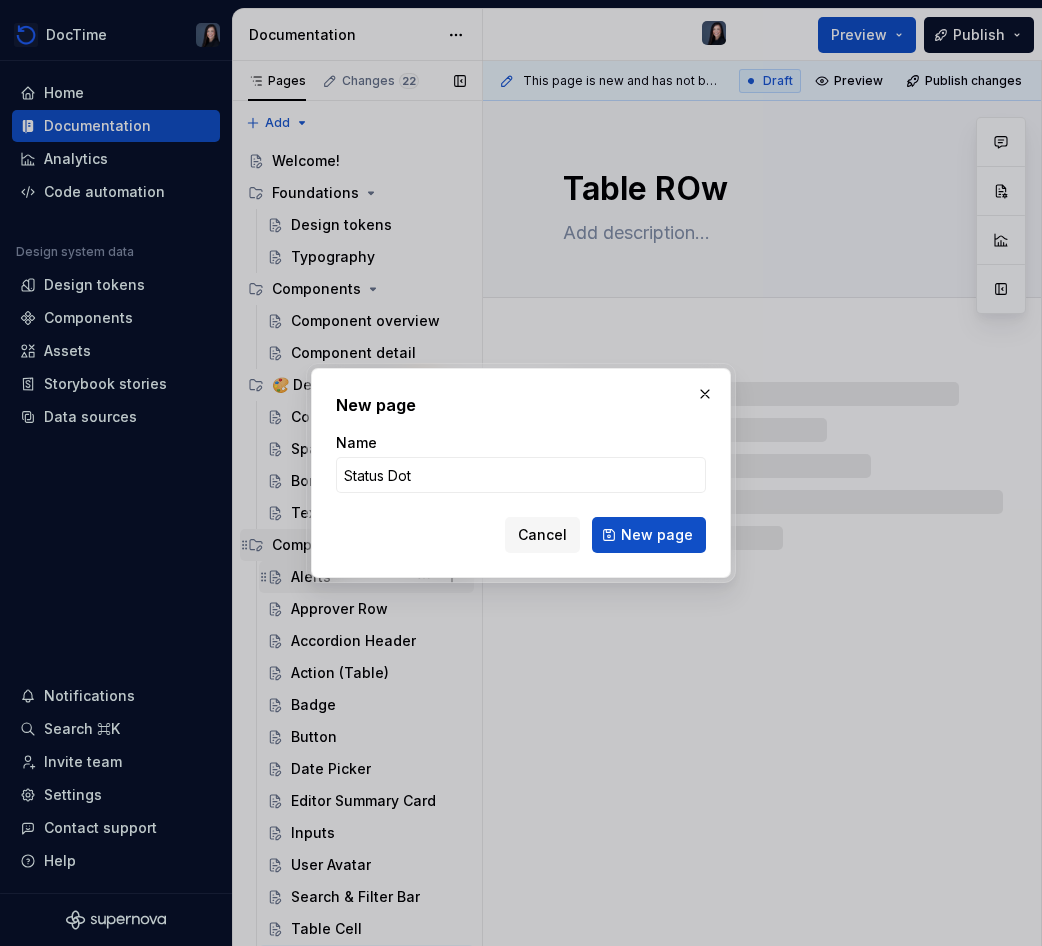 click on "New page" at bounding box center (649, 535) 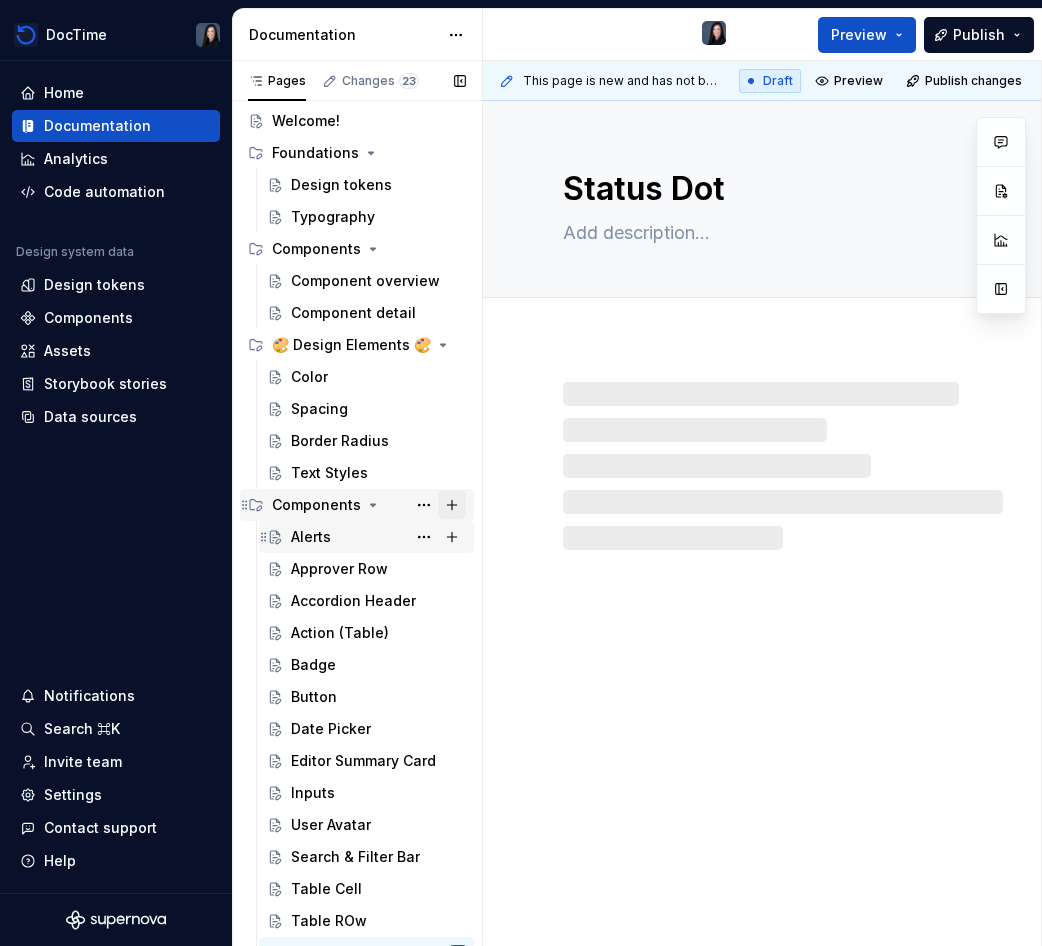 scroll, scrollTop: 58, scrollLeft: 0, axis: vertical 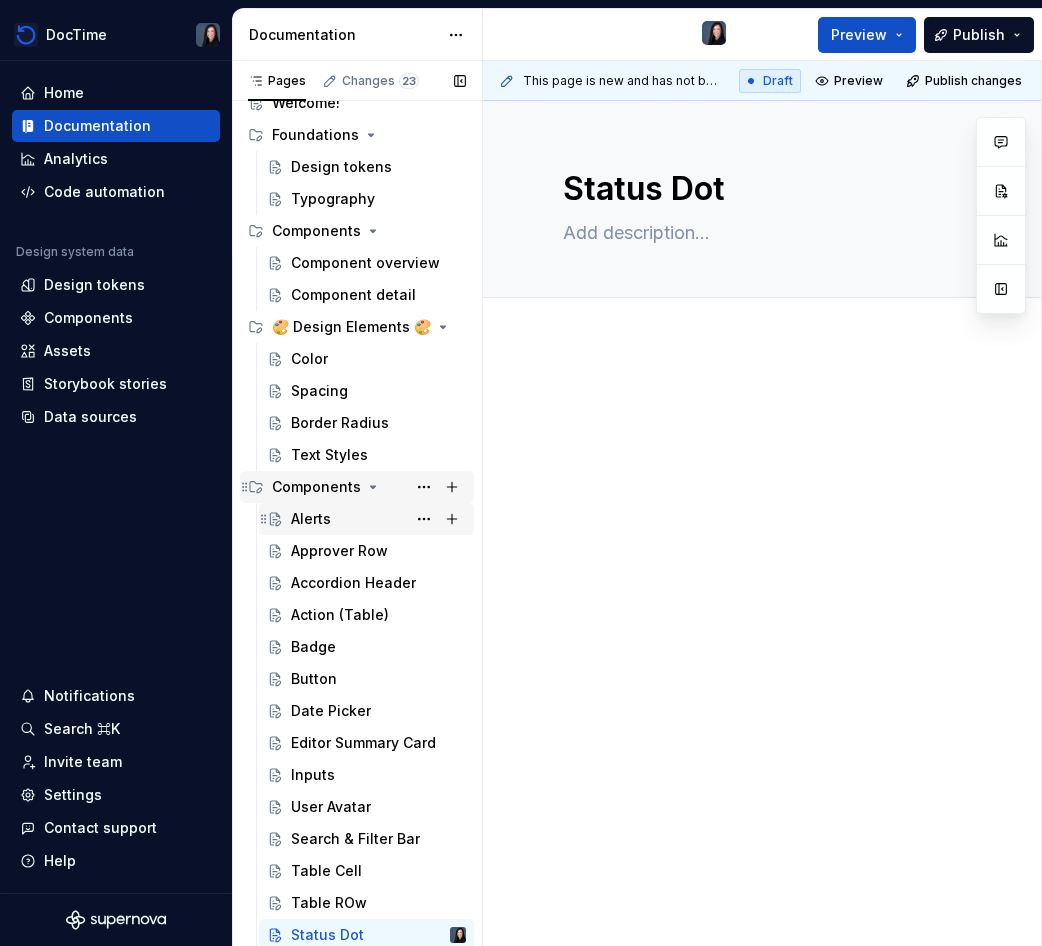 click on "Components" at bounding box center [316, 487] 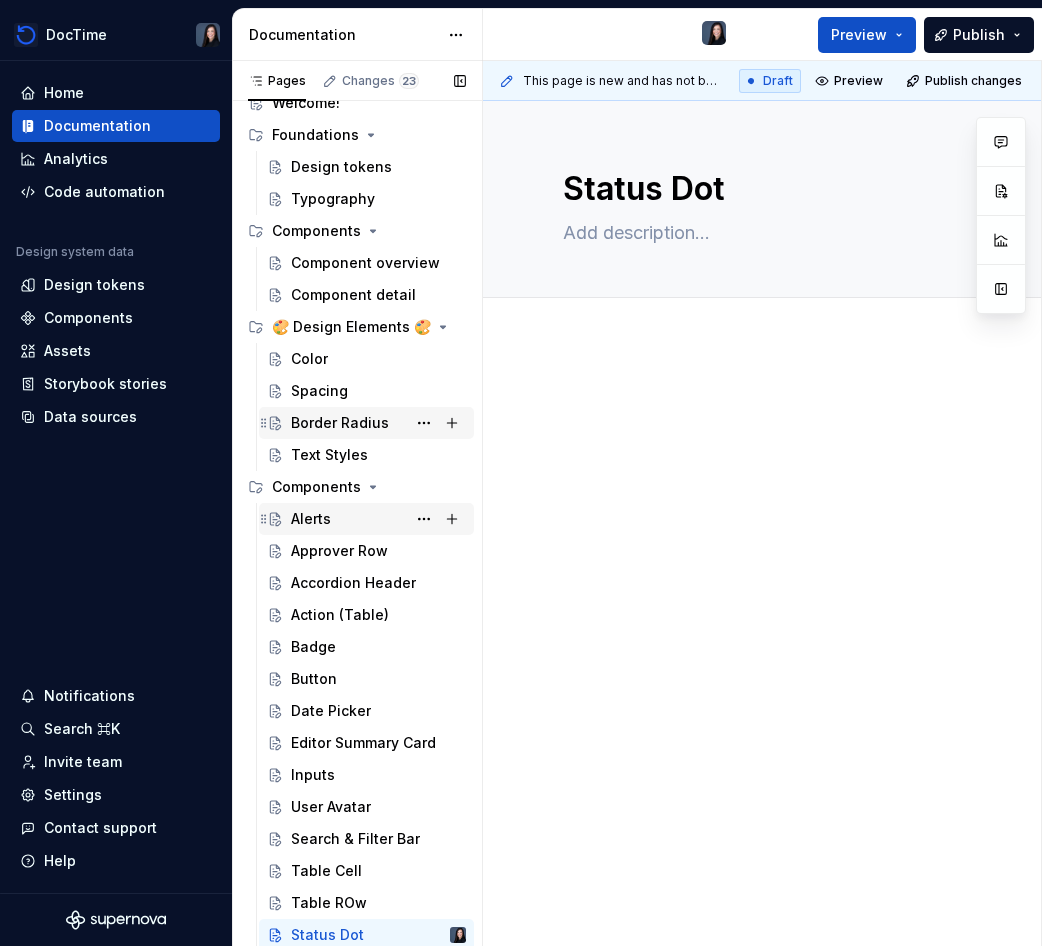 scroll, scrollTop: 0, scrollLeft: 0, axis: both 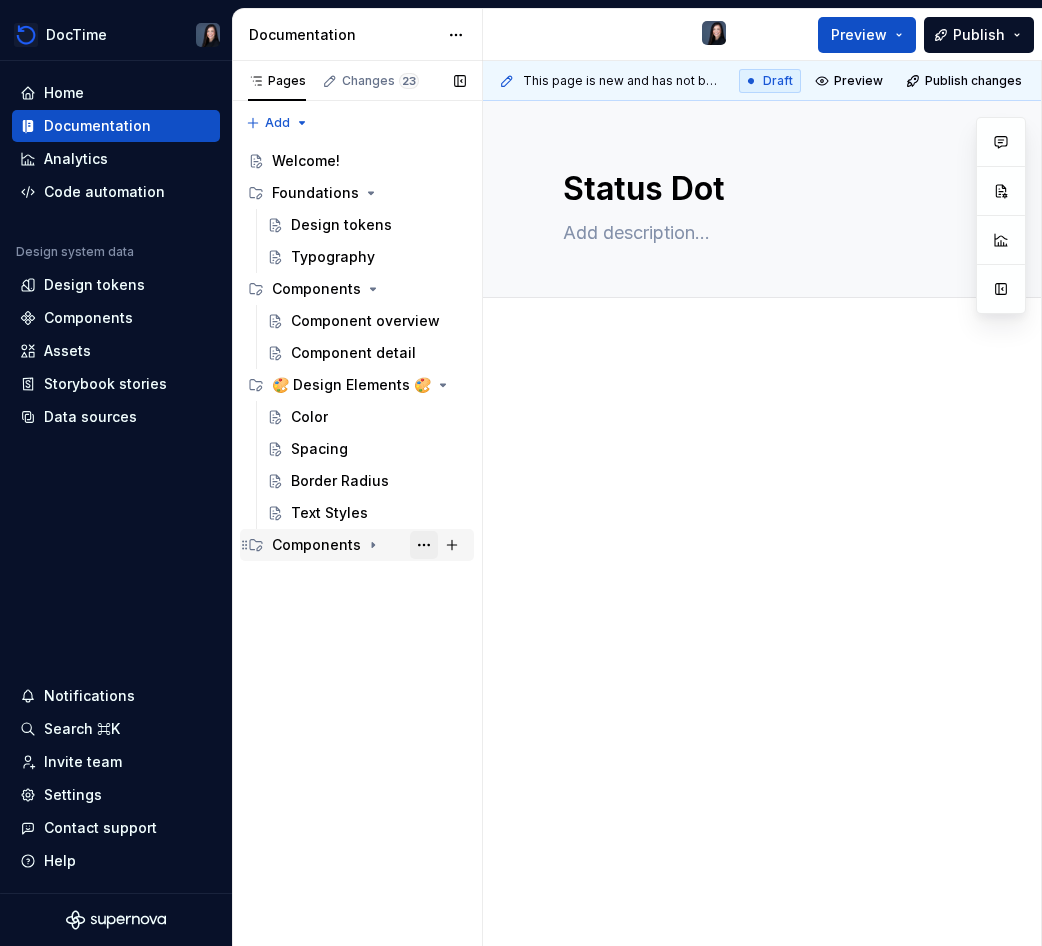 click at bounding box center (424, 545) 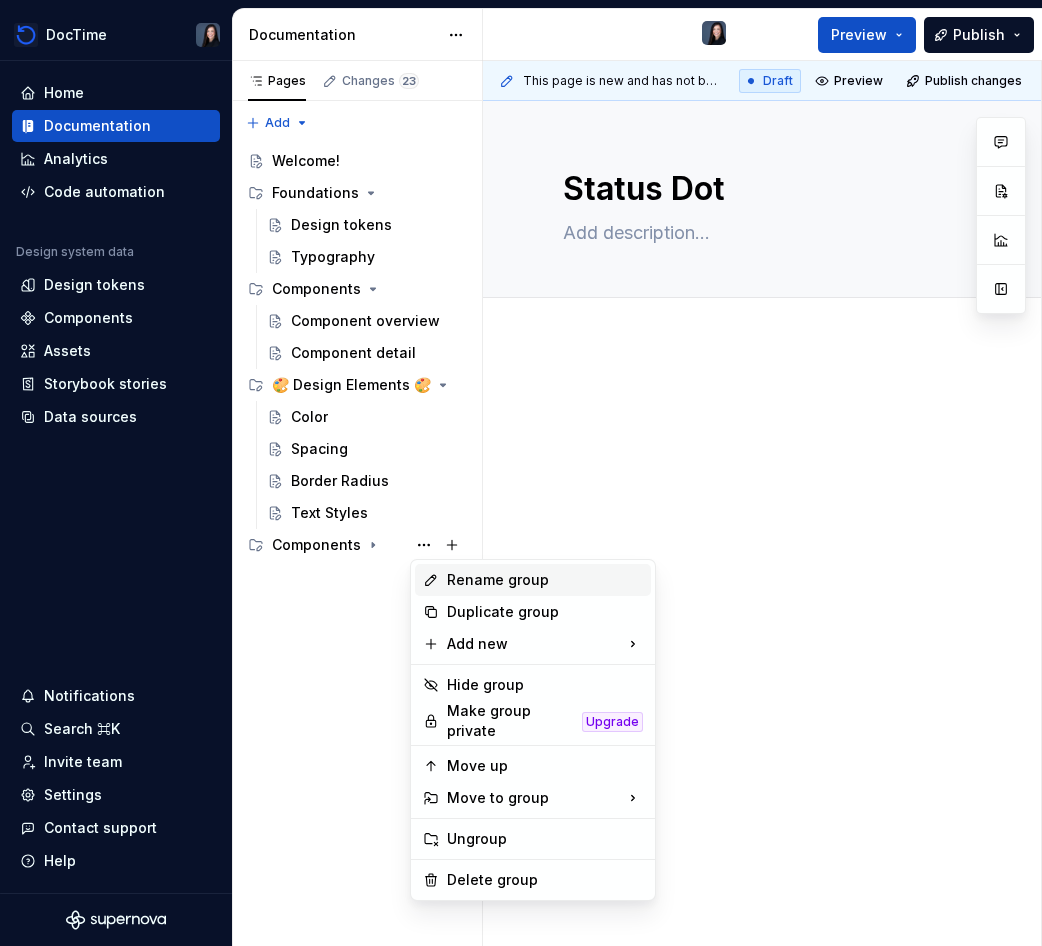 click on "Rename group" at bounding box center (533, 580) 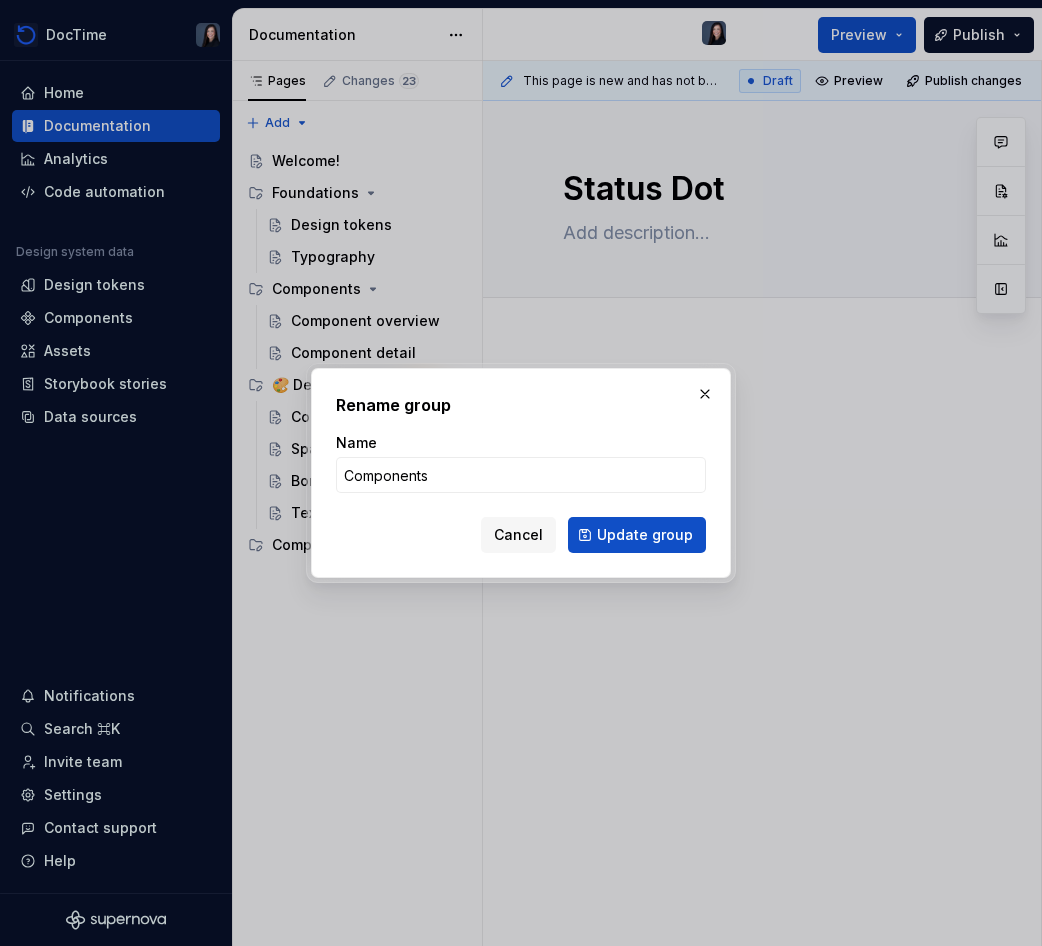 type on "*" 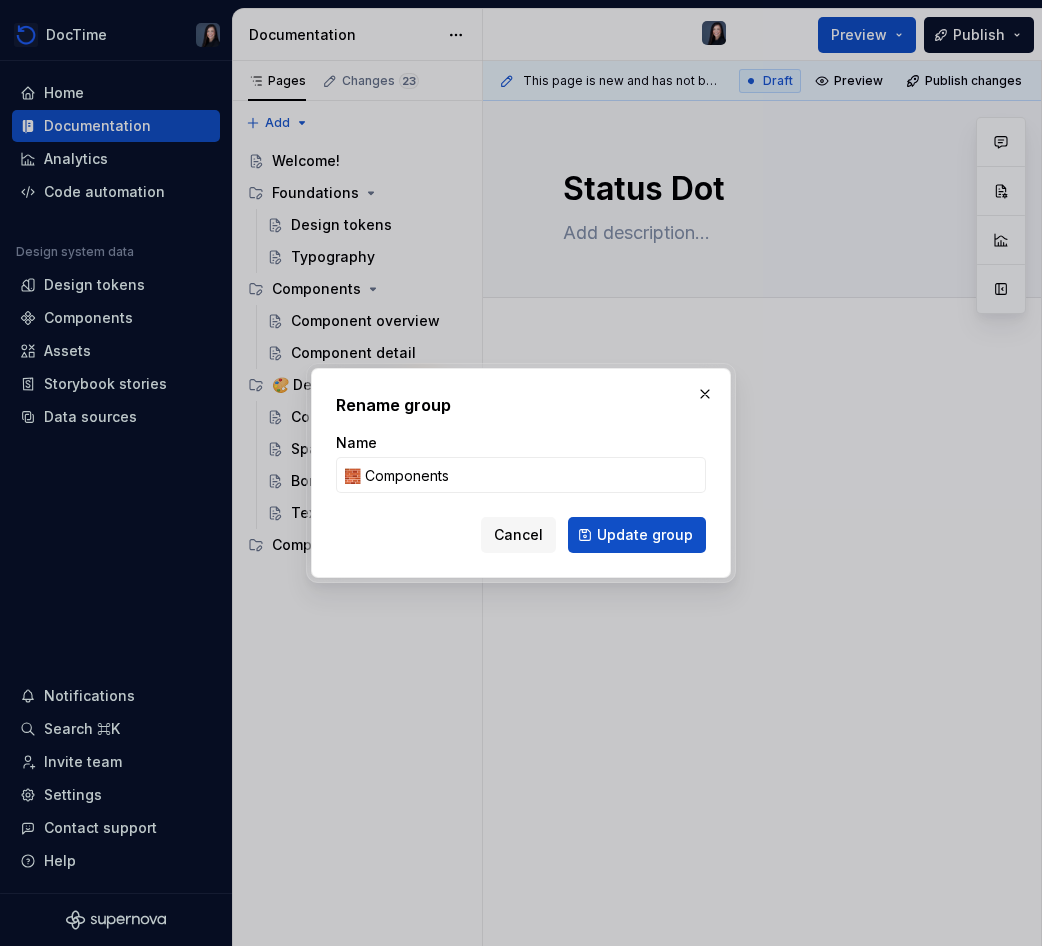 type on "🧱 Components 🧱" 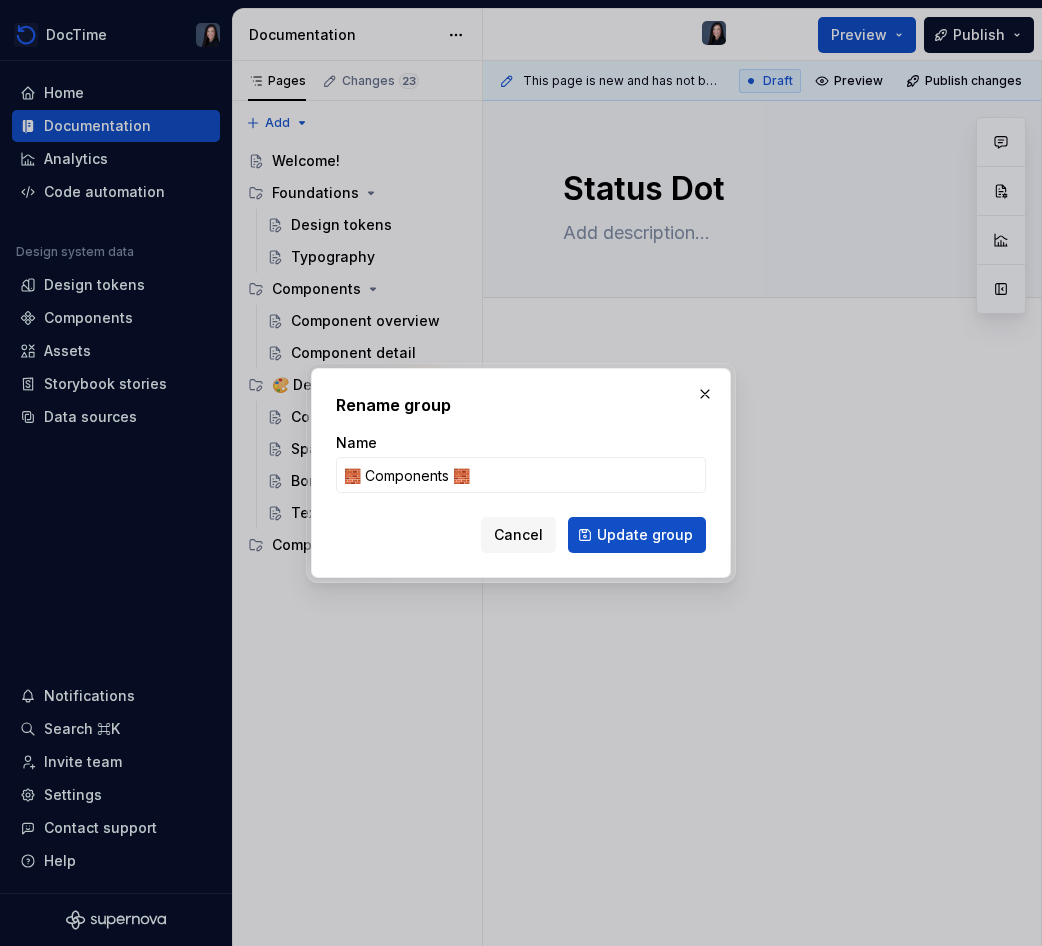 click on "Update group" at bounding box center [637, 535] 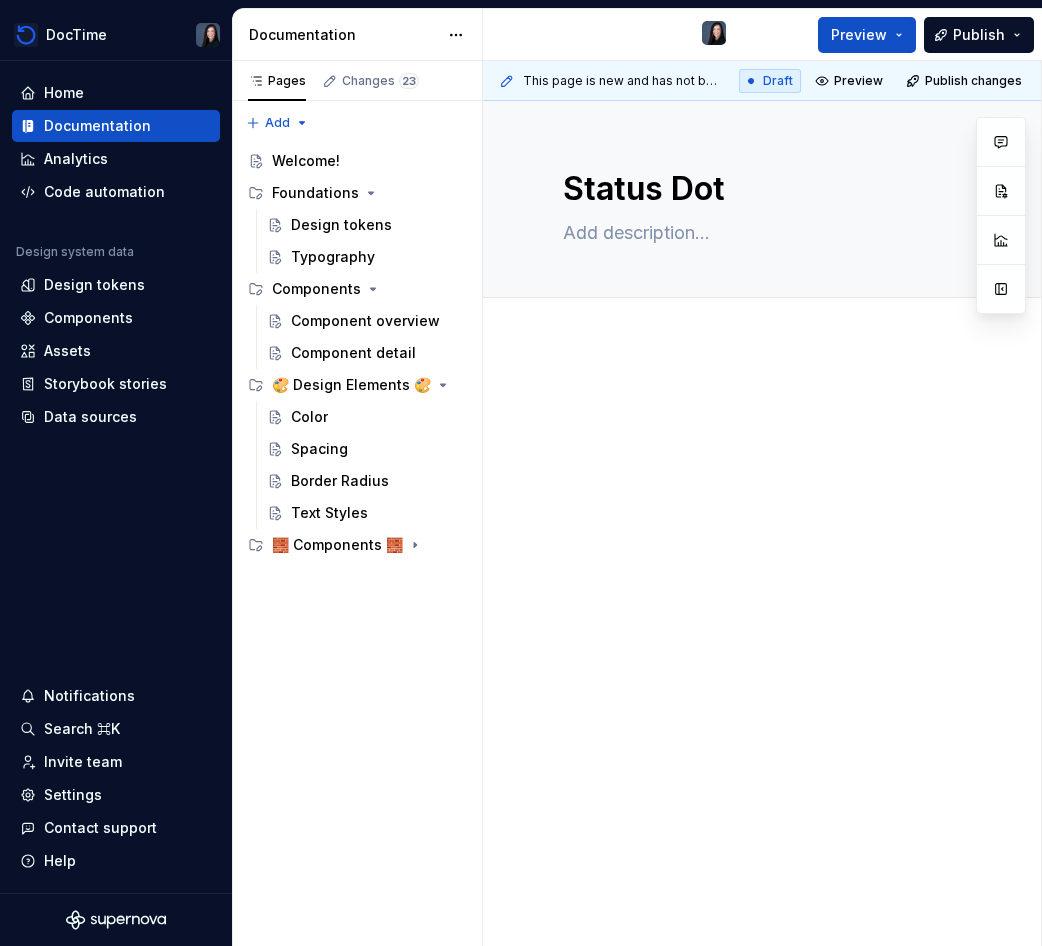 click at bounding box center (783, 558) 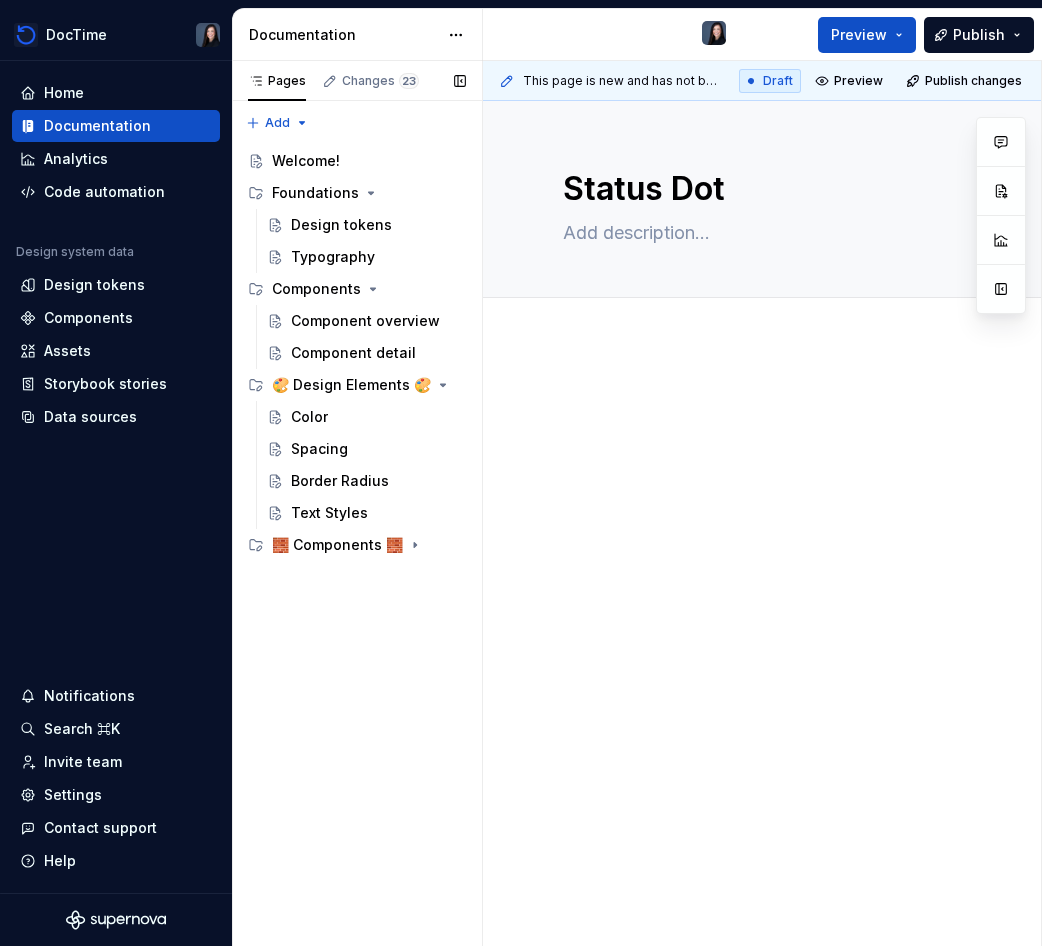 type on "*" 